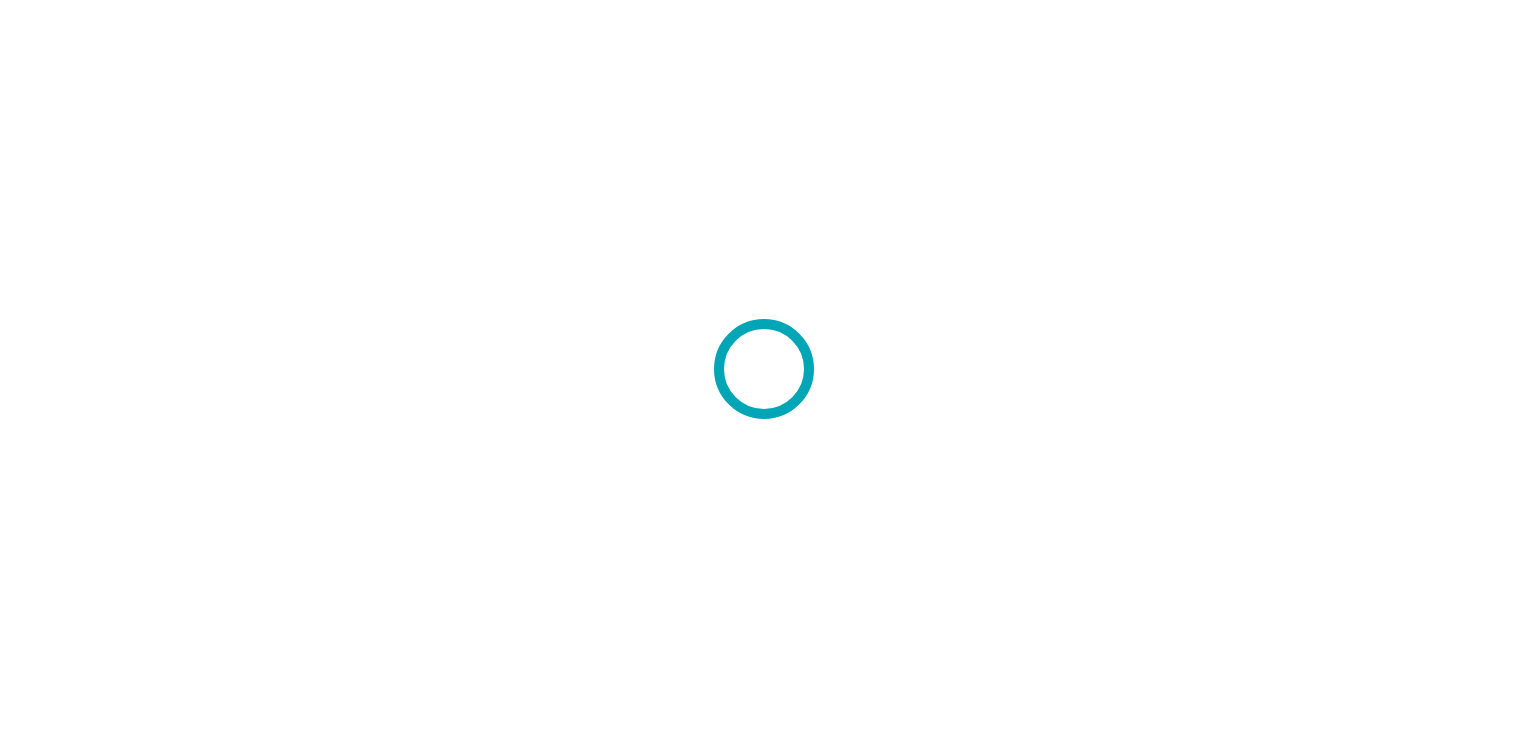 scroll, scrollTop: 0, scrollLeft: 0, axis: both 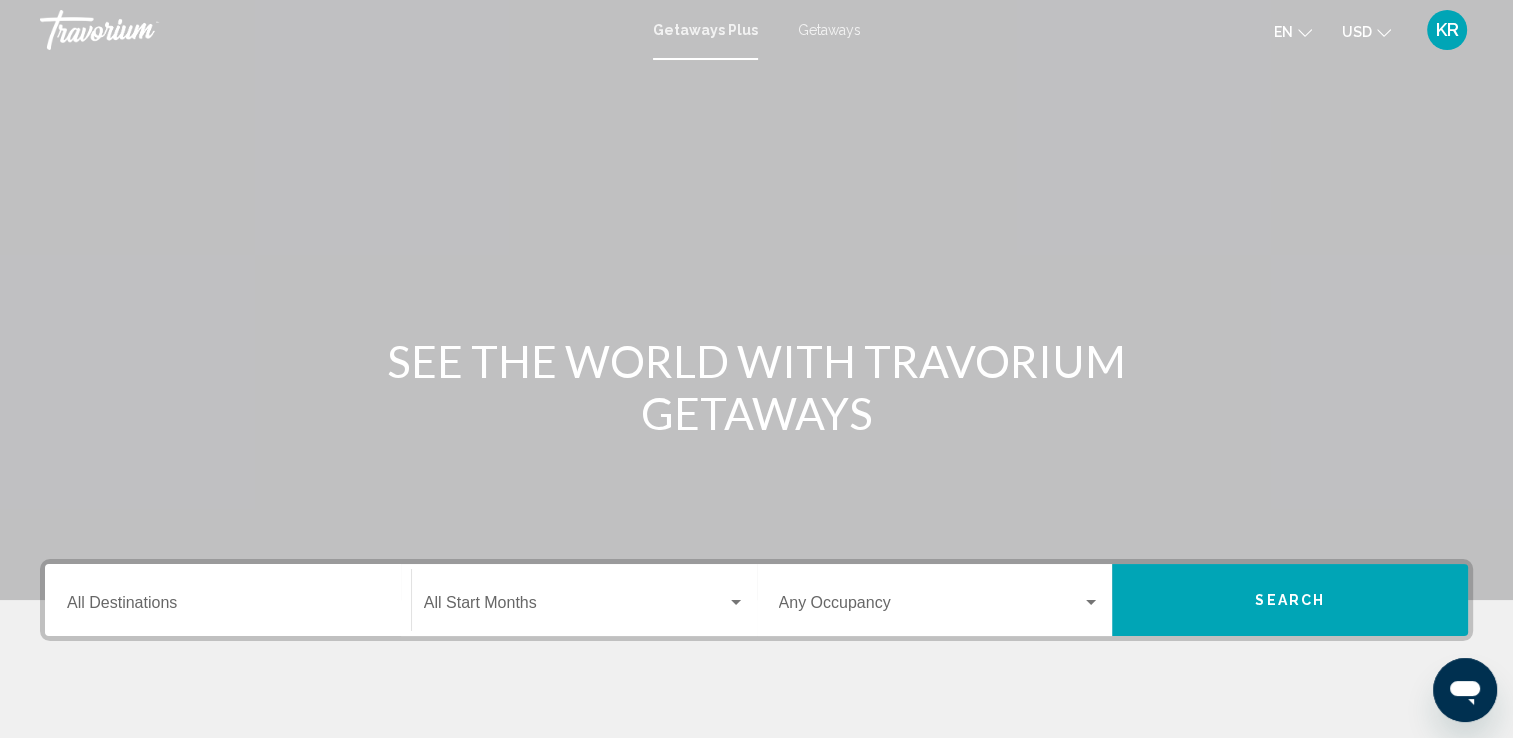 click on "Destination All Destinations" at bounding box center [228, 607] 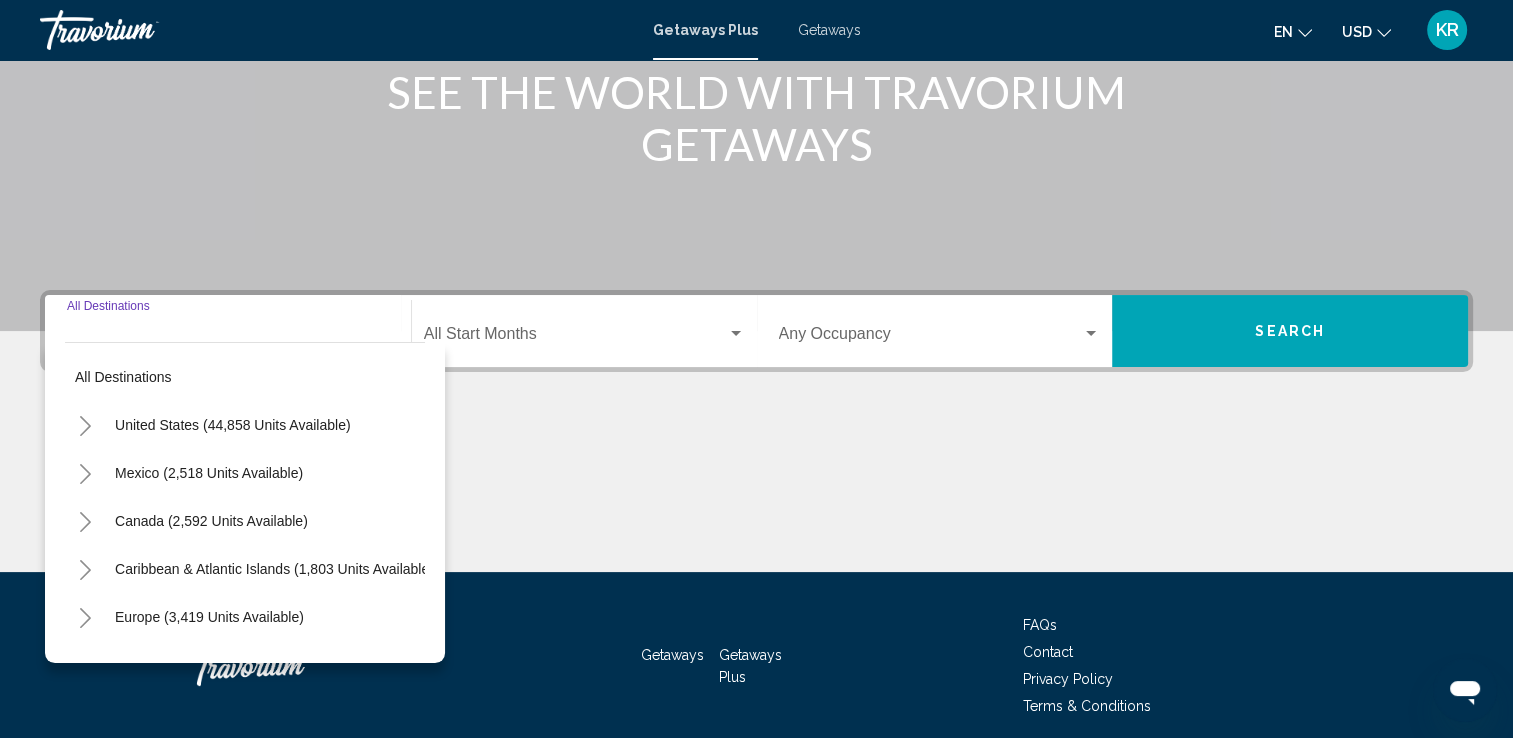 scroll, scrollTop: 347, scrollLeft: 0, axis: vertical 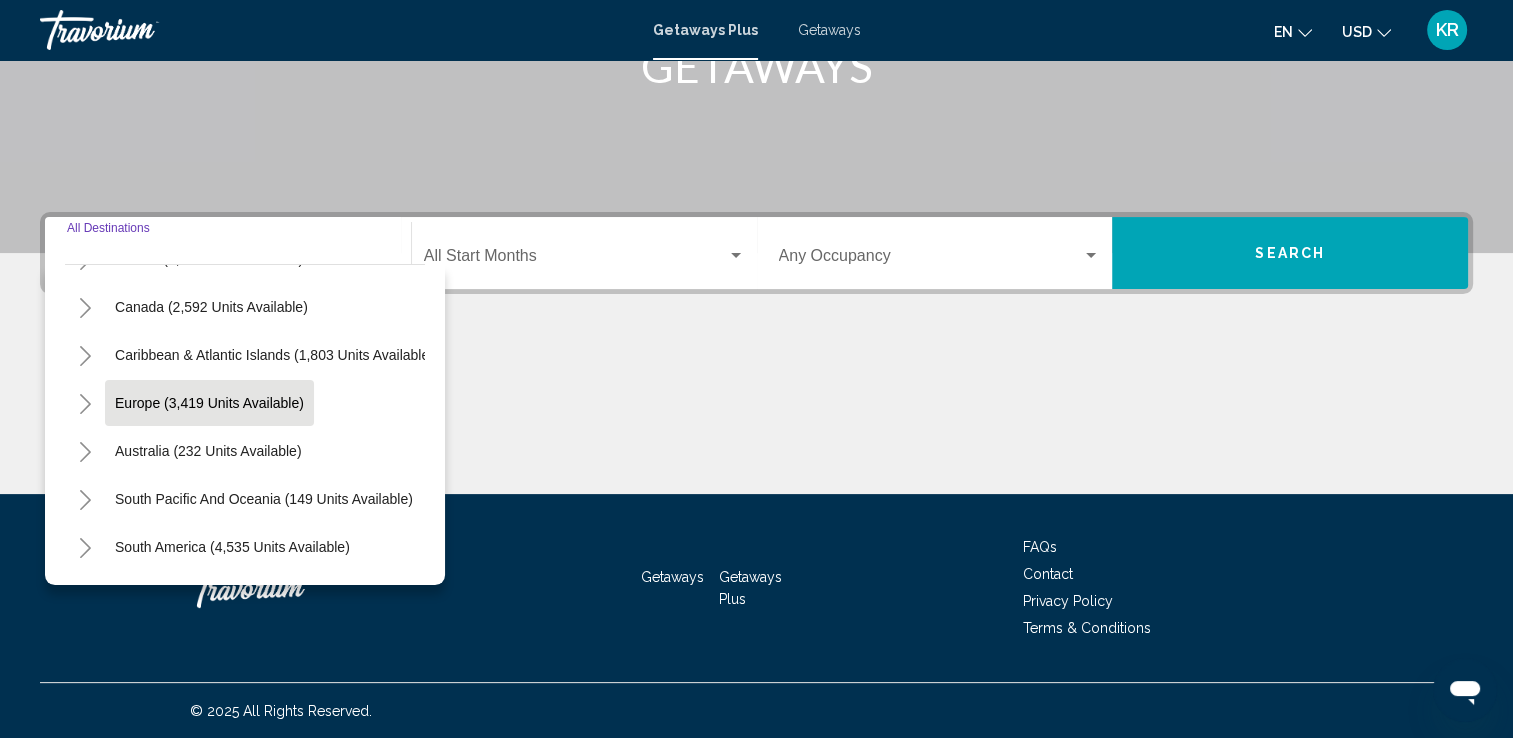 click on "Europe (3,419 units available)" at bounding box center (208, 451) 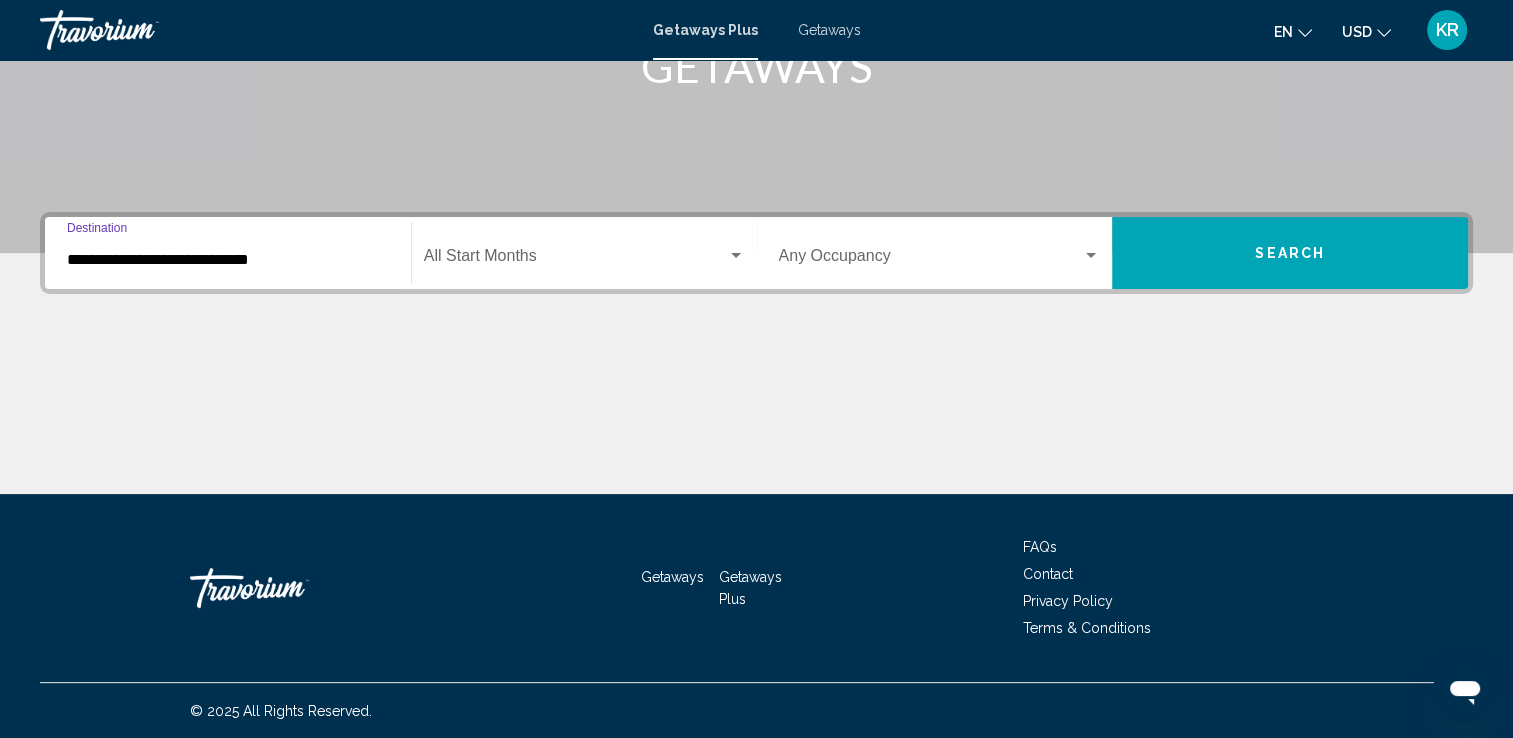 click at bounding box center [575, 260] 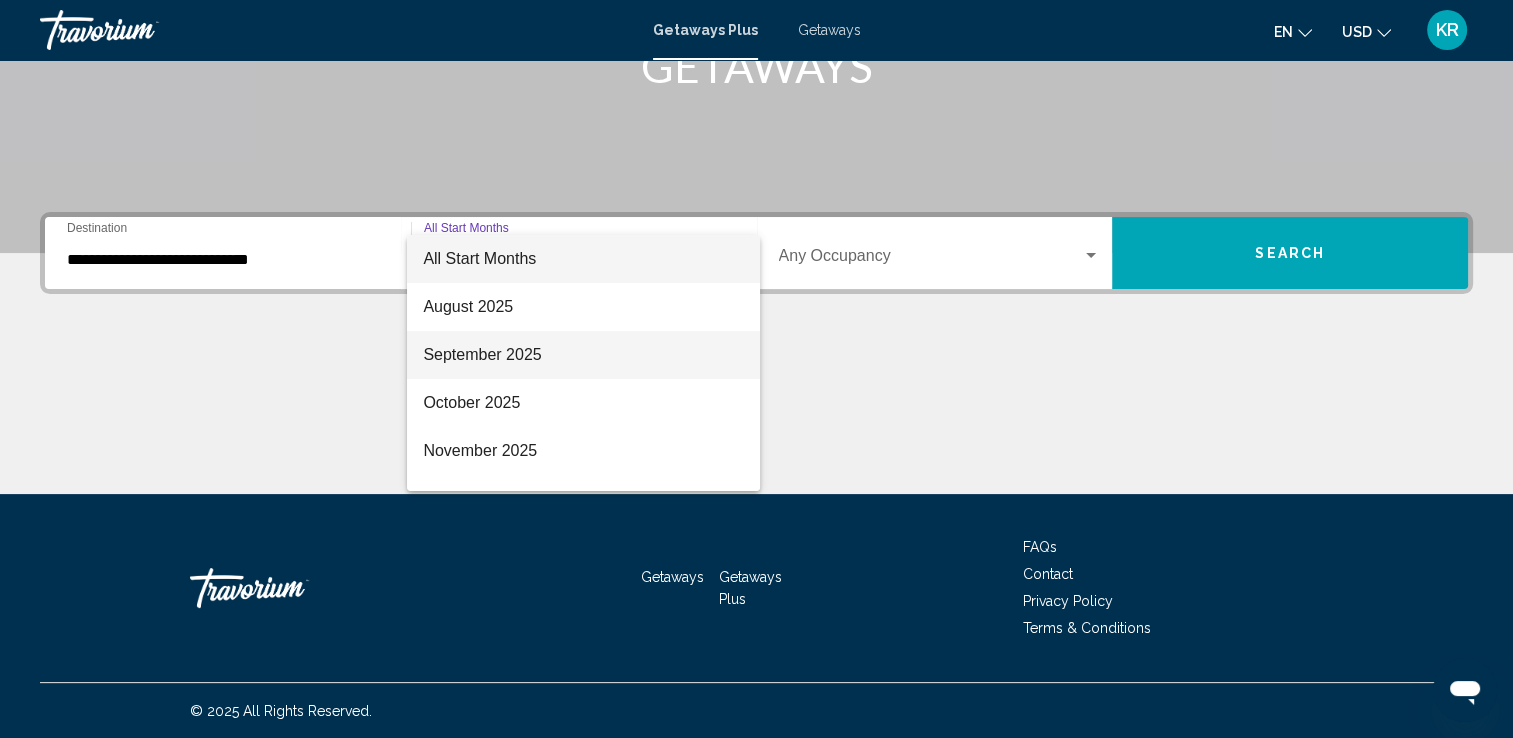 click on "September 2025" at bounding box center [583, 355] 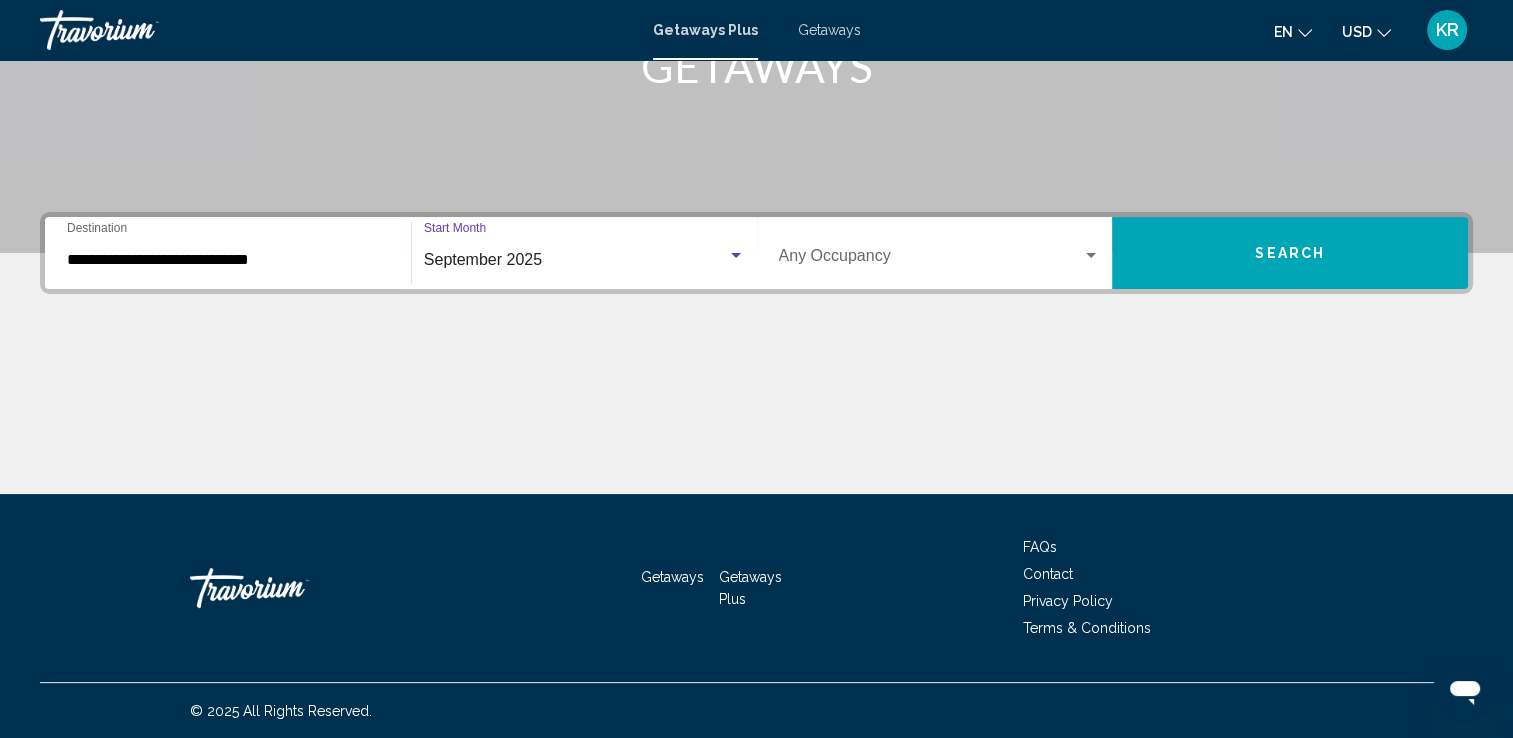 click on "Search" at bounding box center (1290, 253) 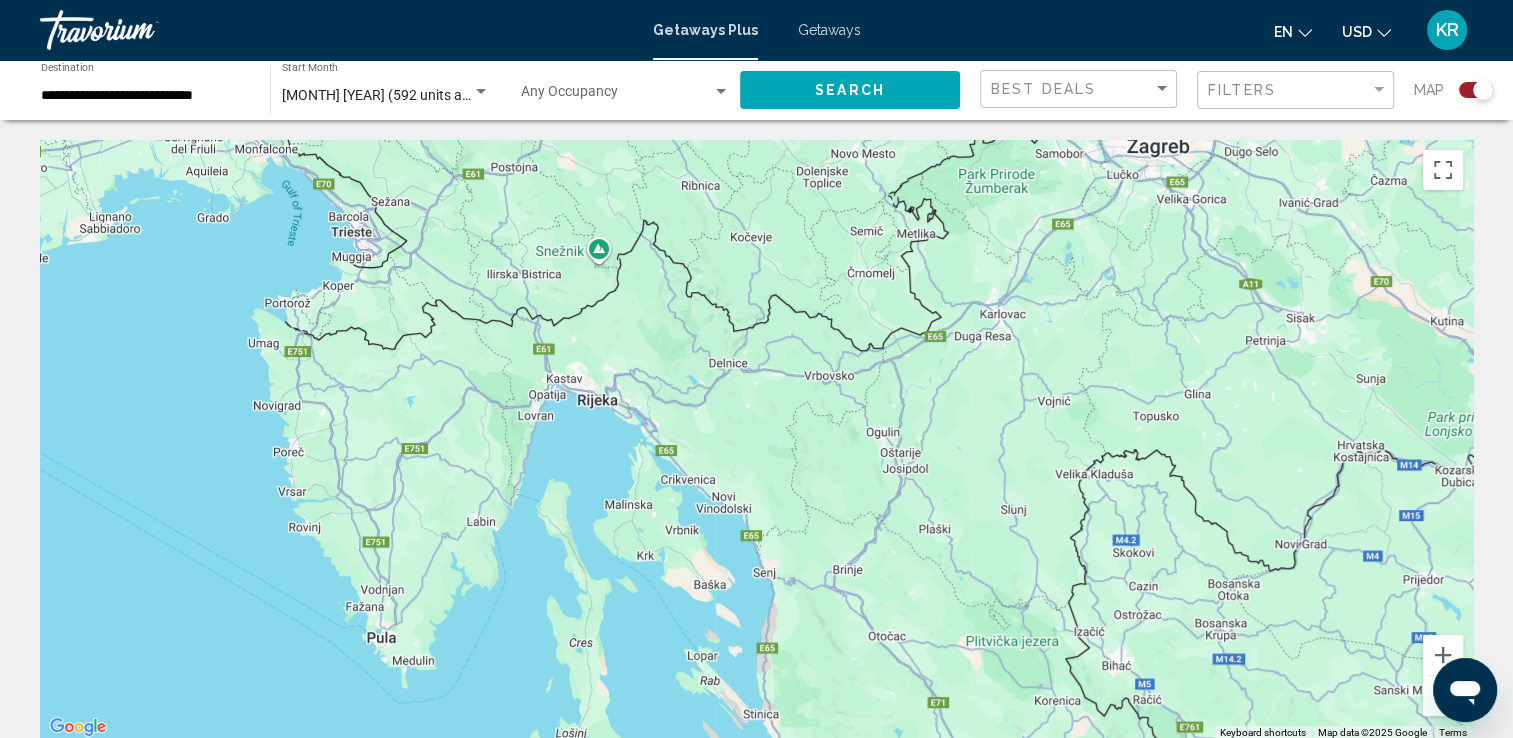 click on "September 2025 (592 units available)" at bounding box center (398, 95) 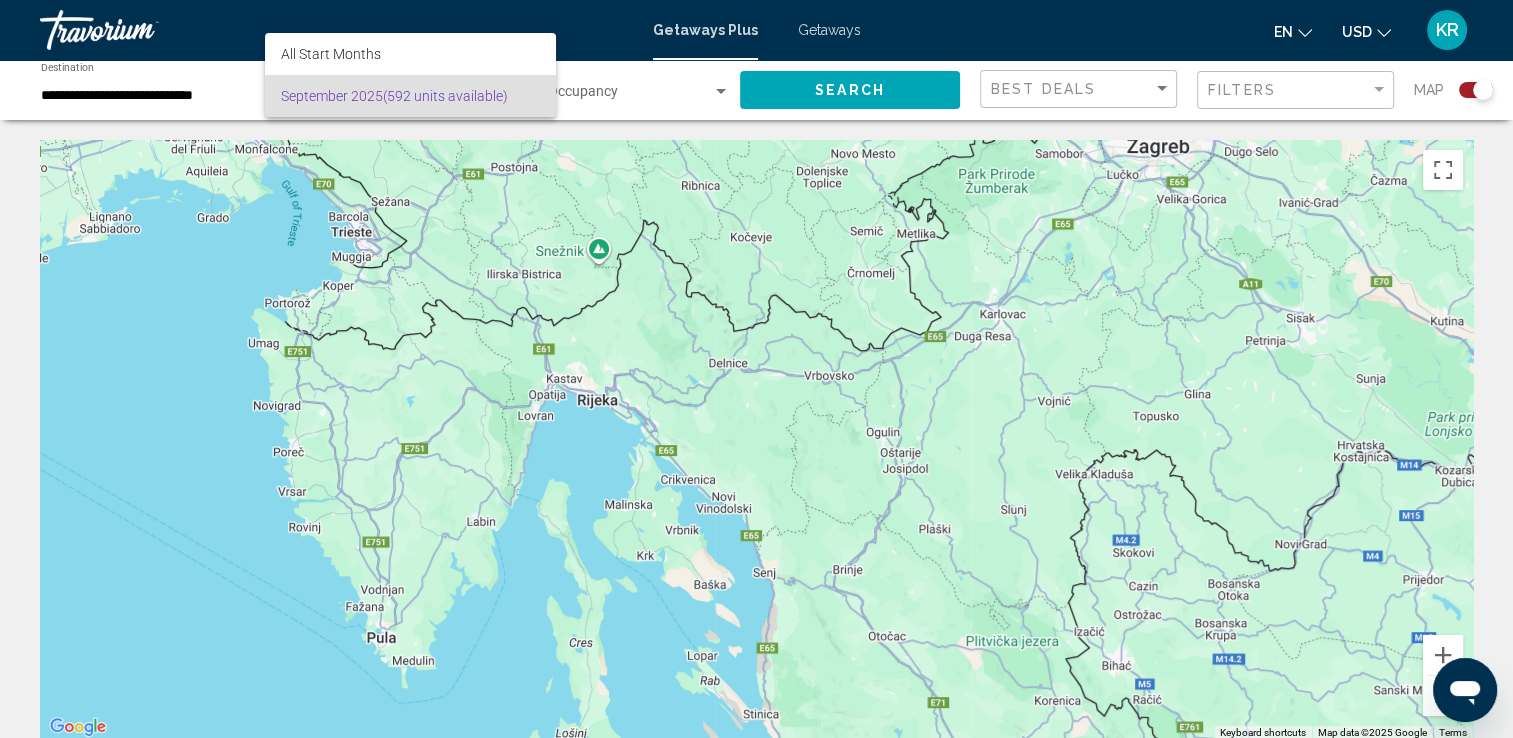 click at bounding box center [756, 369] 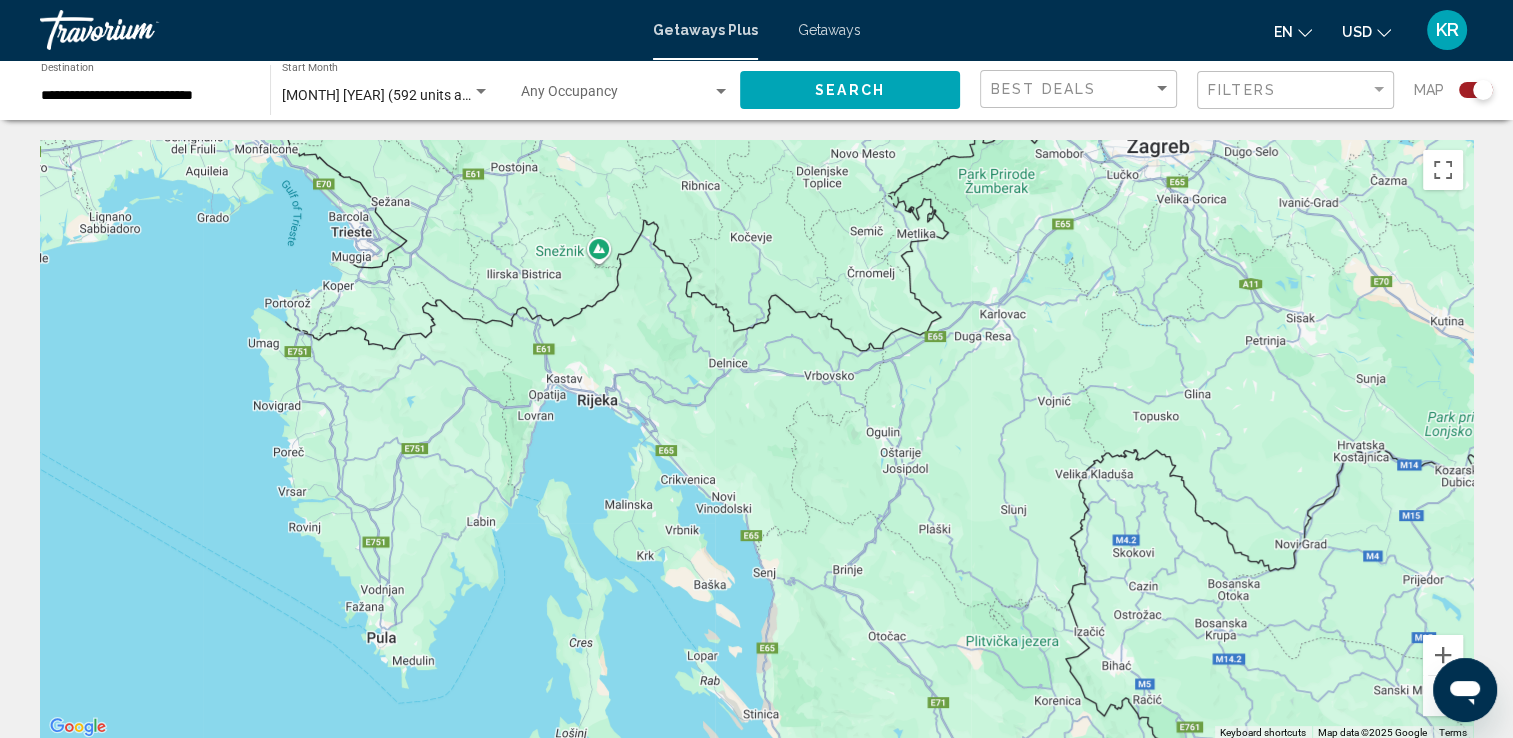 click on "September 2025 (592 units available)" at bounding box center (398, 95) 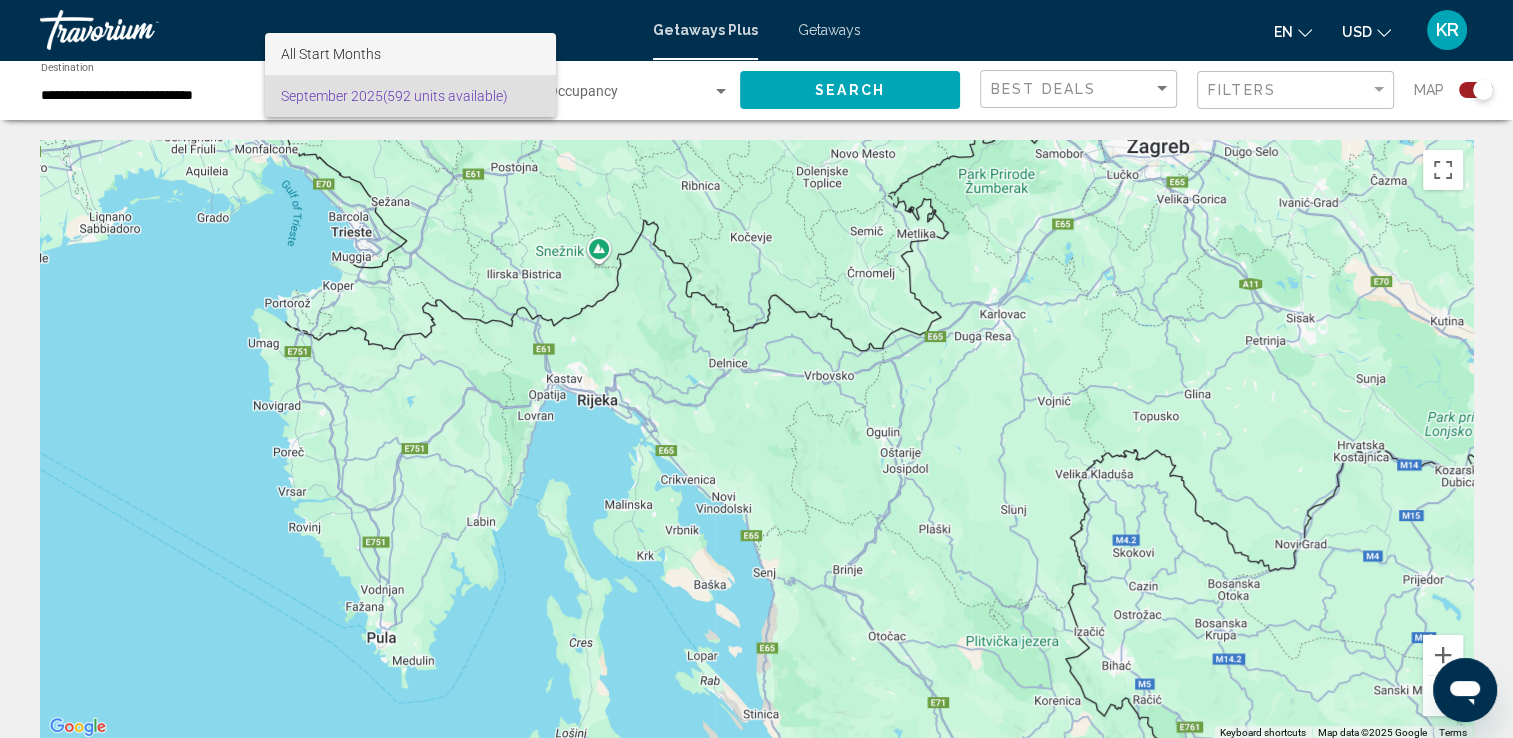 click on "All Start Months" at bounding box center (410, 54) 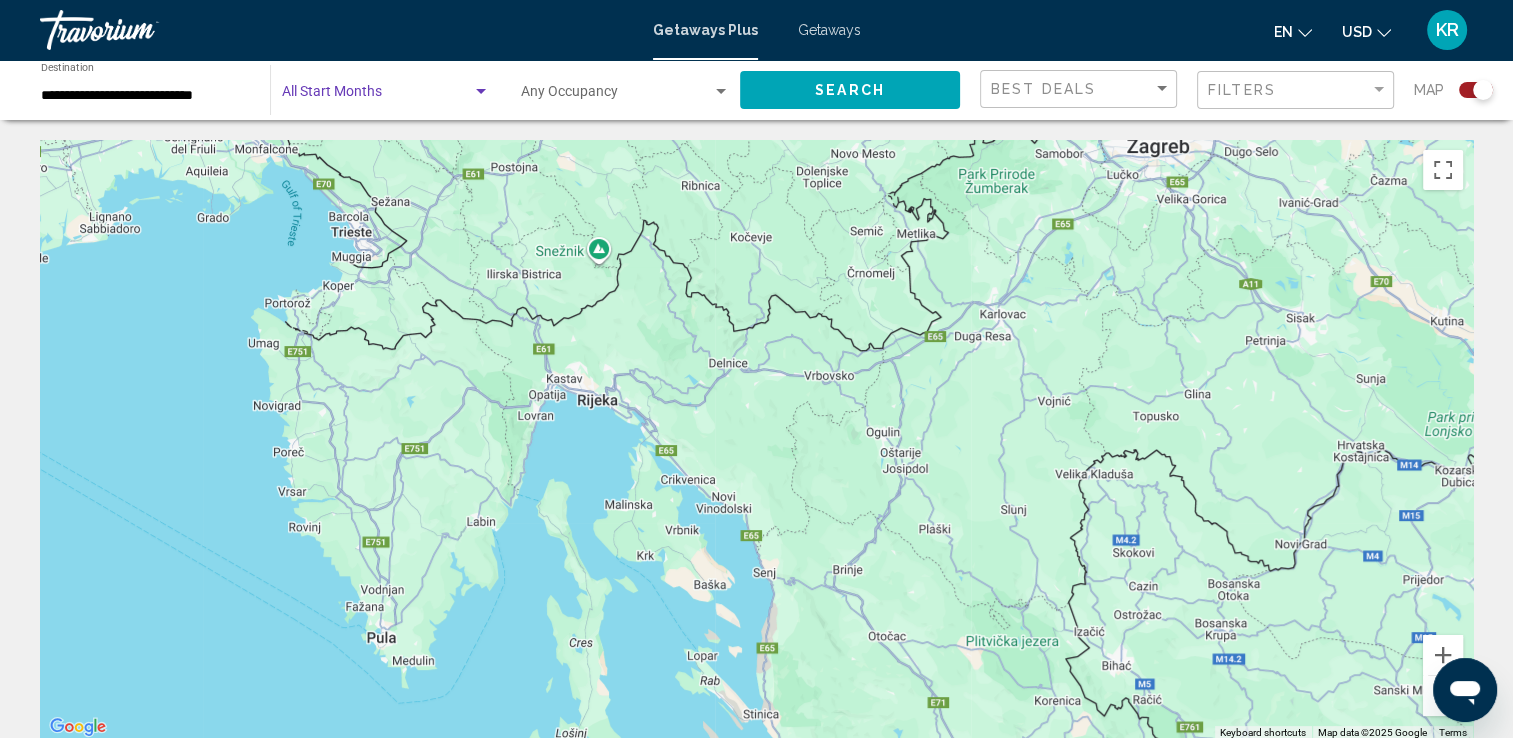 click on "Search" 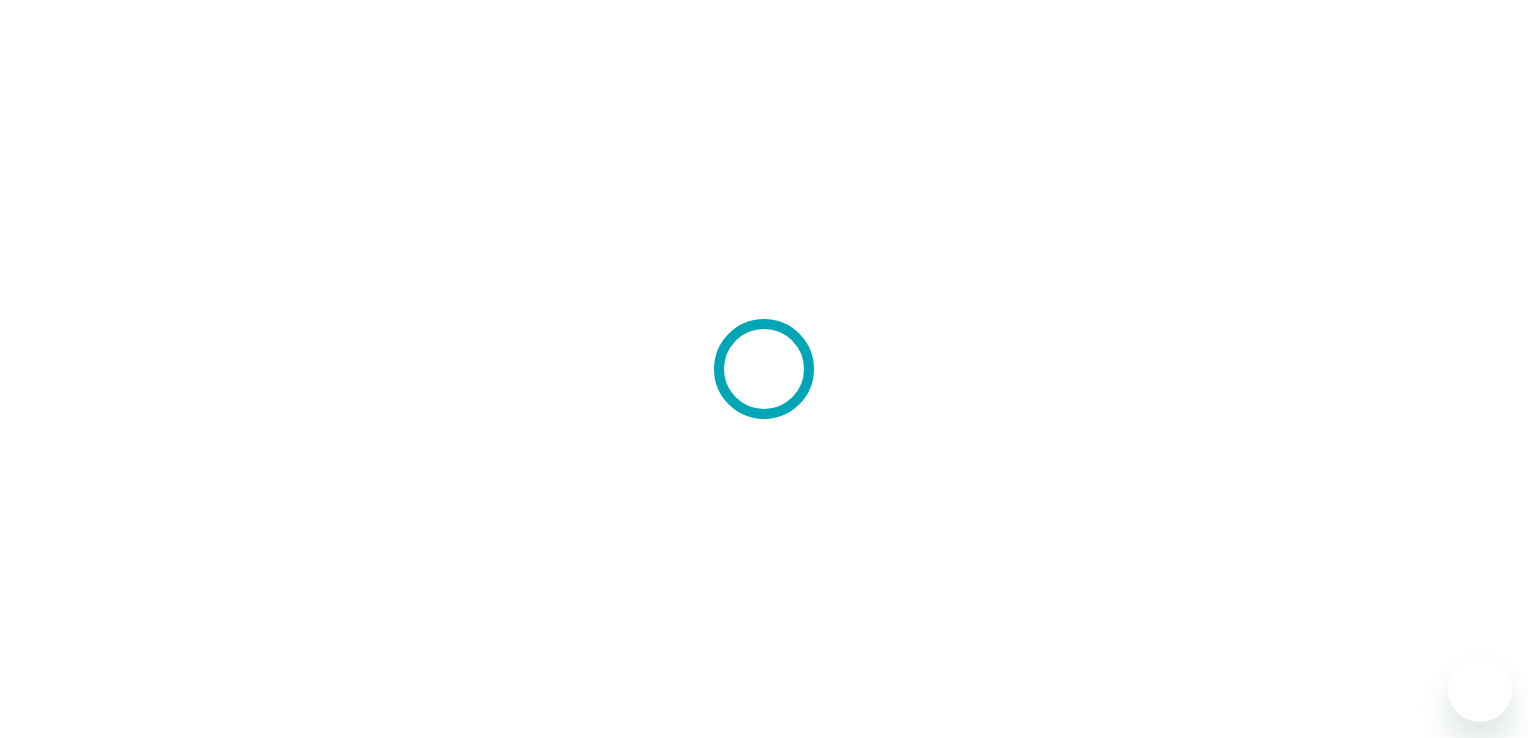 scroll, scrollTop: 0, scrollLeft: 0, axis: both 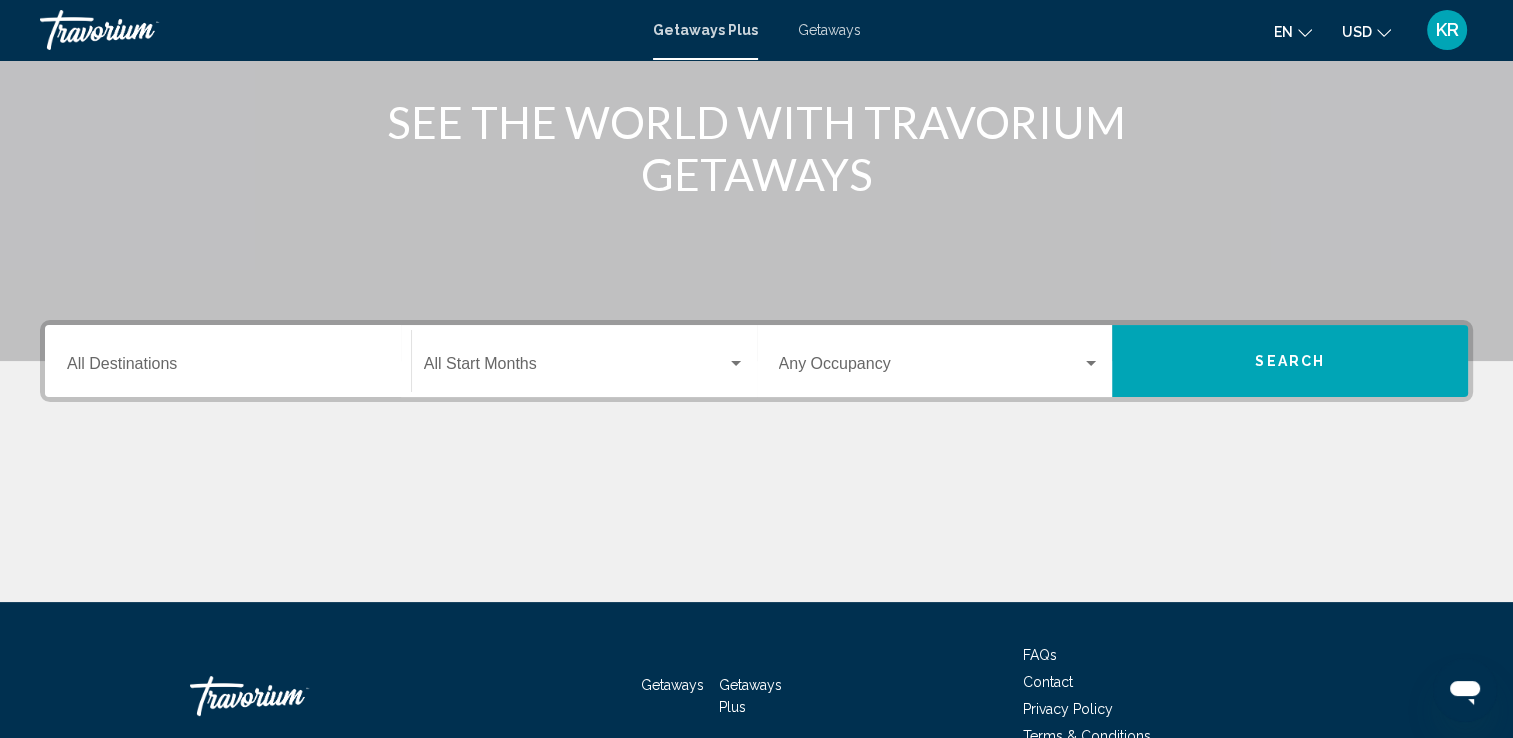 click on "Occupancy Any Occupancy" at bounding box center (940, 361) 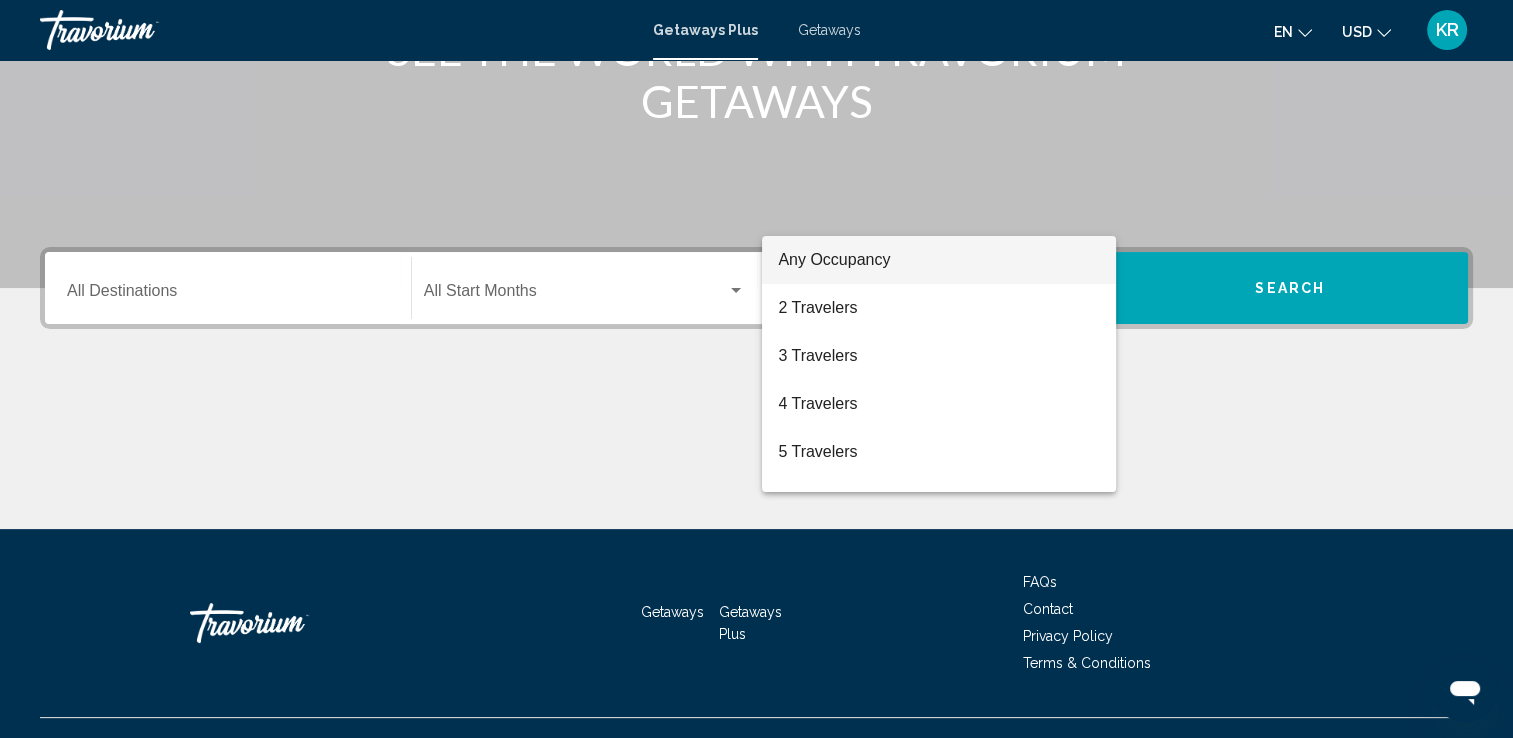 scroll, scrollTop: 347, scrollLeft: 0, axis: vertical 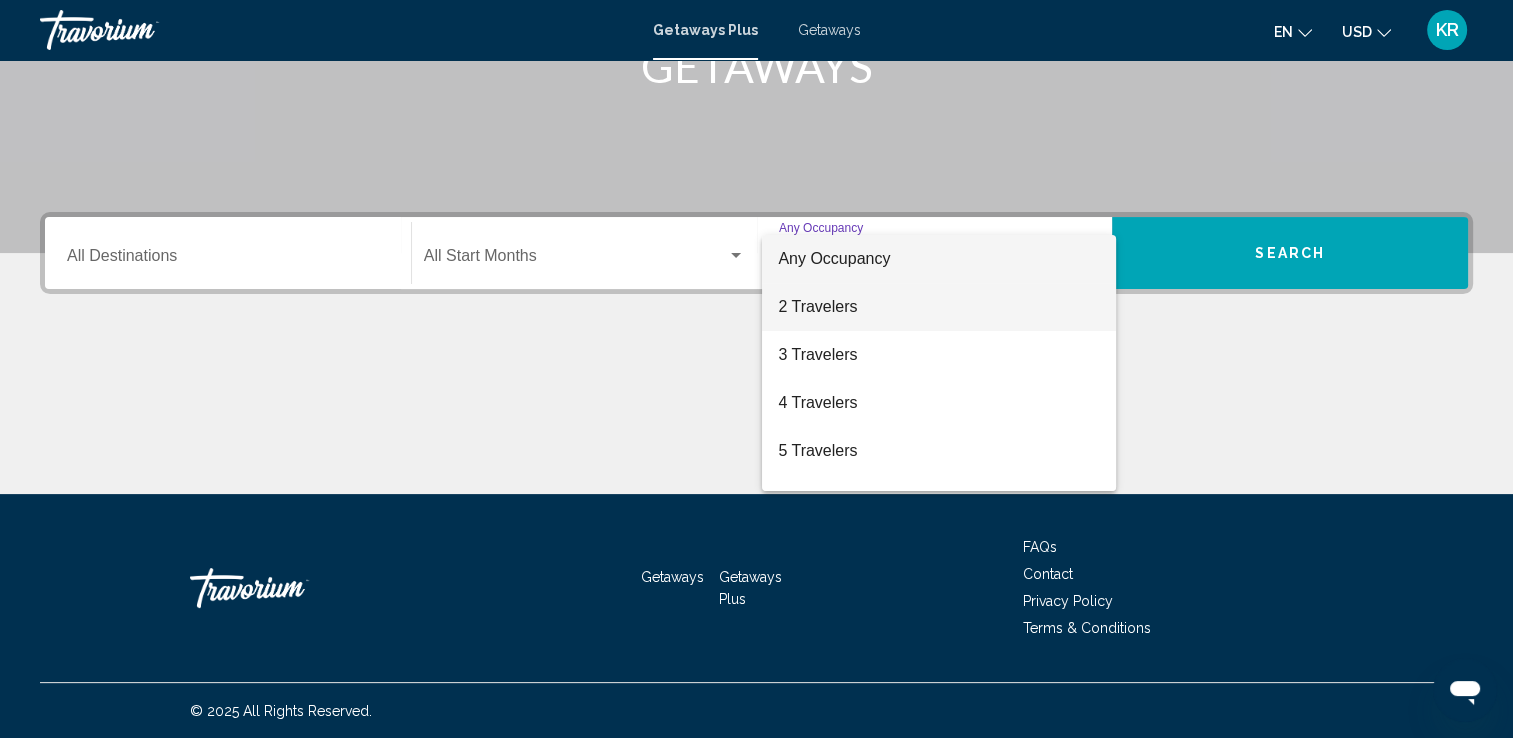 click on "2 Travelers" at bounding box center [939, 307] 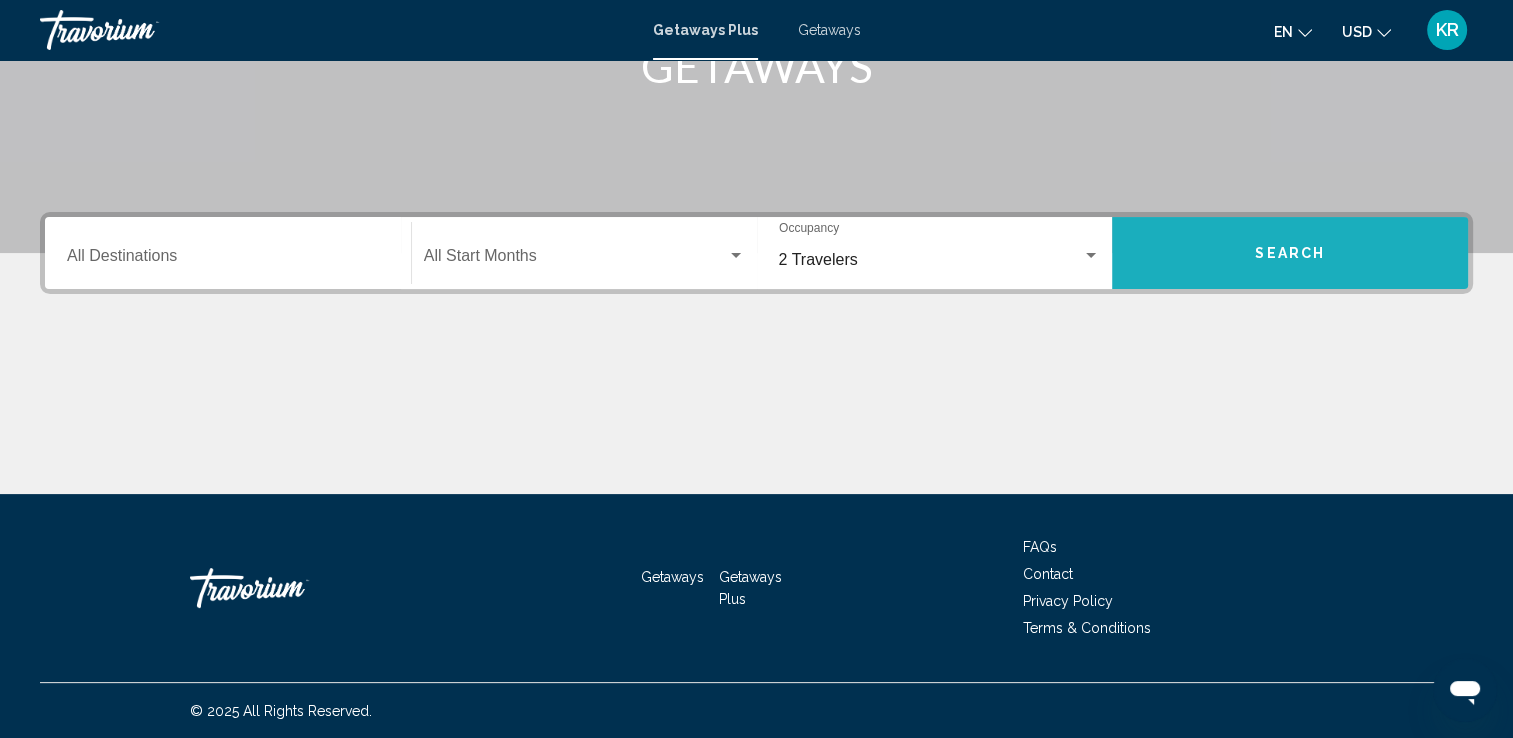 click on "Search" at bounding box center (1290, 254) 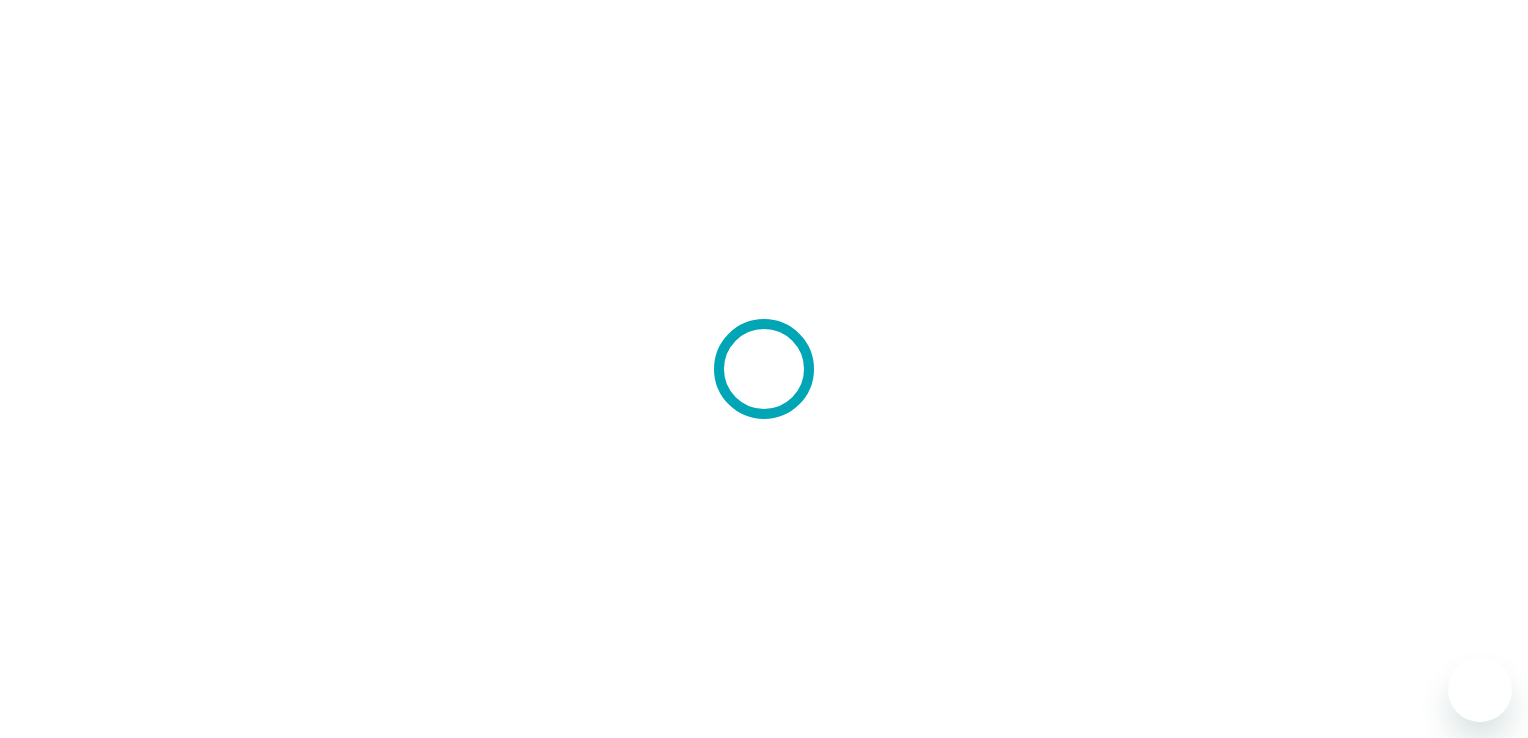 scroll, scrollTop: 0, scrollLeft: 0, axis: both 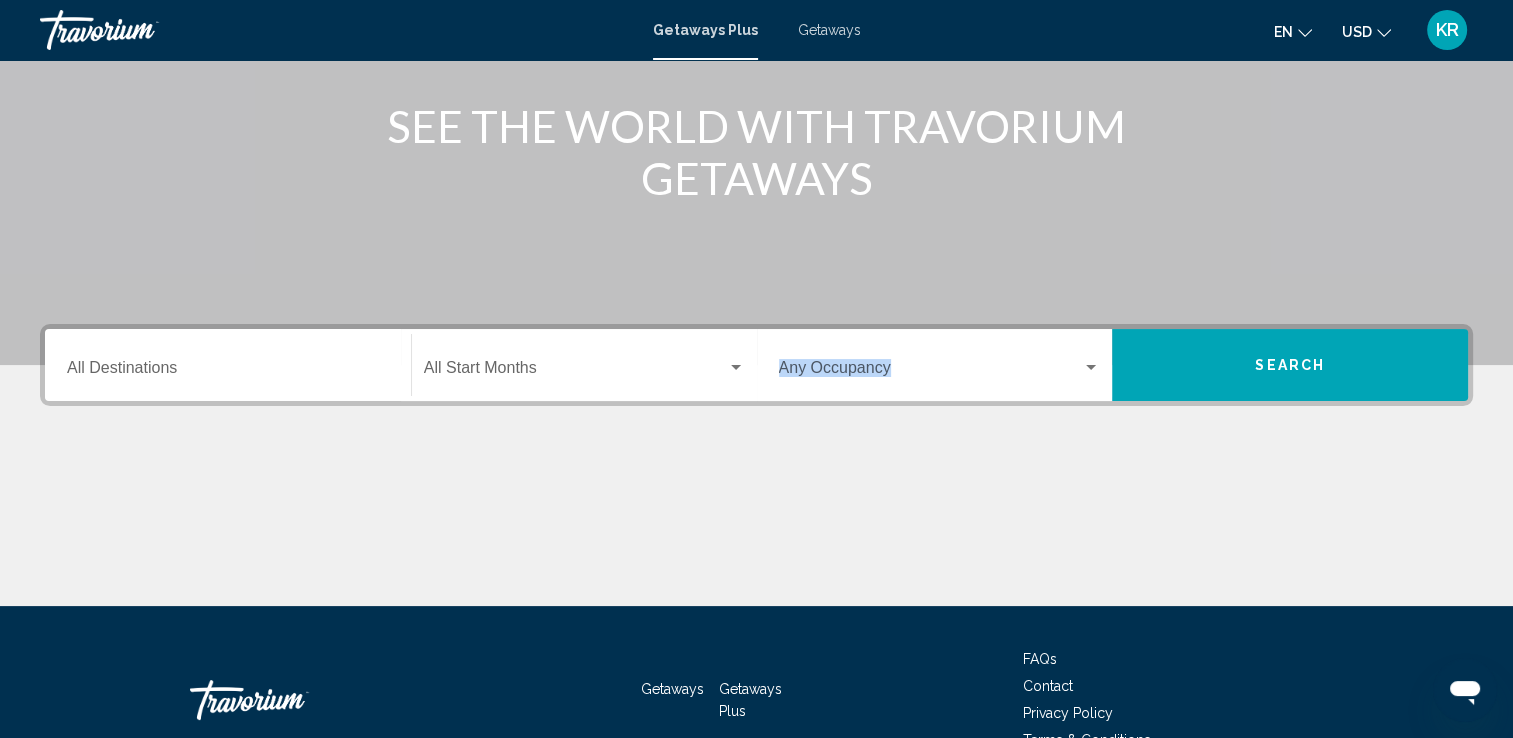 drag, startPoint x: 910, startPoint y: 417, endPoint x: 1087, endPoint y: 362, distance: 185.34833 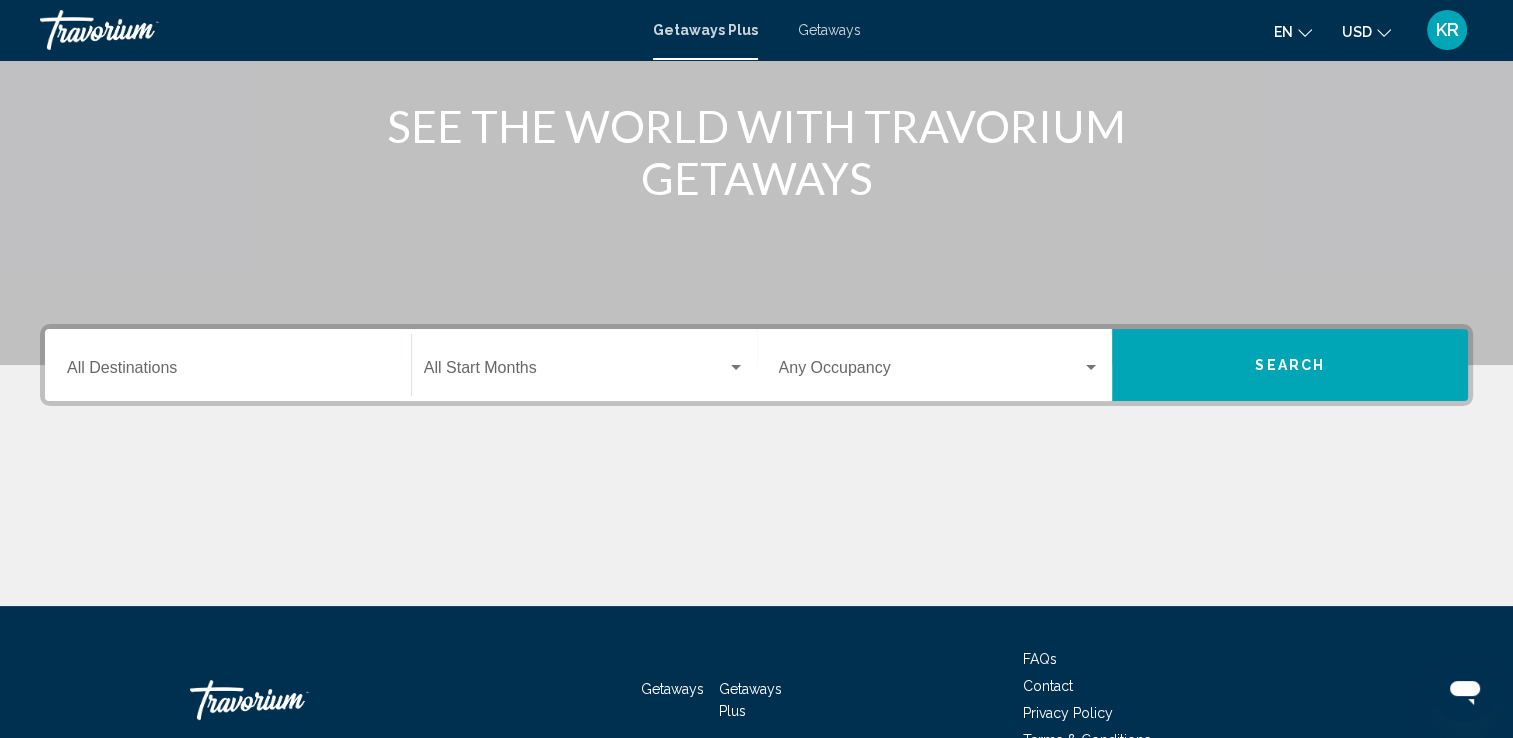 click on "Occupancy Any Occupancy" at bounding box center [940, 365] 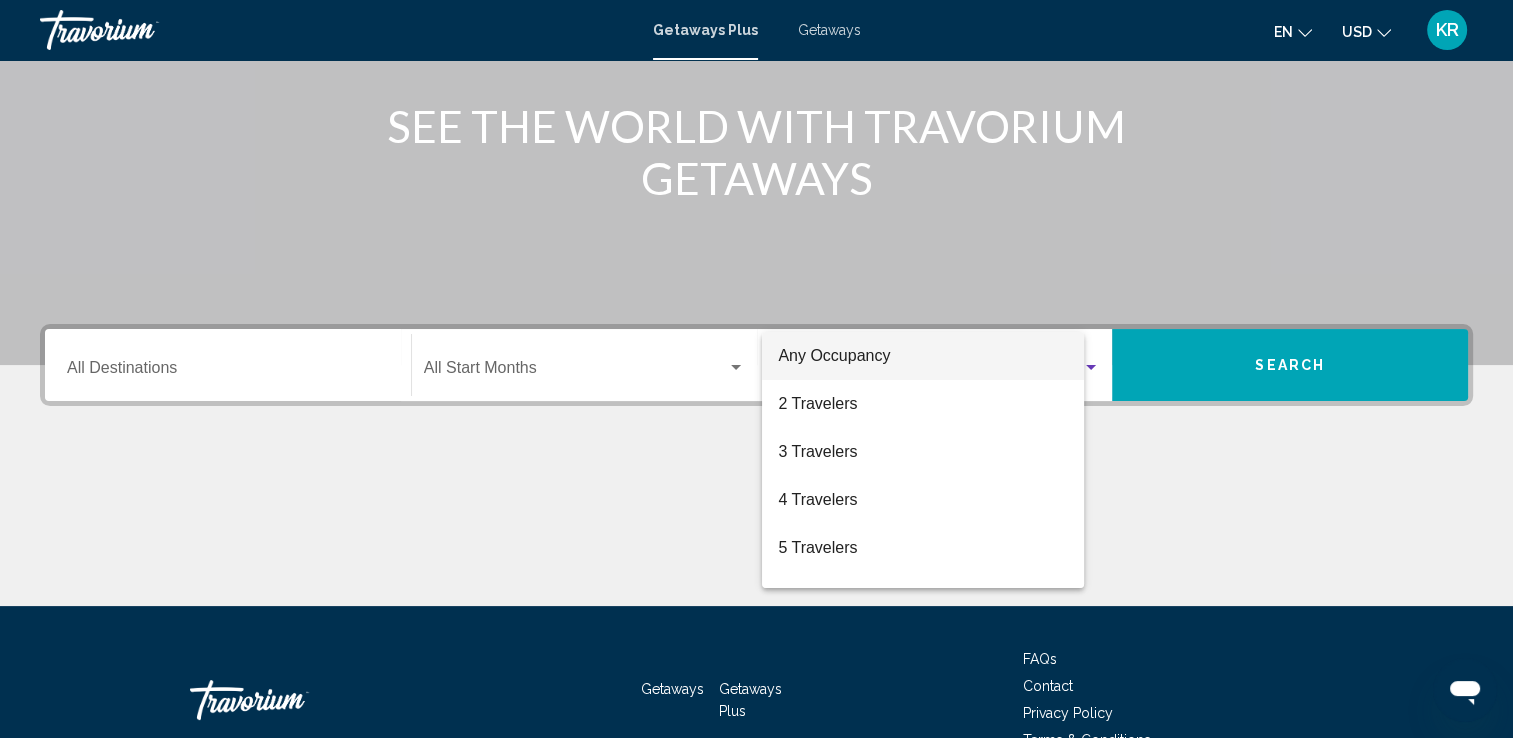 scroll, scrollTop: 347, scrollLeft: 0, axis: vertical 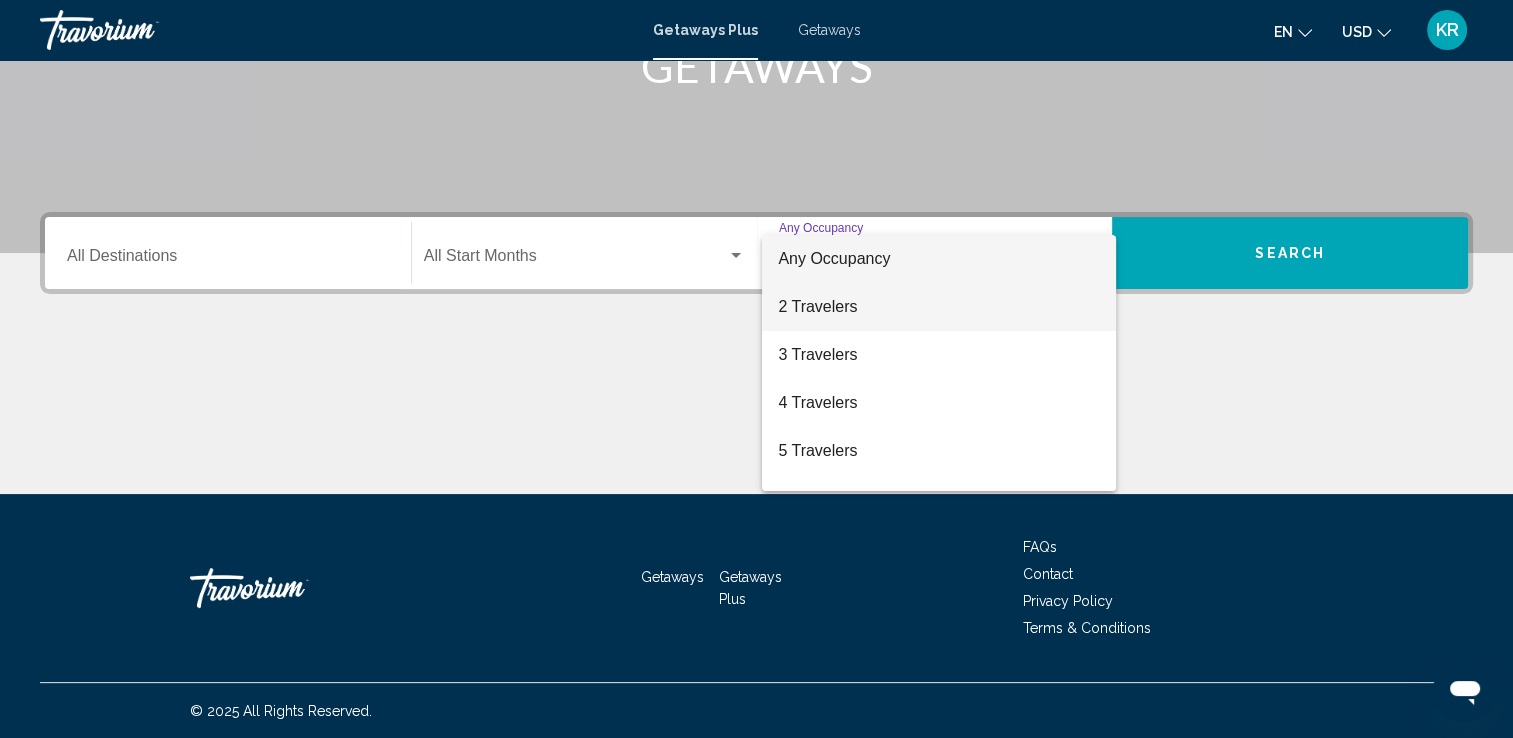 click on "2 Travelers" at bounding box center (939, 307) 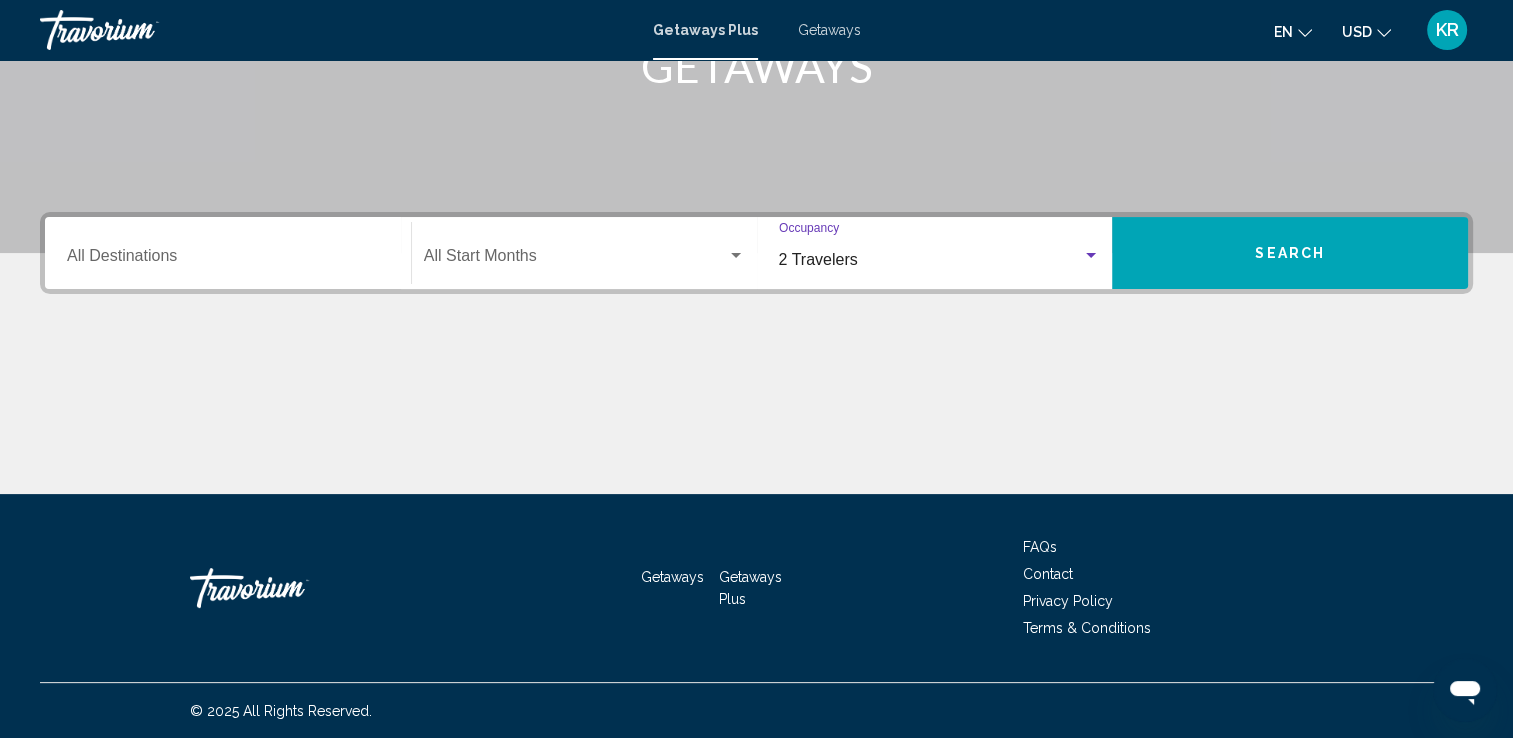 click on "Search" at bounding box center [1290, 254] 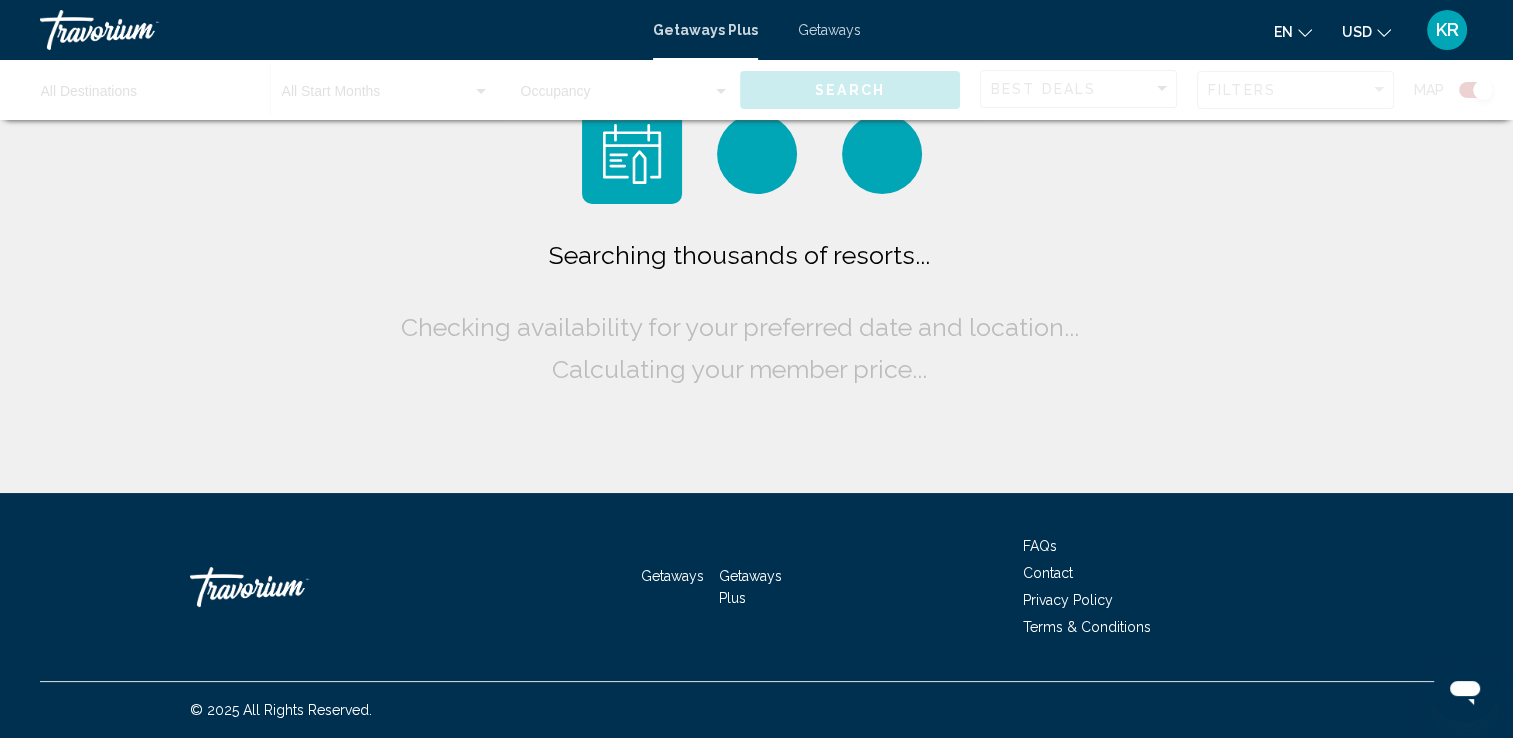 scroll, scrollTop: 0, scrollLeft: 0, axis: both 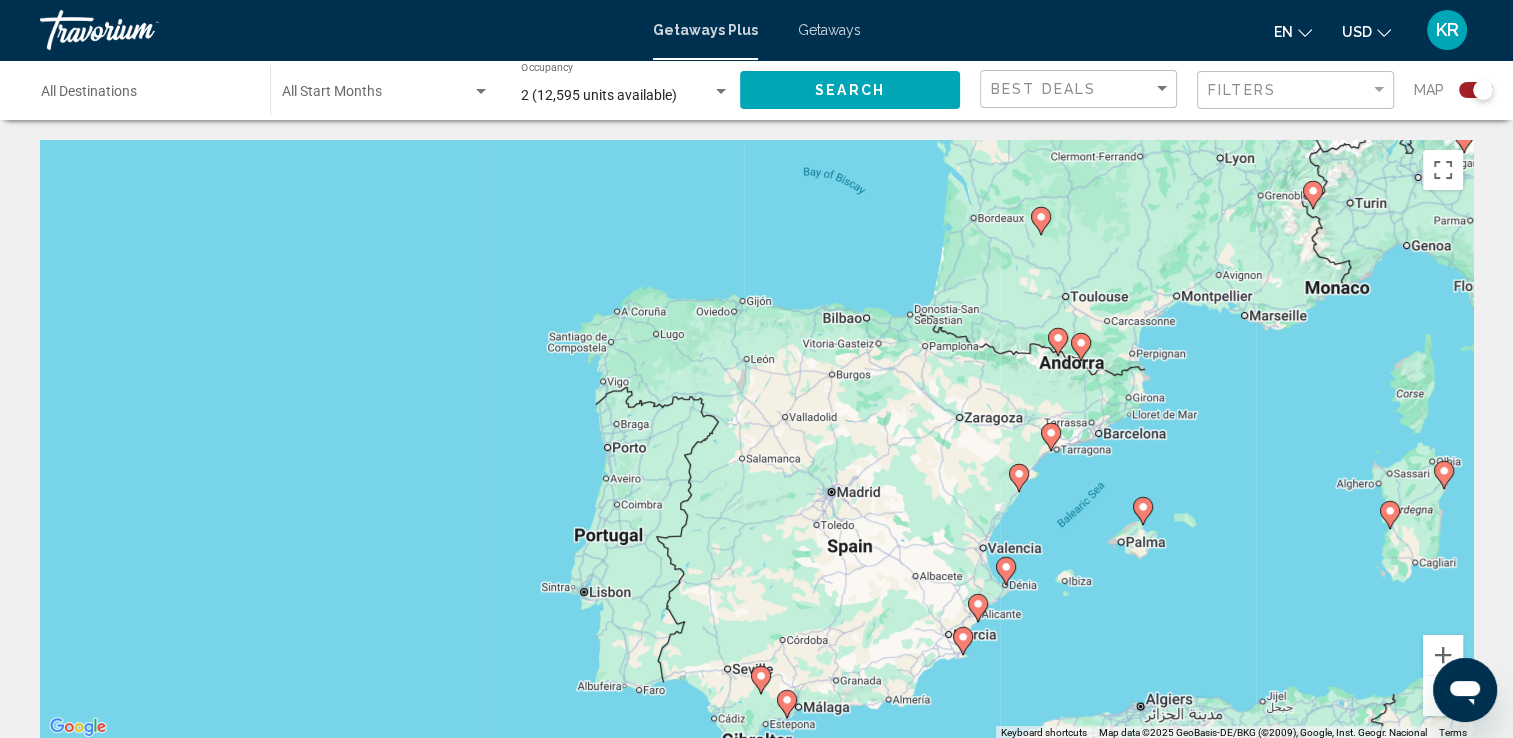 click on "Destination All Destinations" at bounding box center [145, 96] 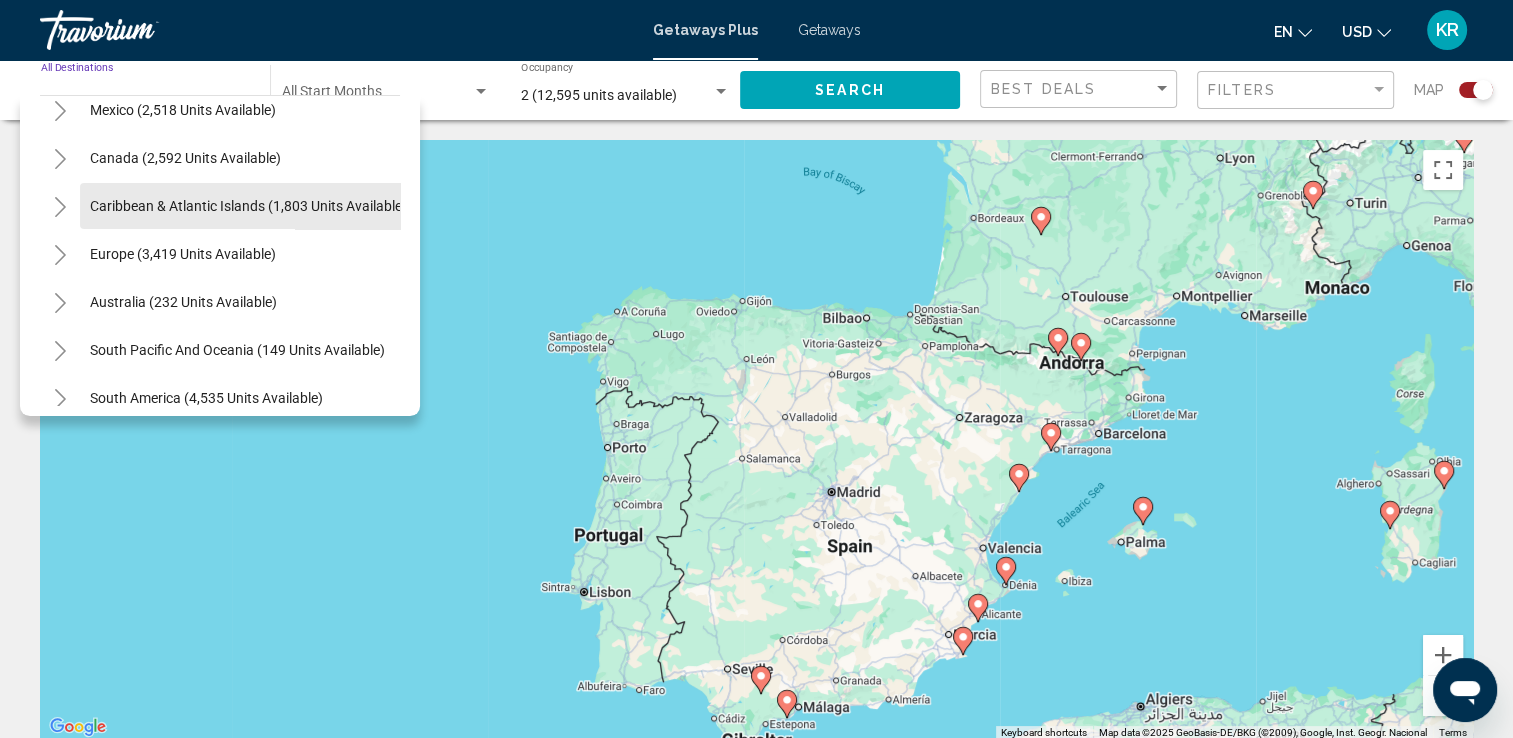 scroll, scrollTop: 119, scrollLeft: 0, axis: vertical 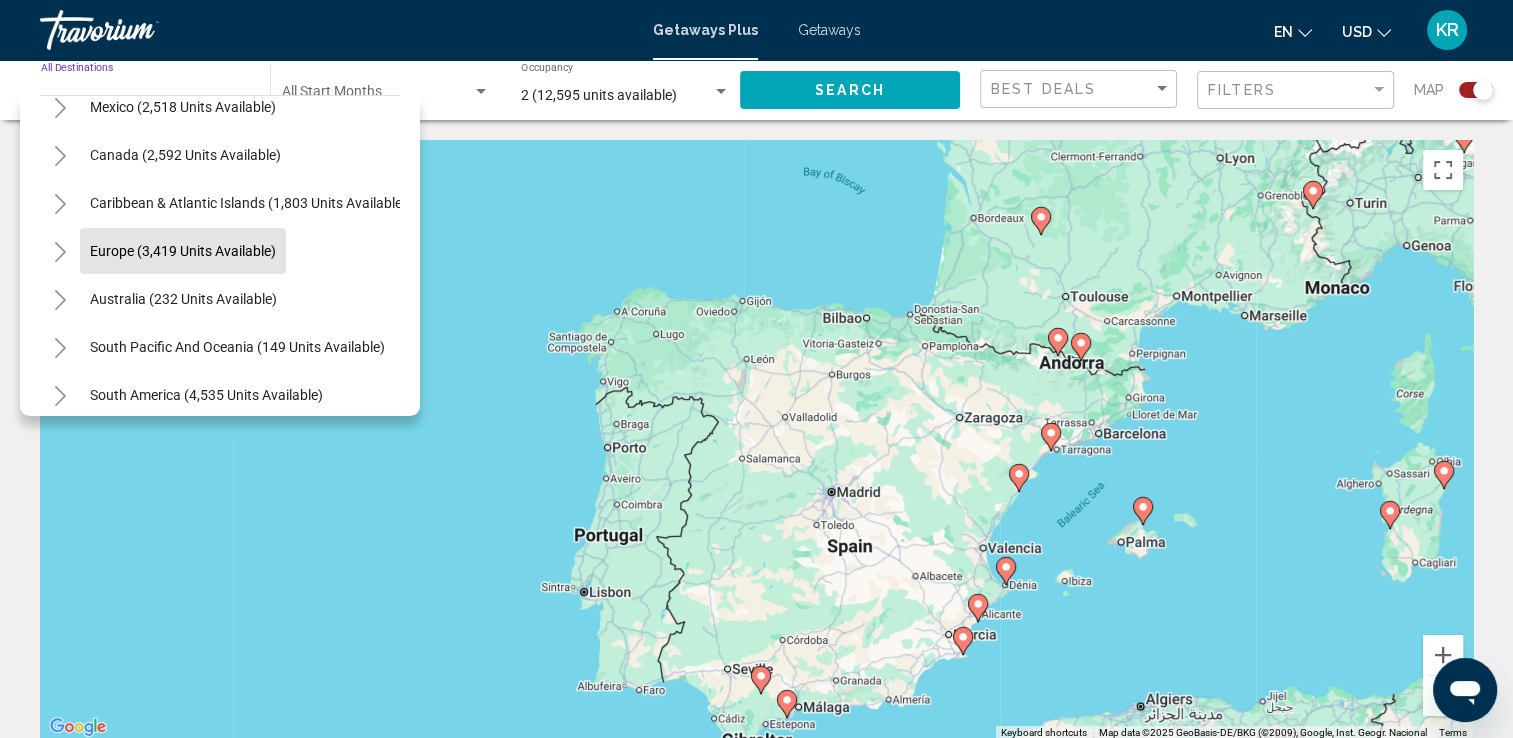 click on "Europe (3,419 units available)" at bounding box center [183, 299] 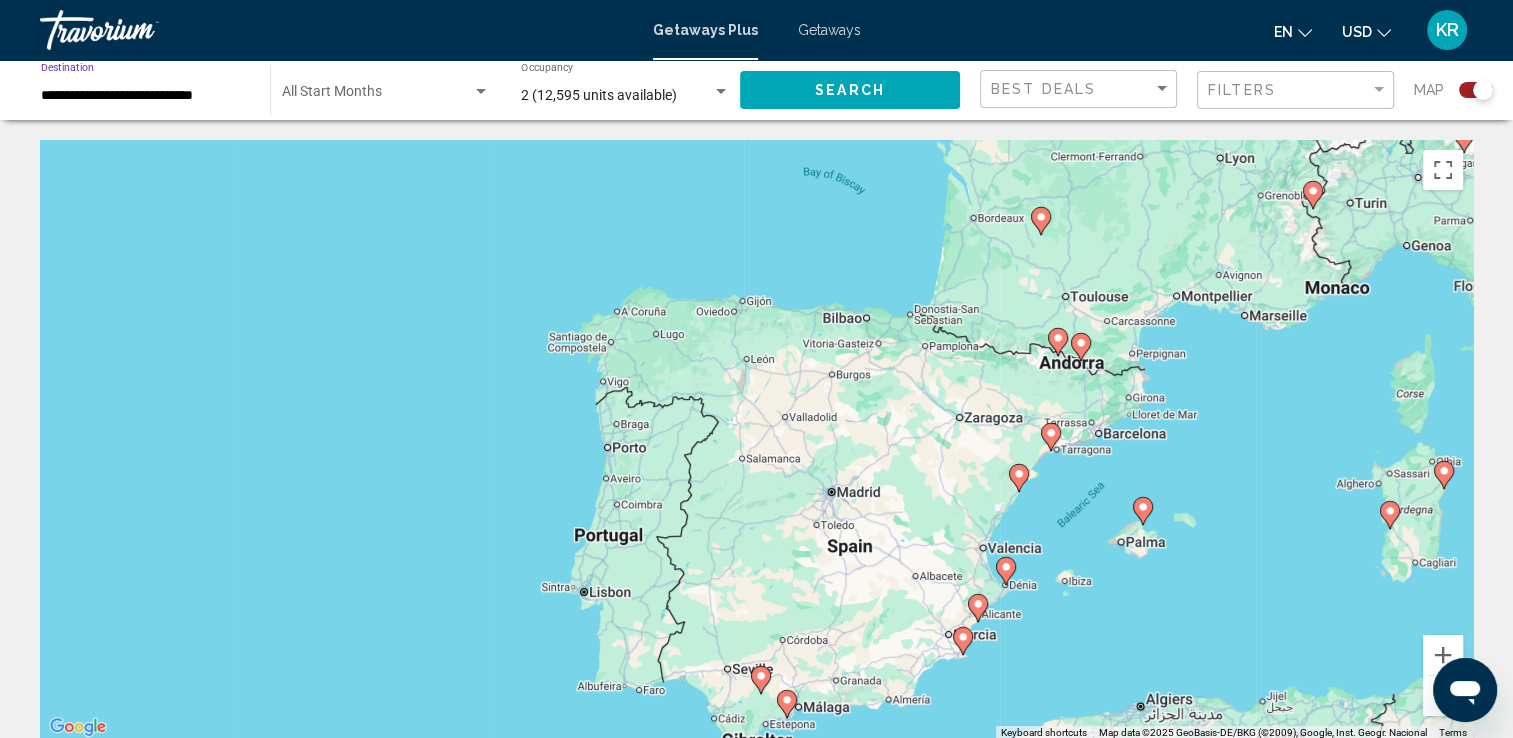 click on "Search" 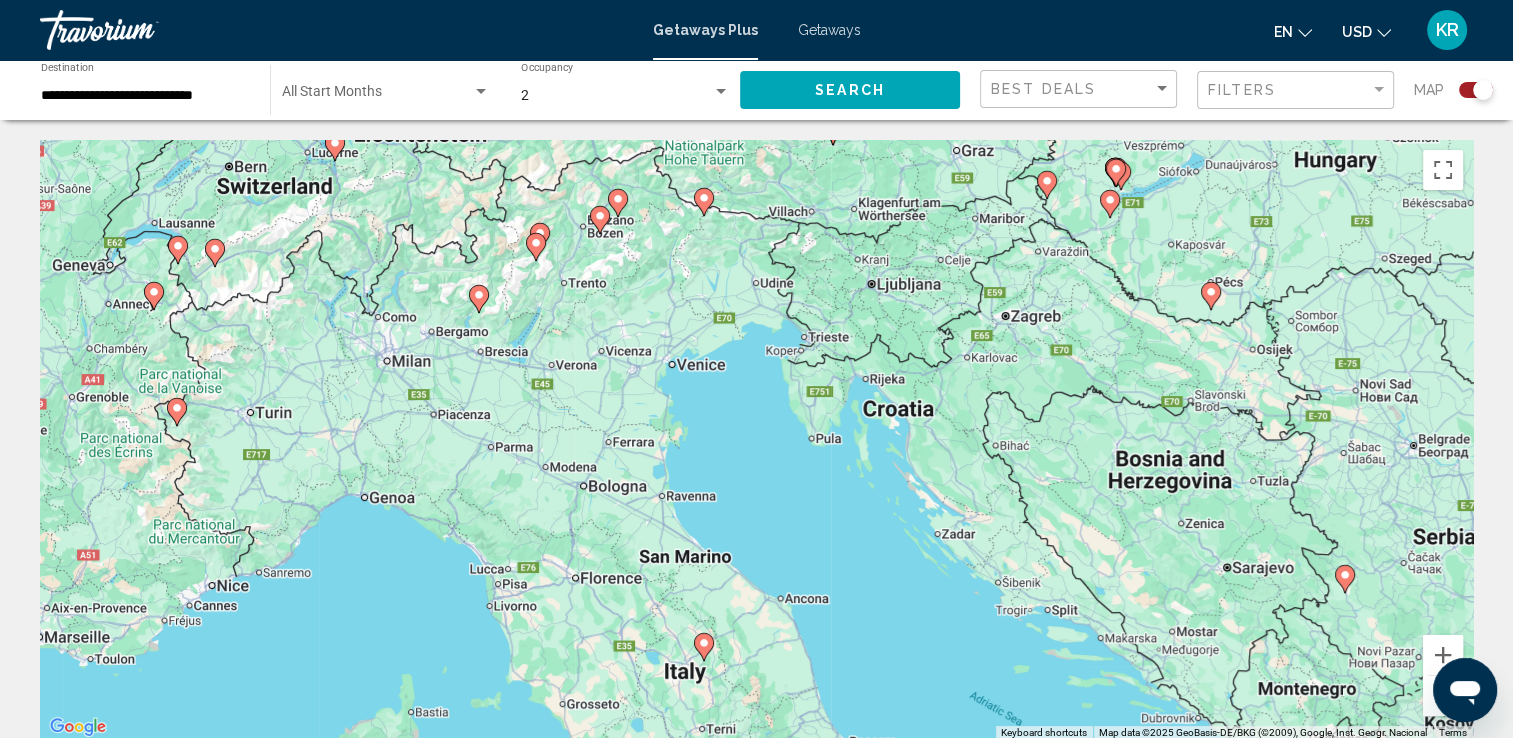 click on "To activate drag with keyboard, press Alt + Enter. Once in keyboard drag state, use the arrow keys to move the marker. To complete the drag, press the Enter key. To cancel, press Escape." at bounding box center [756, 440] 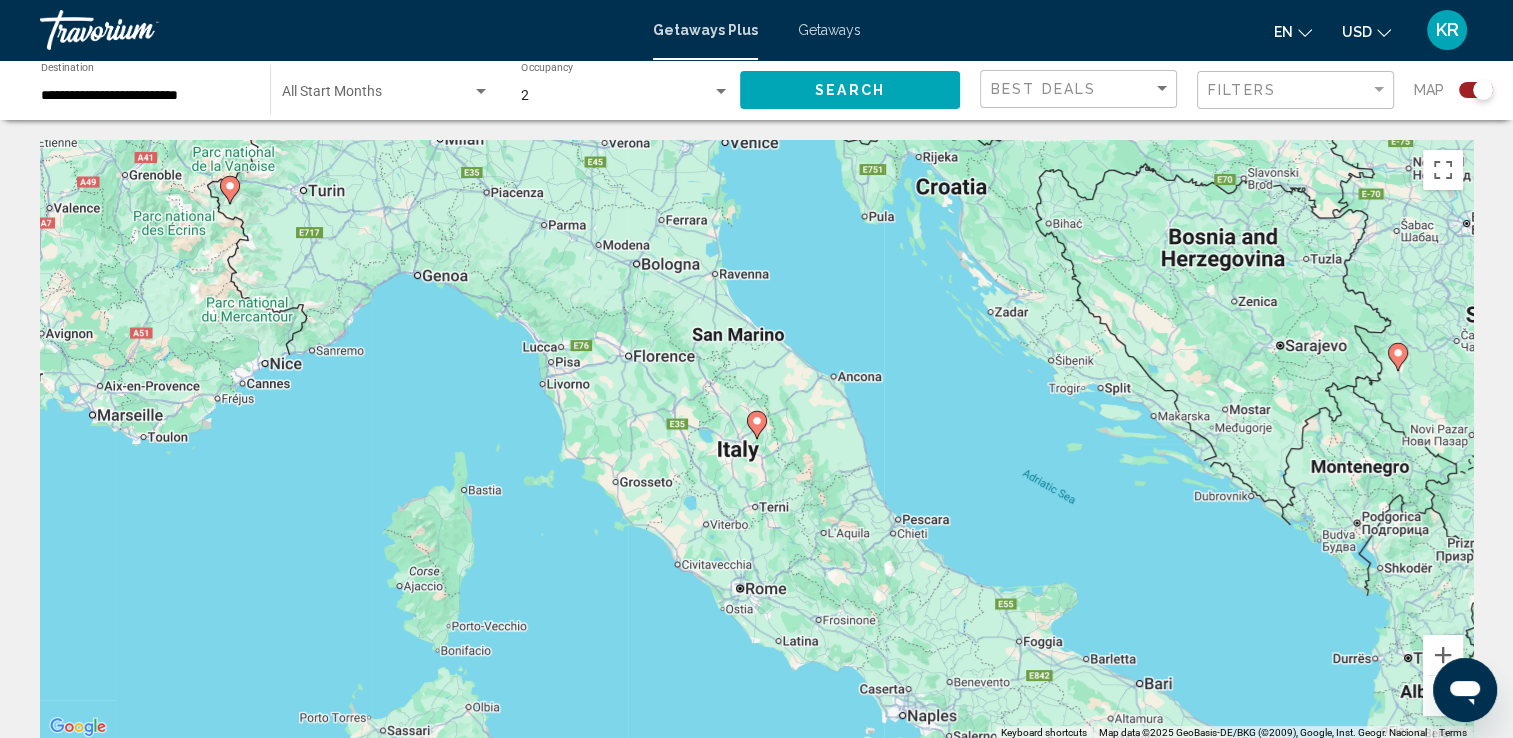 click at bounding box center [757, 425] 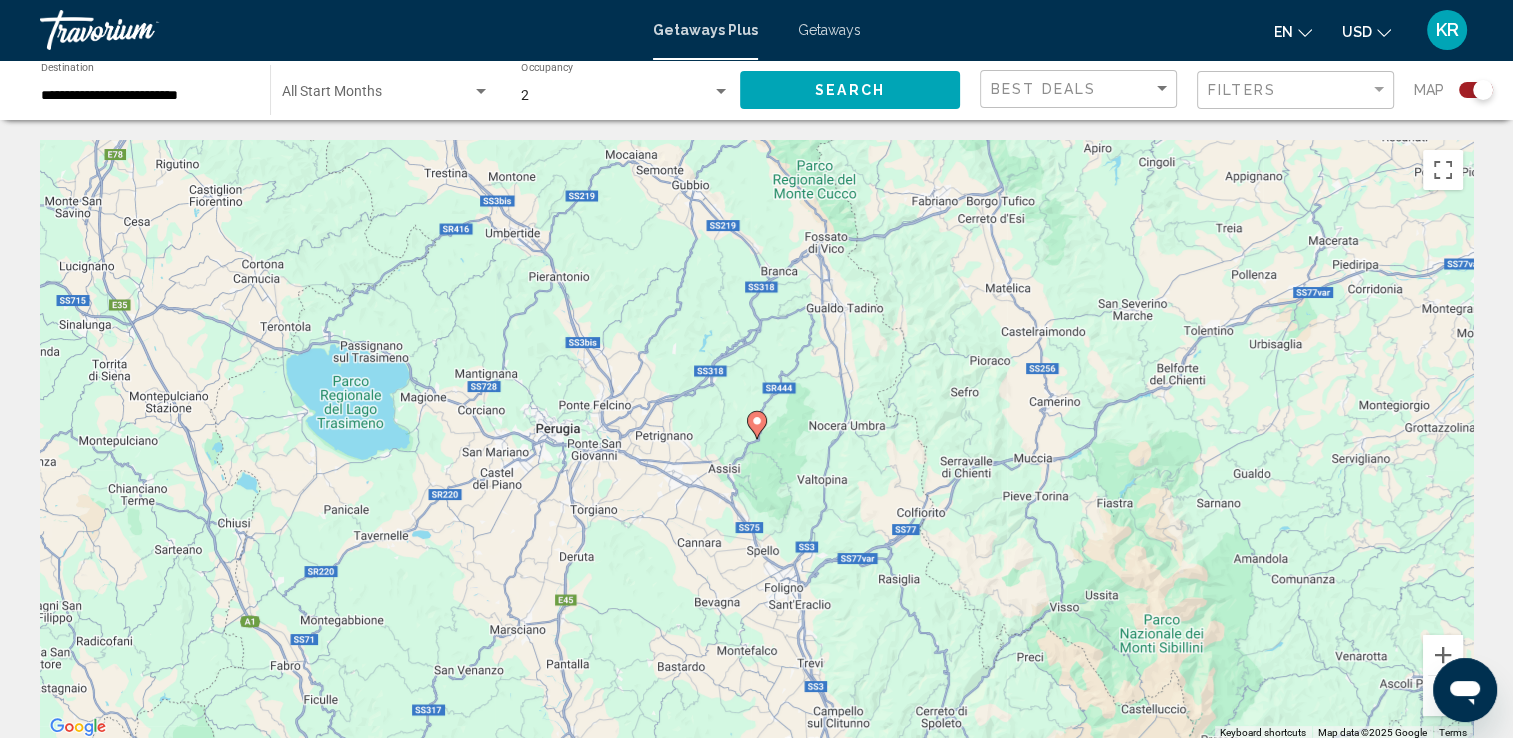 click at bounding box center (757, 425) 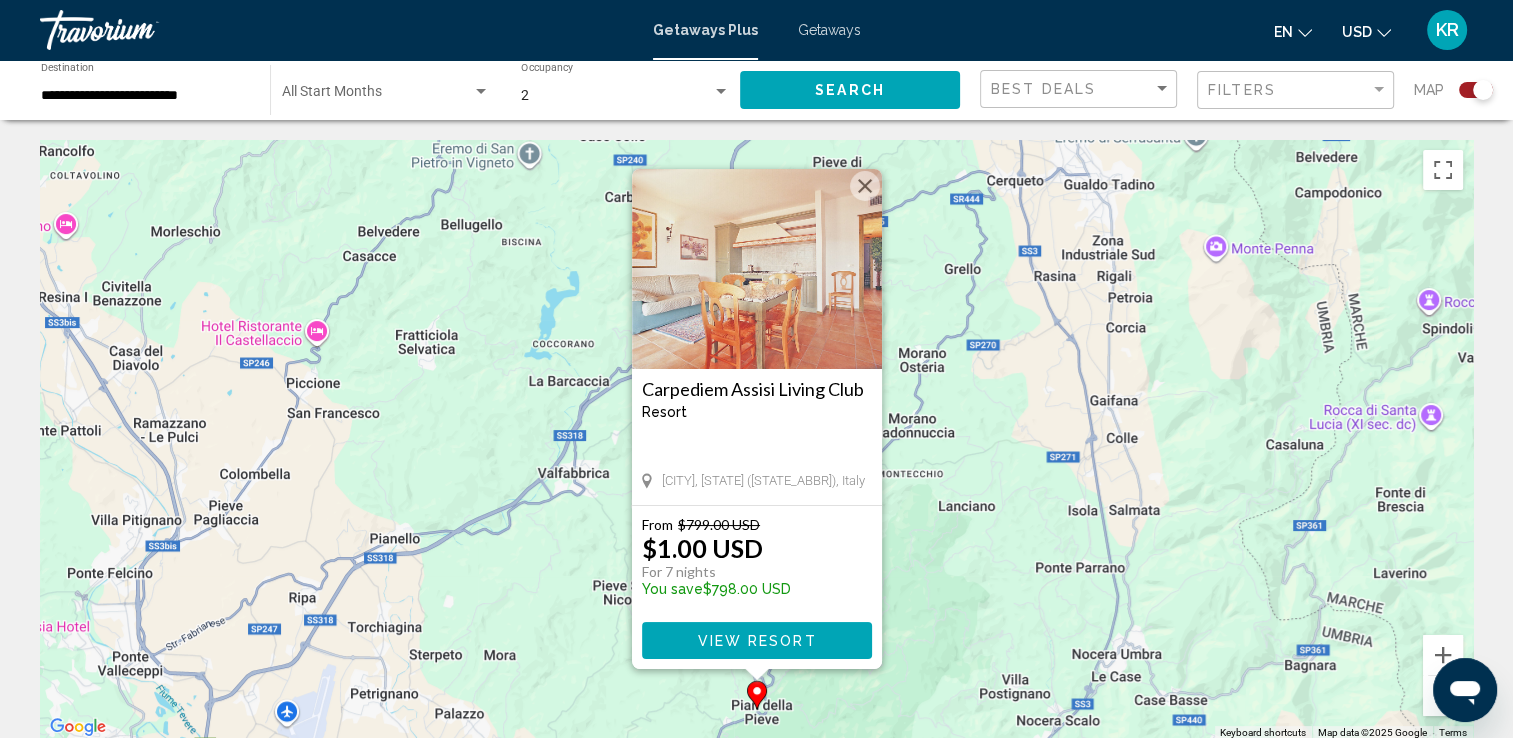 click on "View Resort" at bounding box center (756, 641) 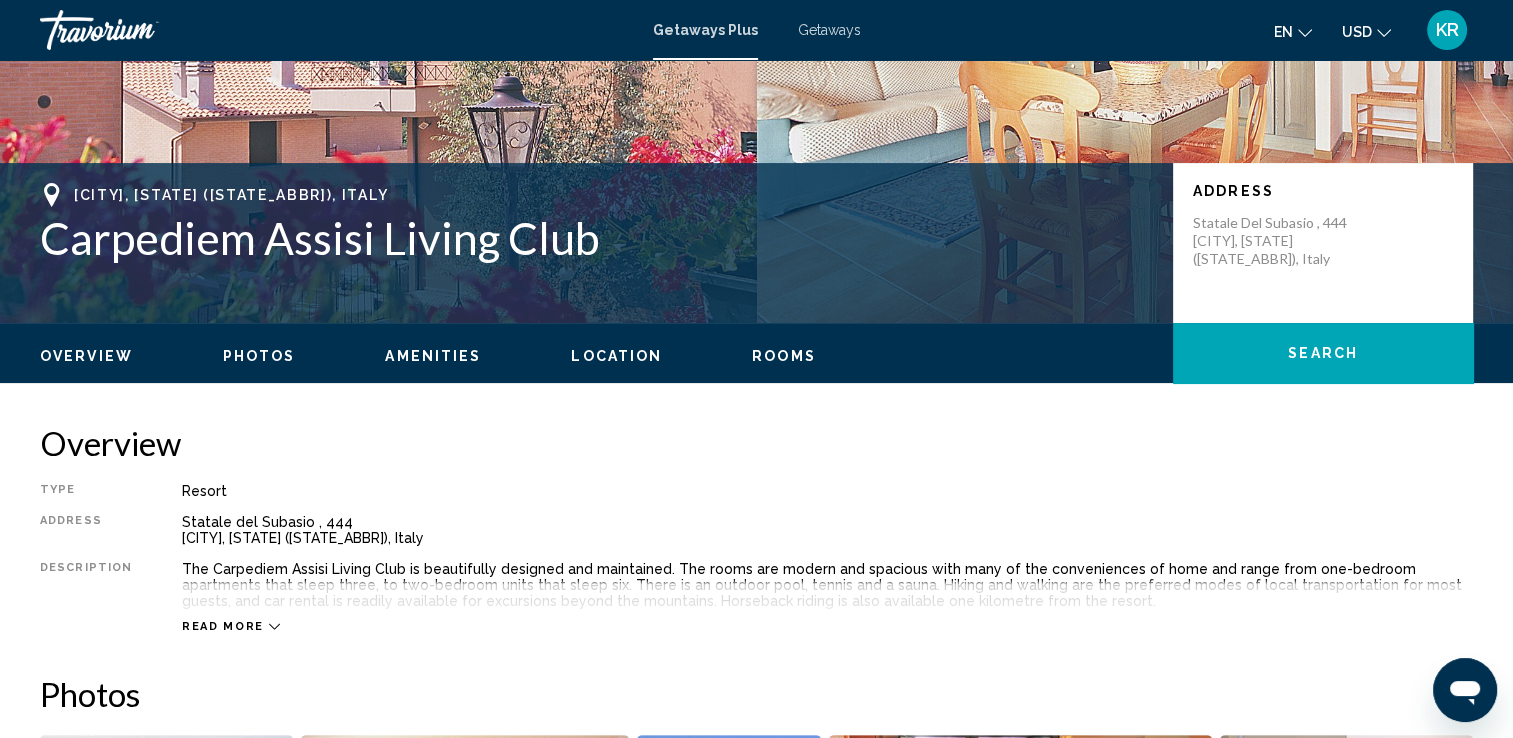 scroll, scrollTop: 344, scrollLeft: 0, axis: vertical 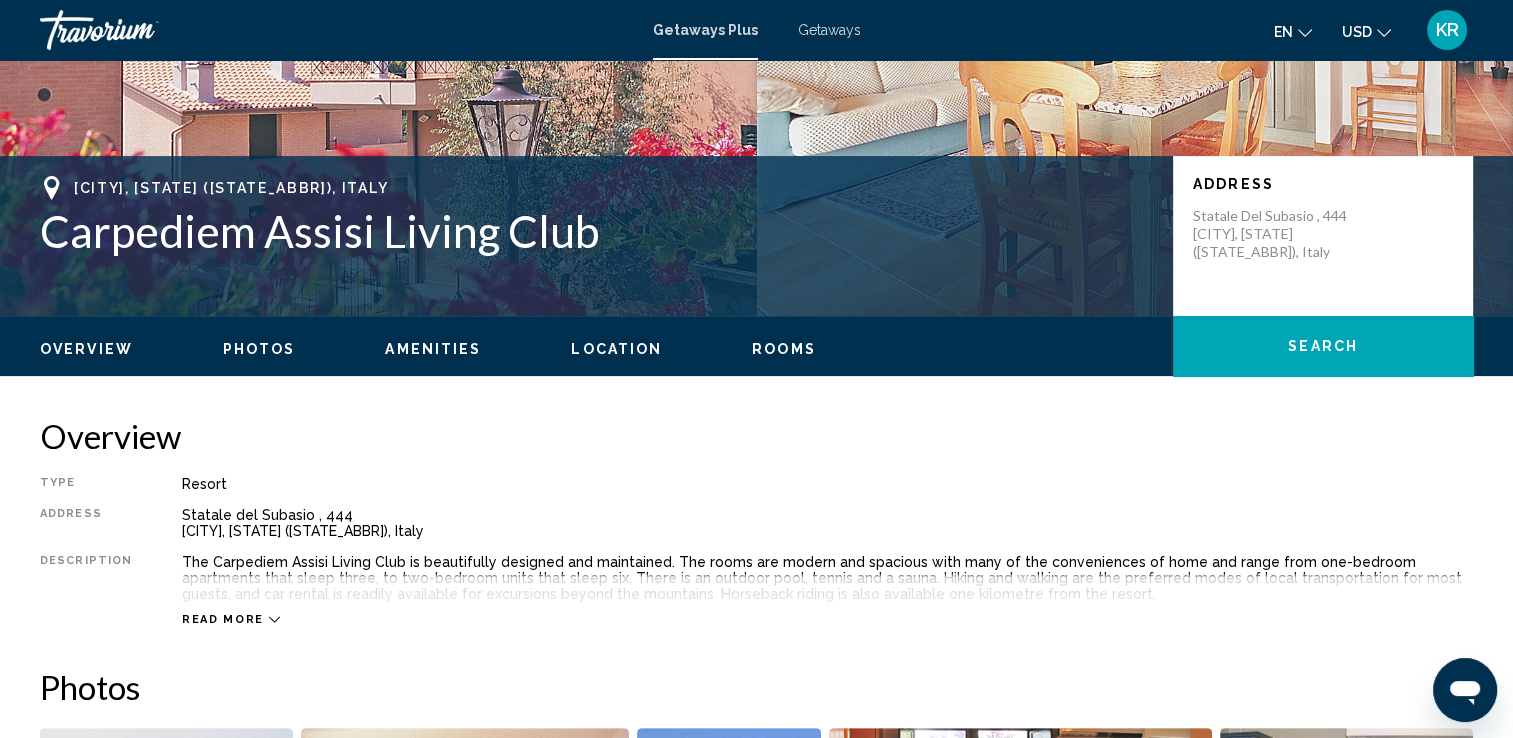 click on "Read more" at bounding box center [223, 619] 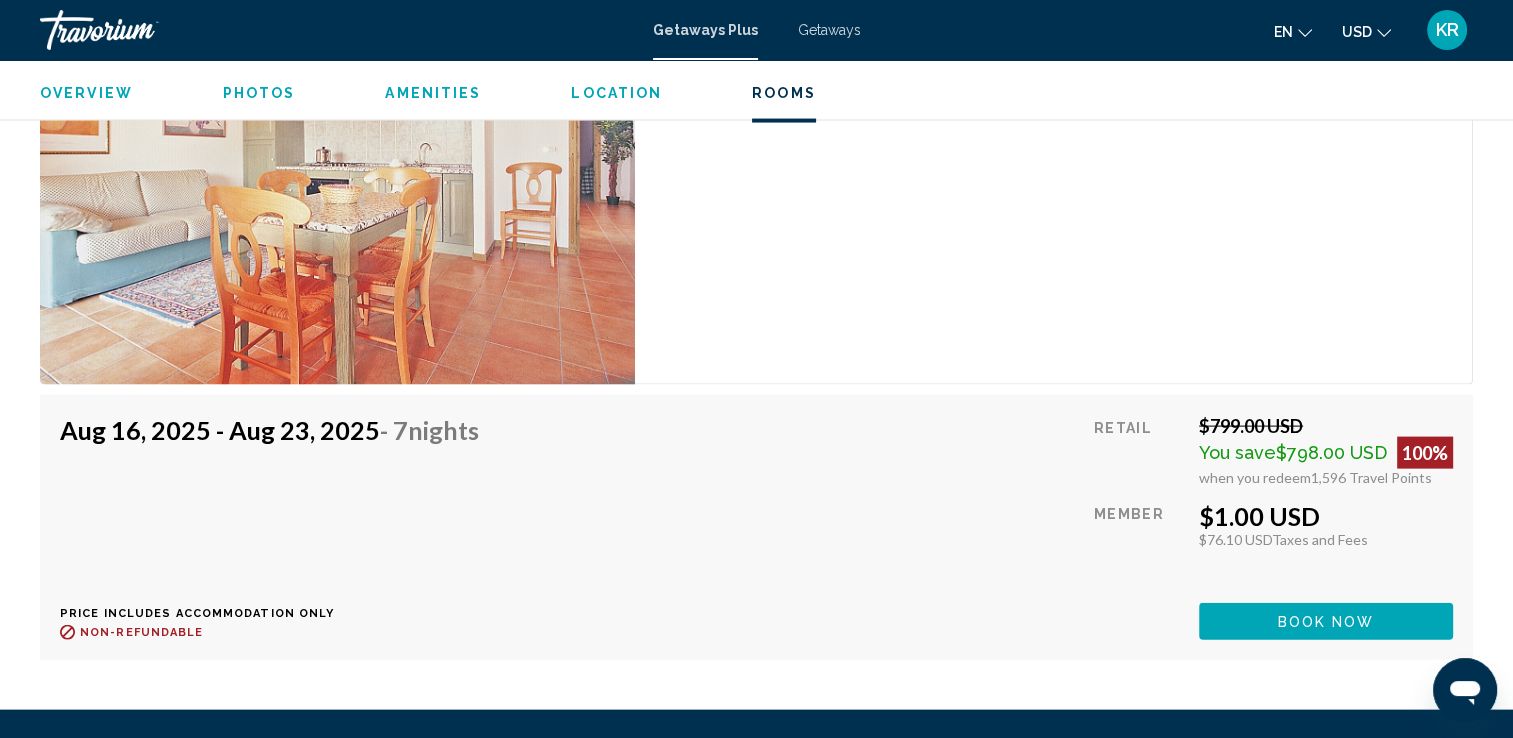 scroll, scrollTop: 4134, scrollLeft: 0, axis: vertical 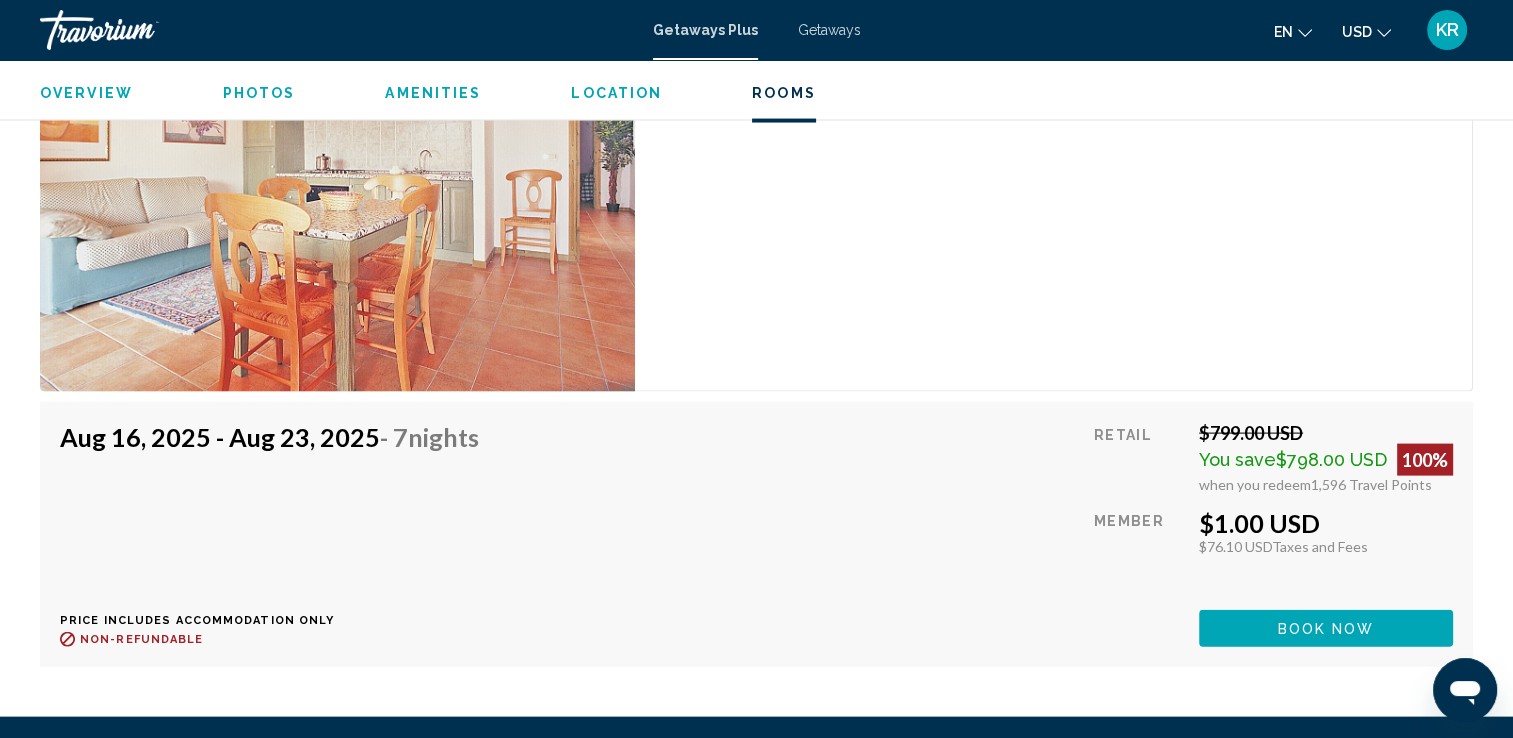 click on "[DATE] - [DATE] - 7 Nights" at bounding box center [269, 442] 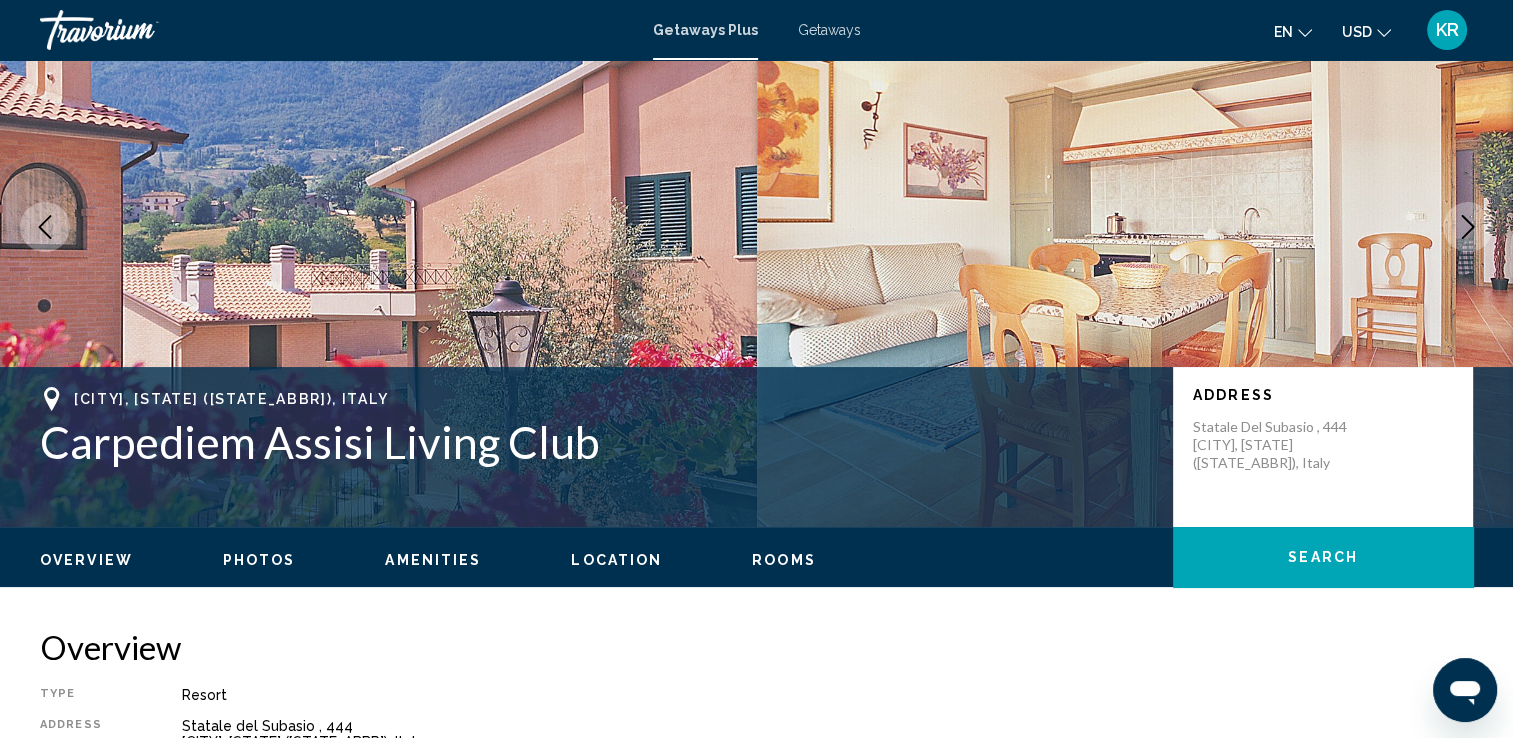 scroll, scrollTop: 0, scrollLeft: 0, axis: both 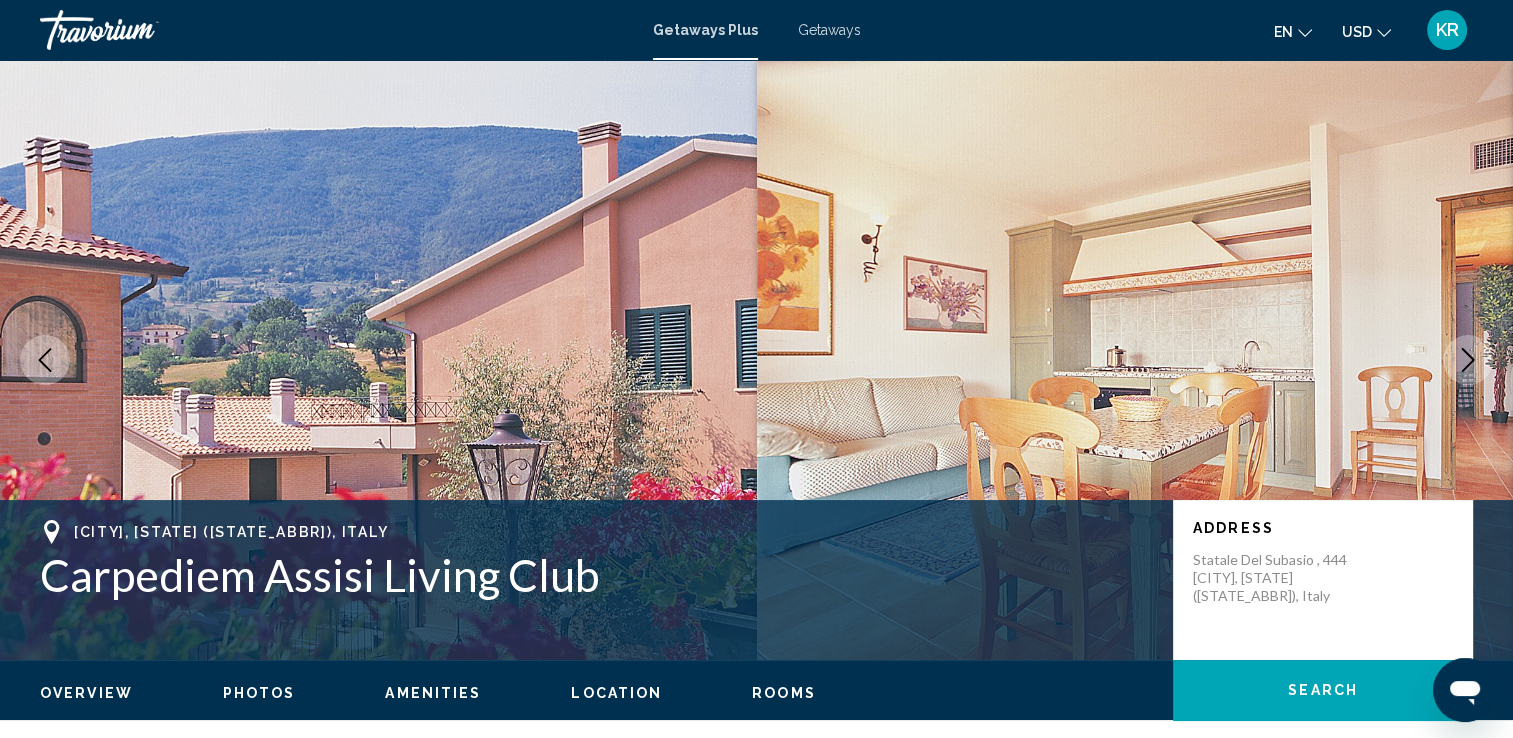 click on "Getaways" at bounding box center (829, 30) 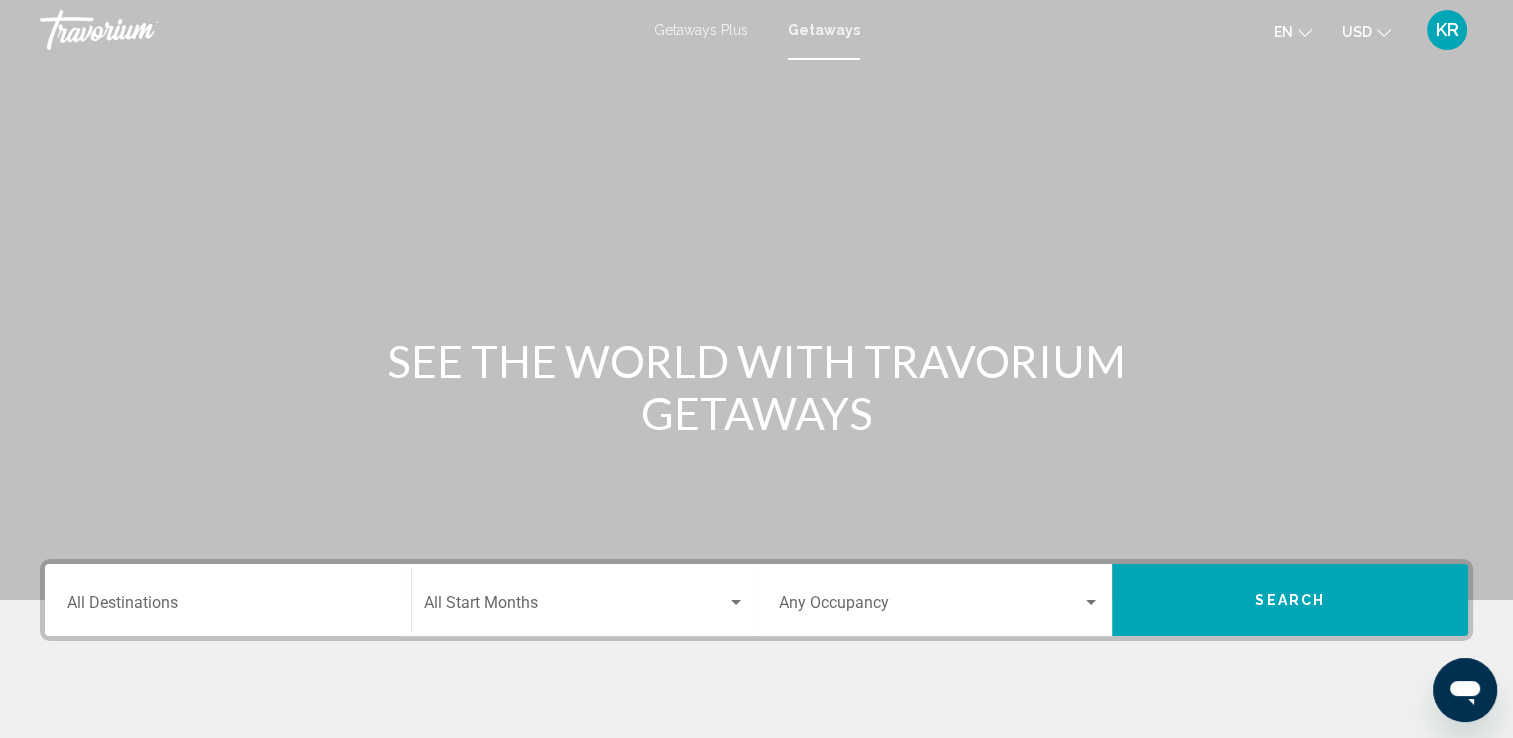 click at bounding box center (575, 607) 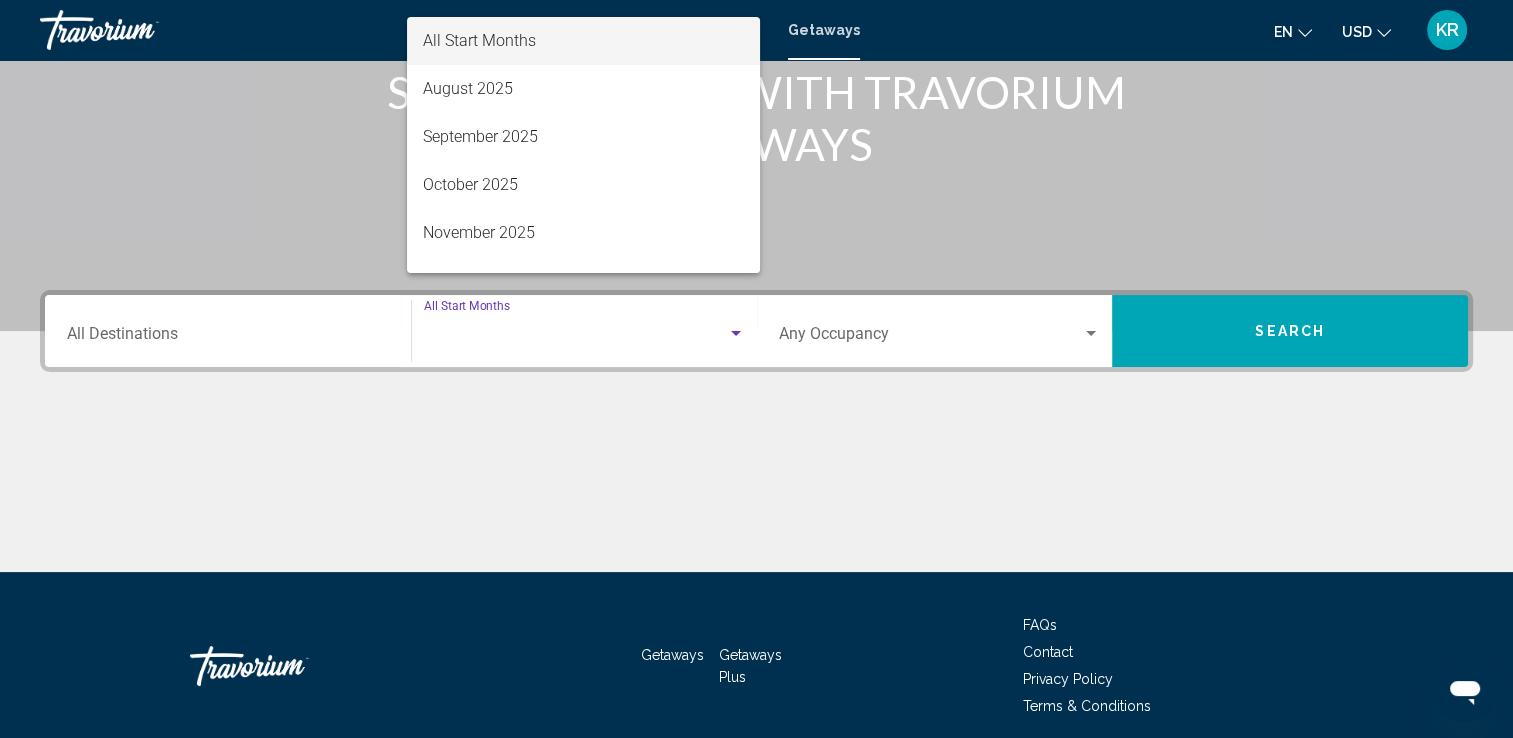 scroll, scrollTop: 347, scrollLeft: 0, axis: vertical 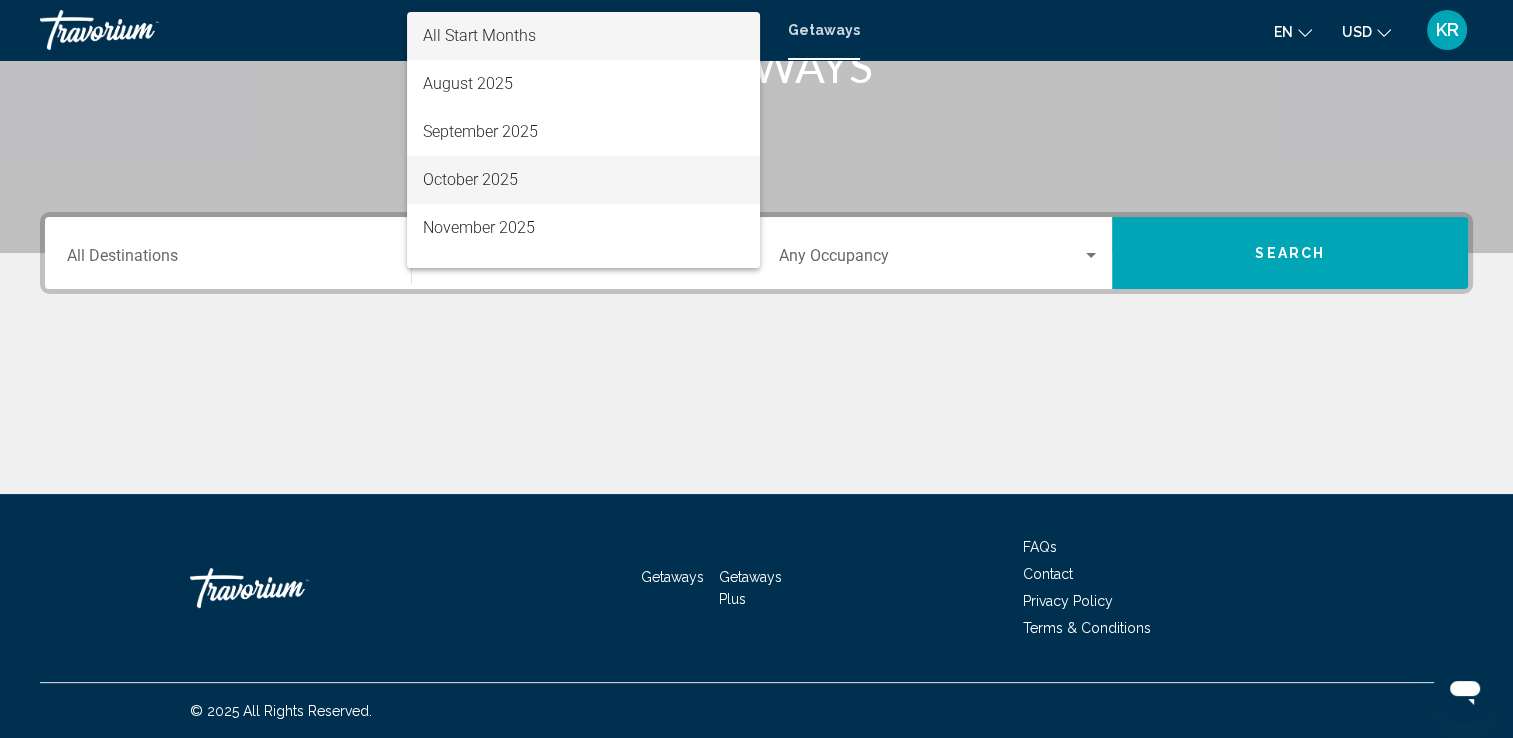 click on "October 2025" at bounding box center (583, 180) 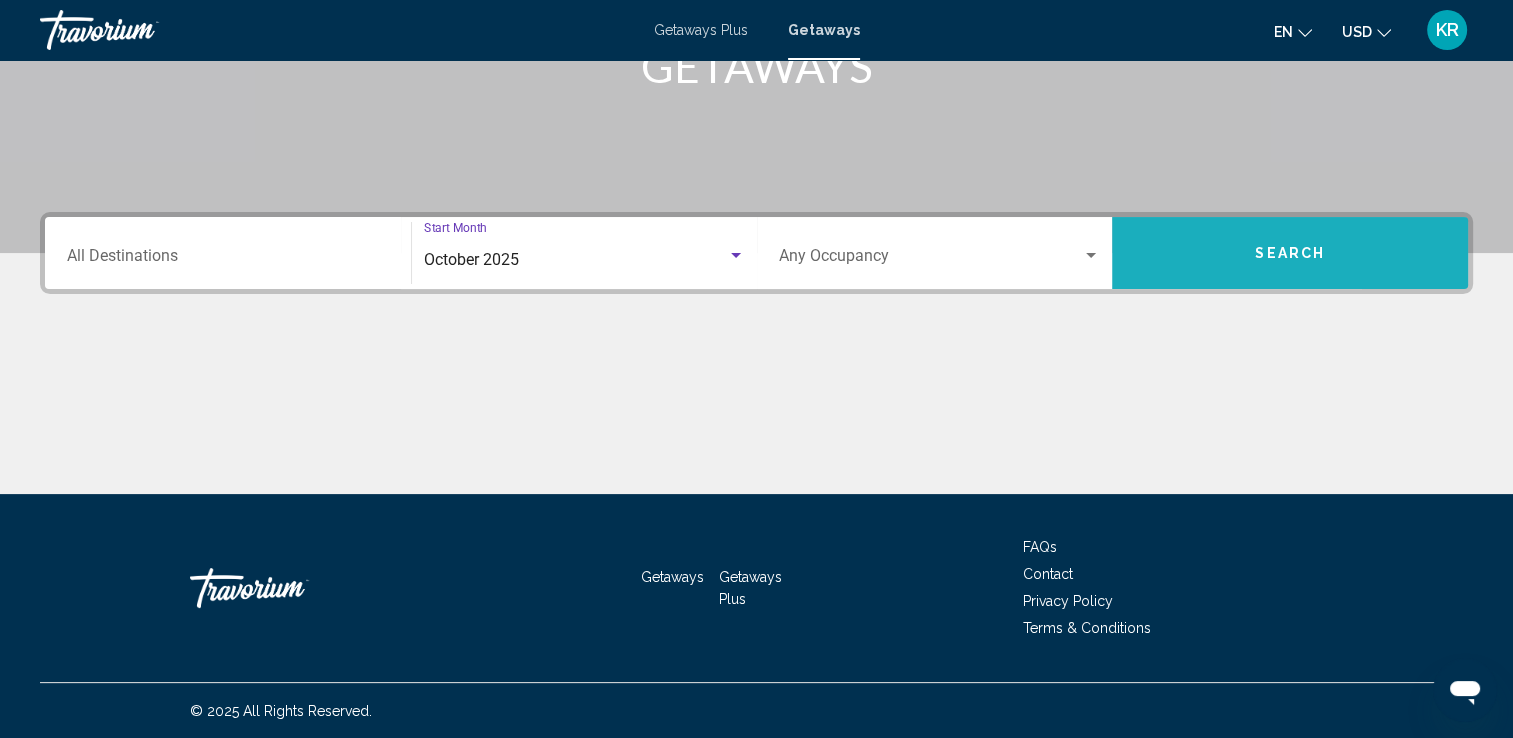 click on "Search" at bounding box center [1290, 253] 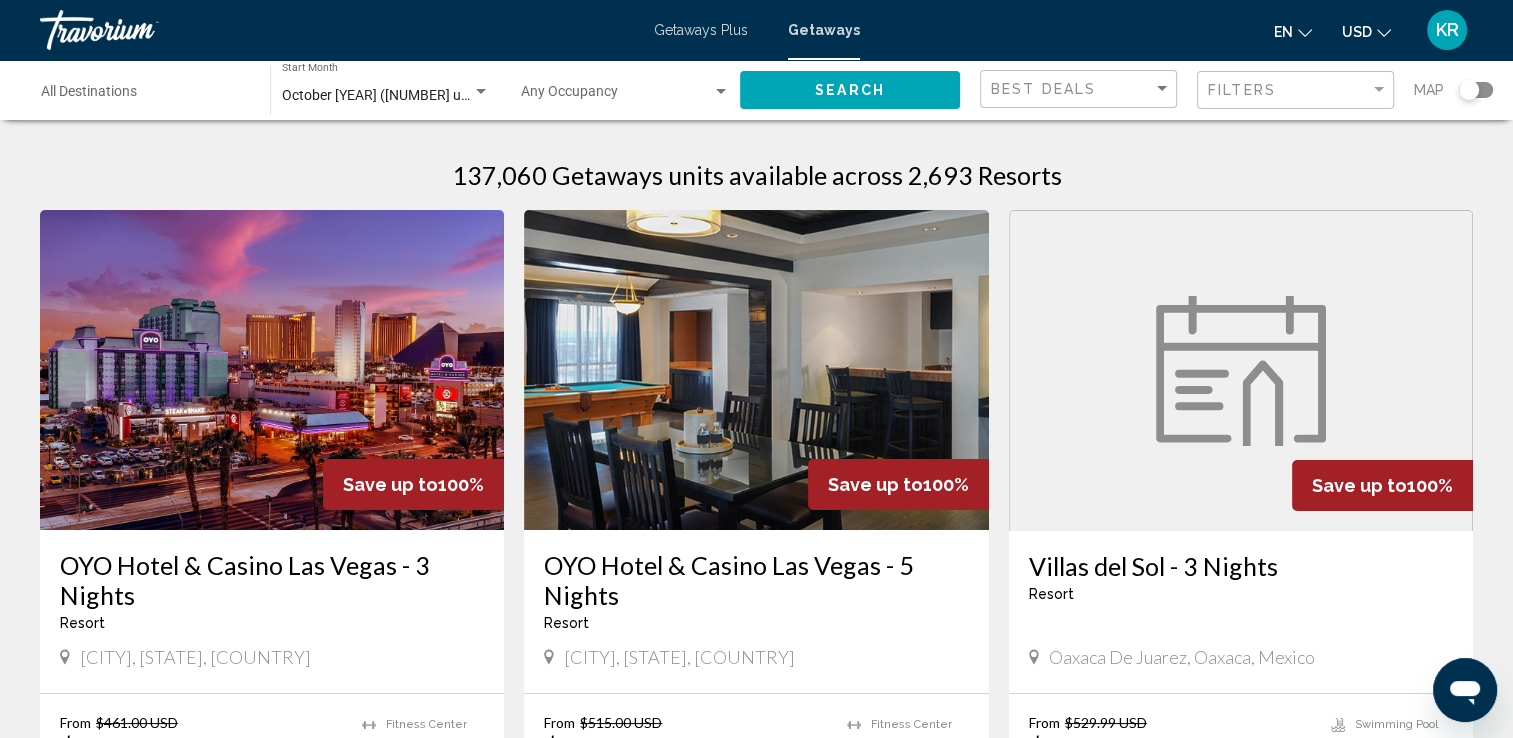 click on "Destination All Destinations" at bounding box center [145, 96] 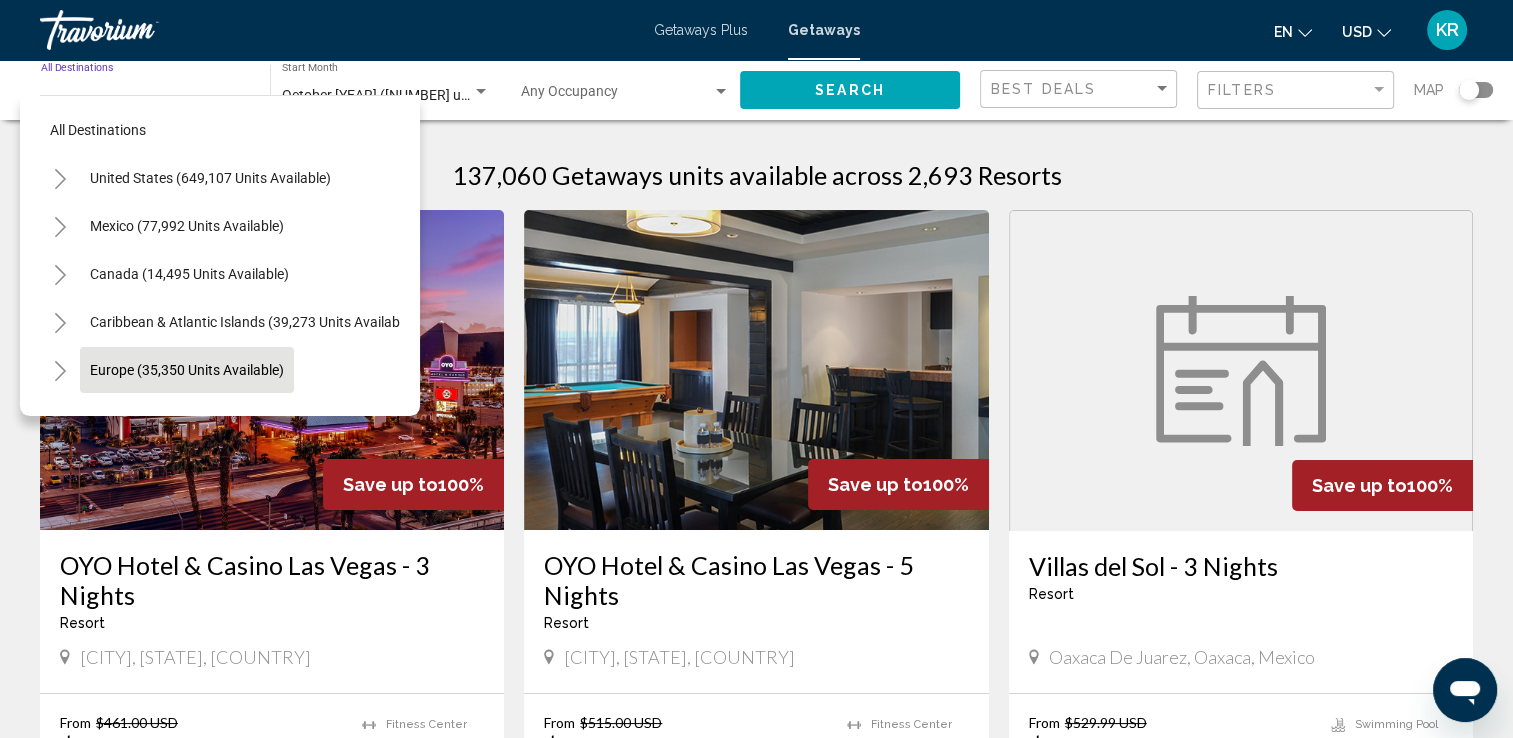 click on "Europe (35,350 units available)" at bounding box center [189, 418] 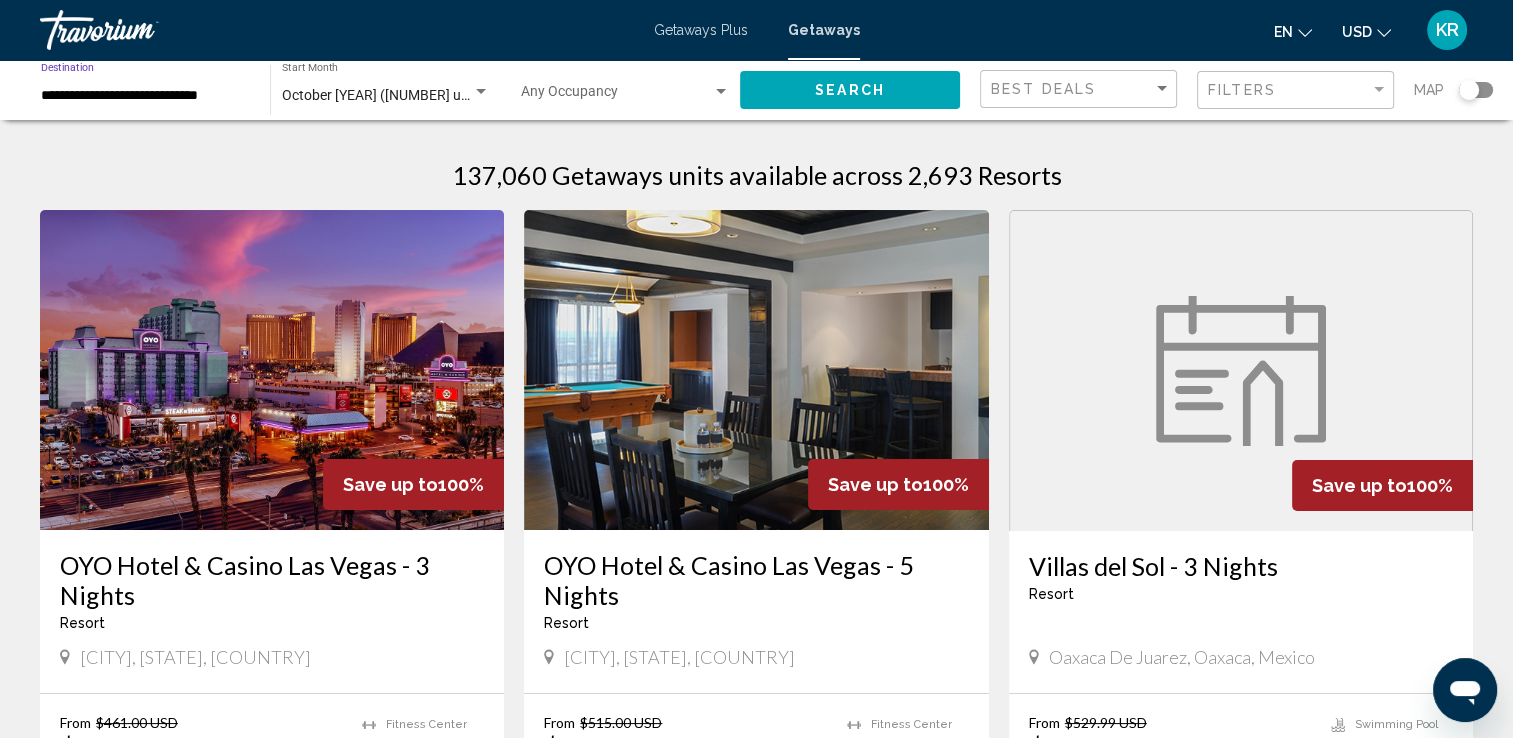 click on "Search" 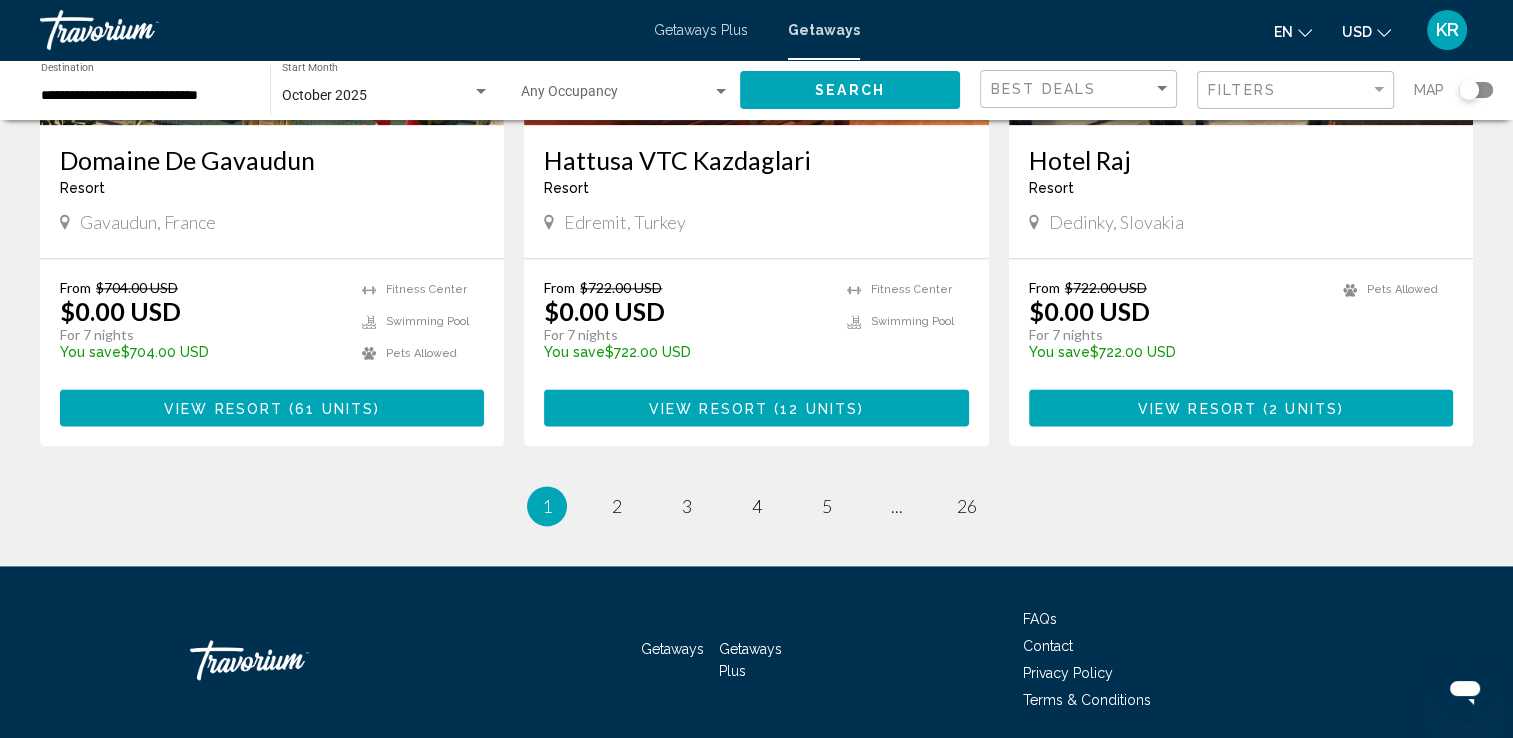 scroll, scrollTop: 2484, scrollLeft: 0, axis: vertical 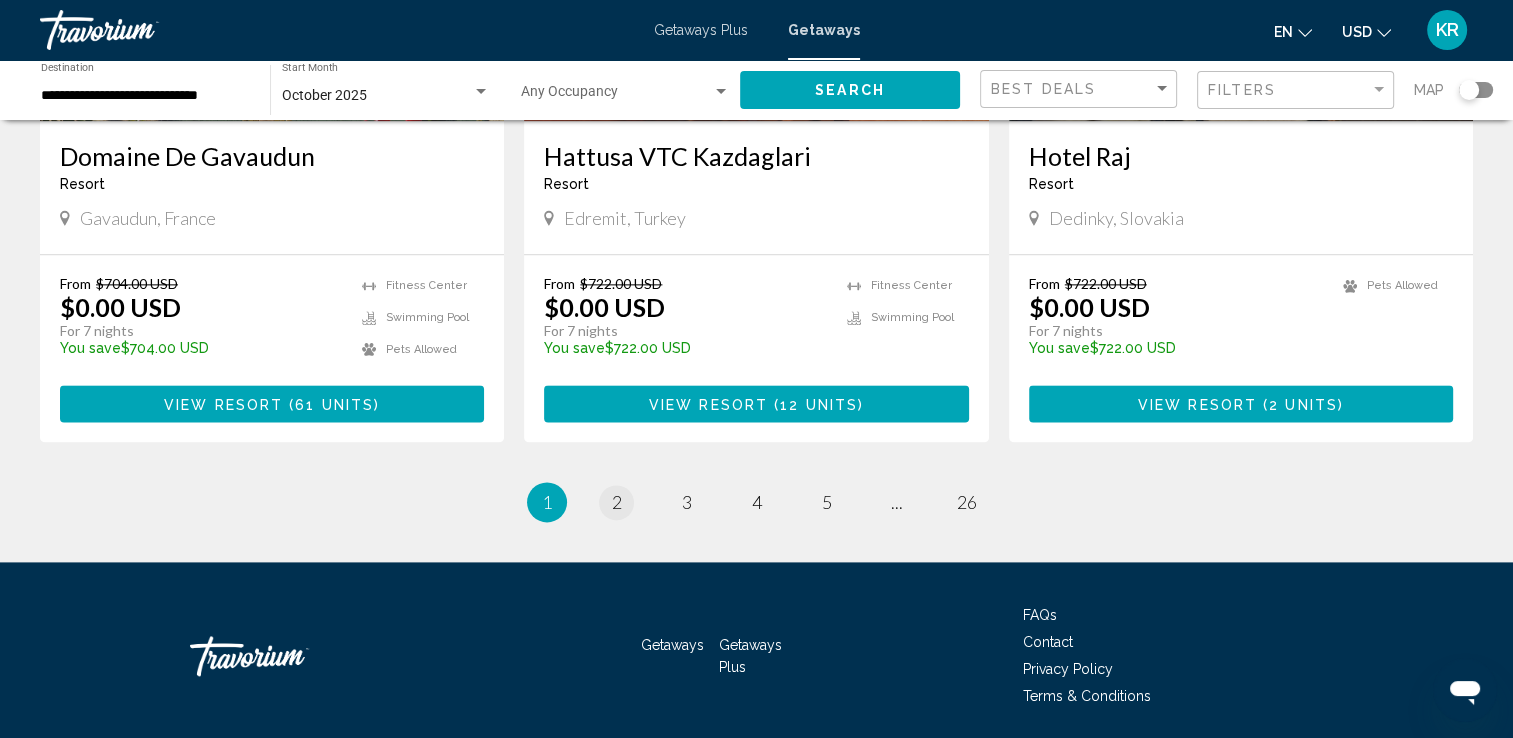 click on "2" at bounding box center [617, 502] 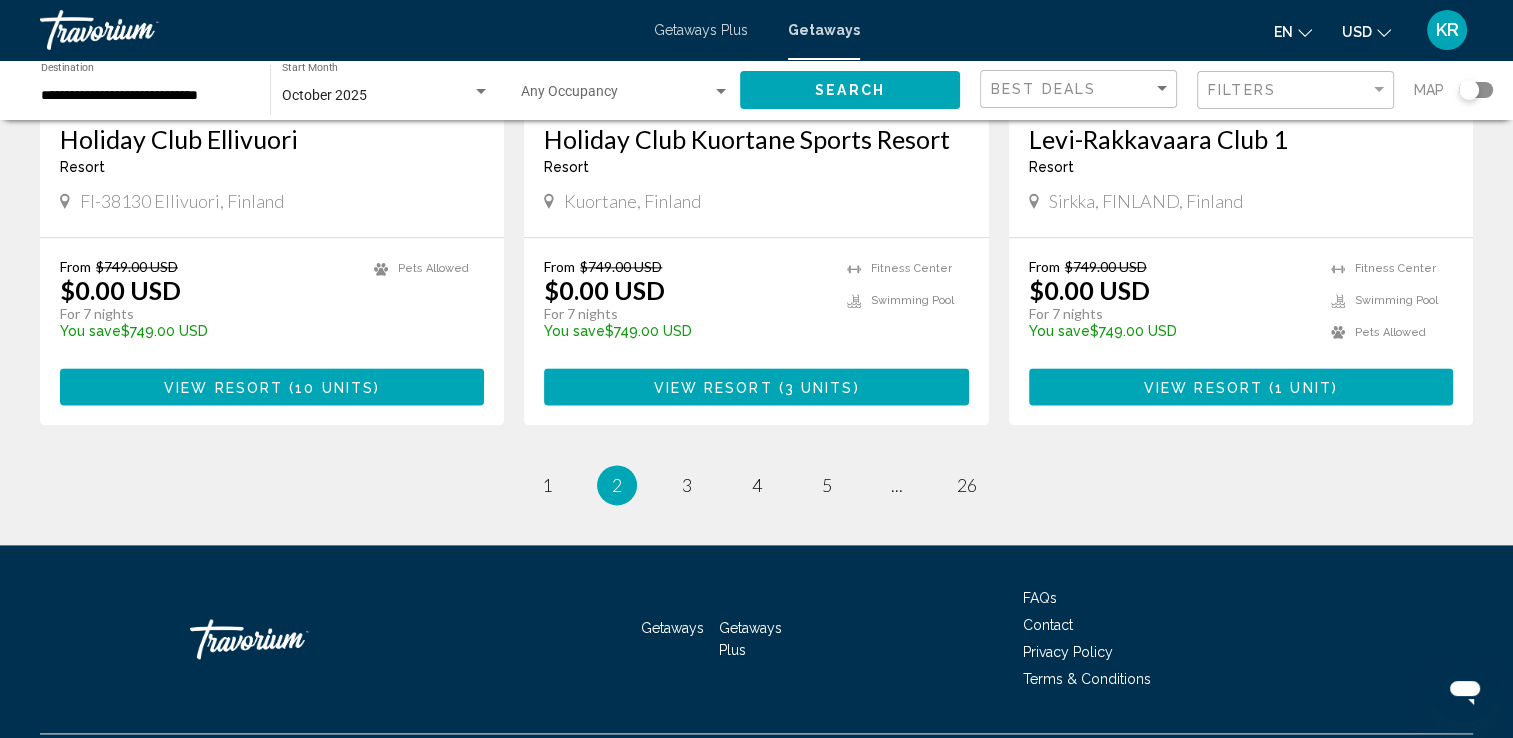 scroll, scrollTop: 2475, scrollLeft: 0, axis: vertical 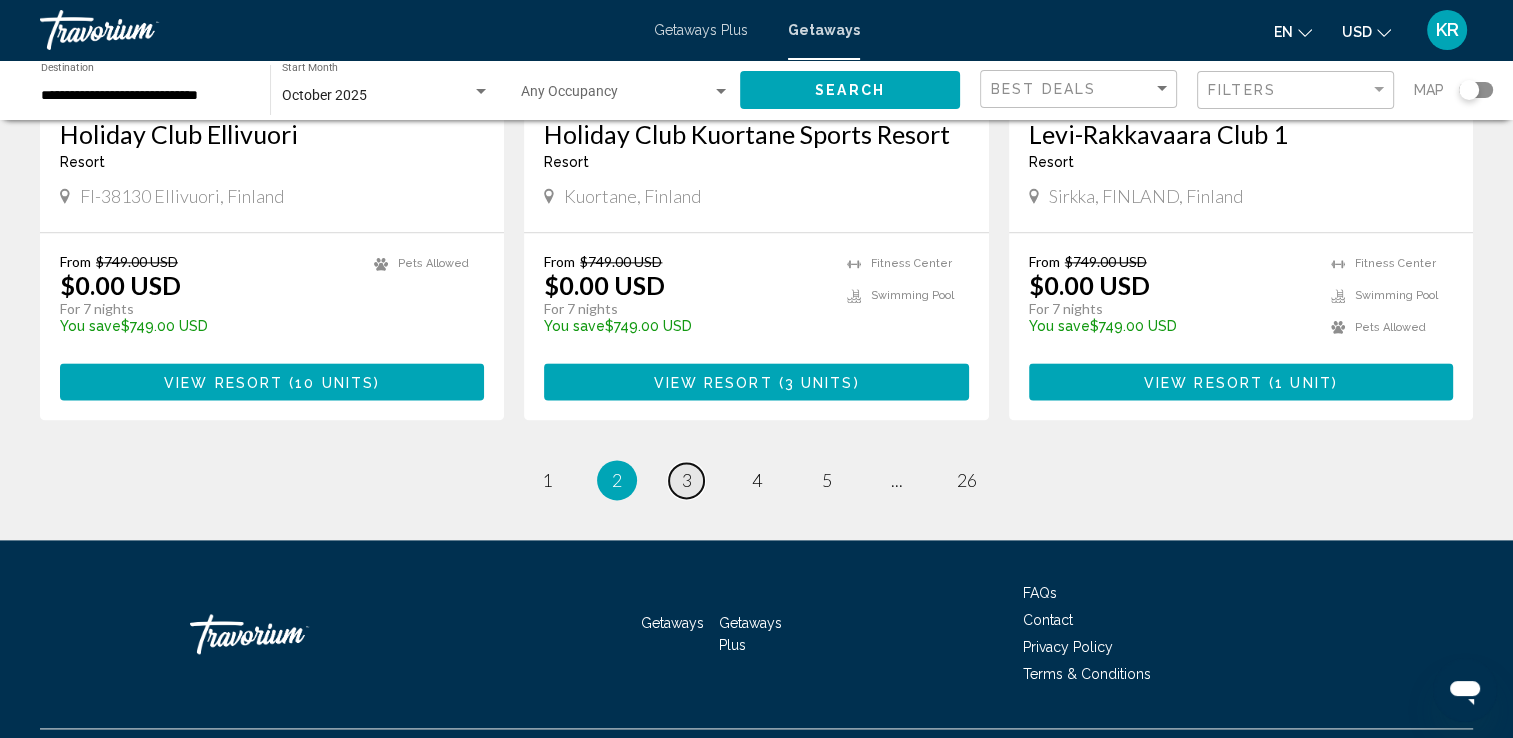 click on "3" at bounding box center (687, 480) 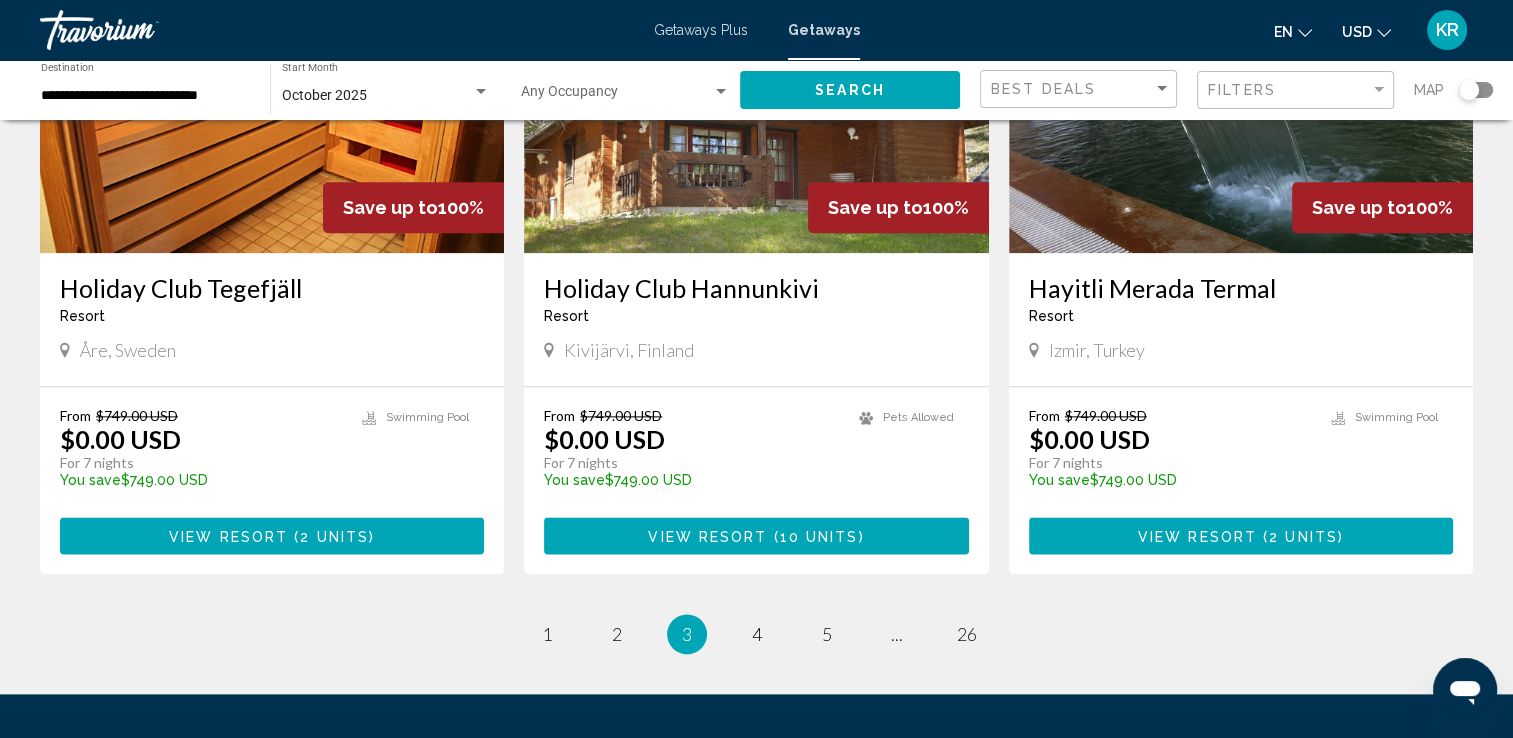 scroll, scrollTop: 2325, scrollLeft: 0, axis: vertical 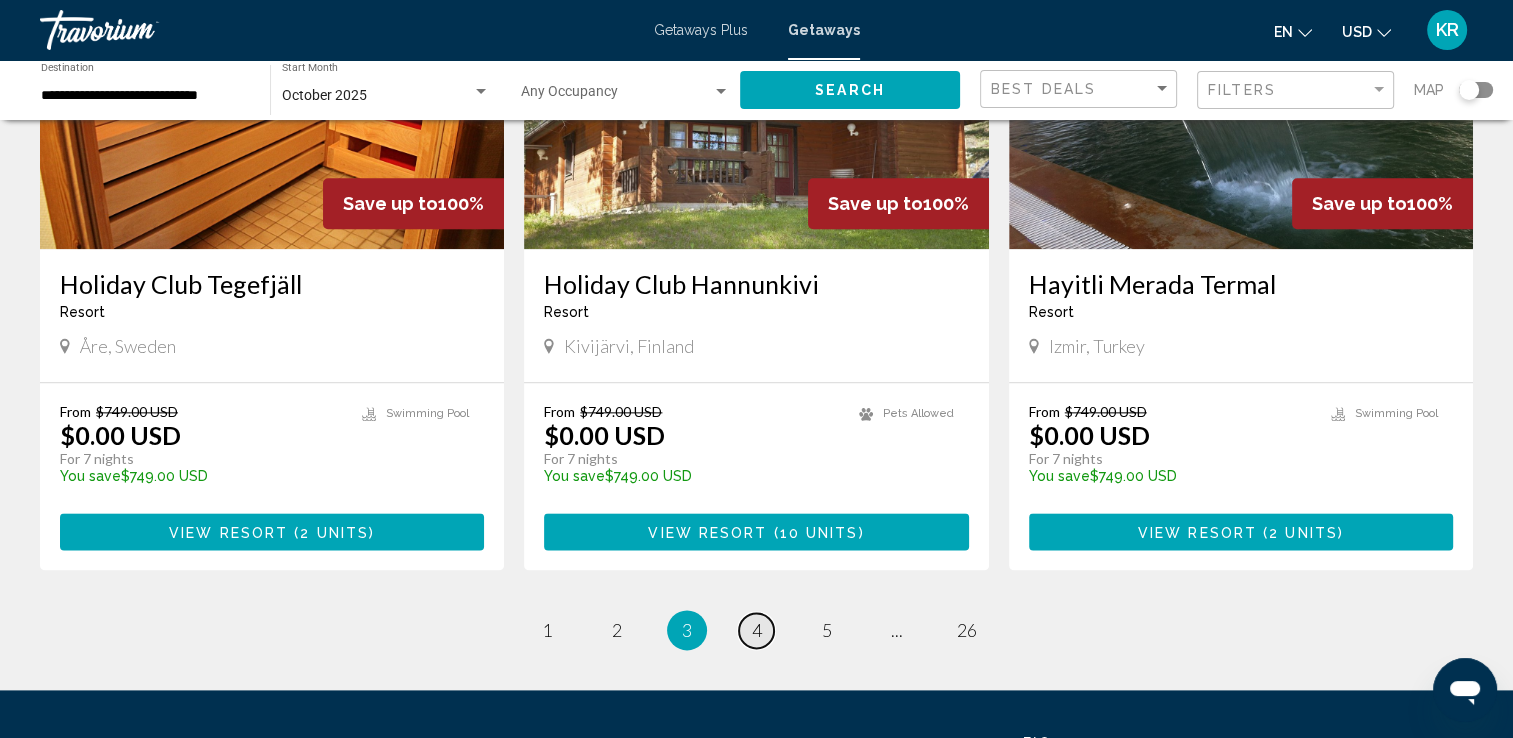 click on "4" at bounding box center [757, 630] 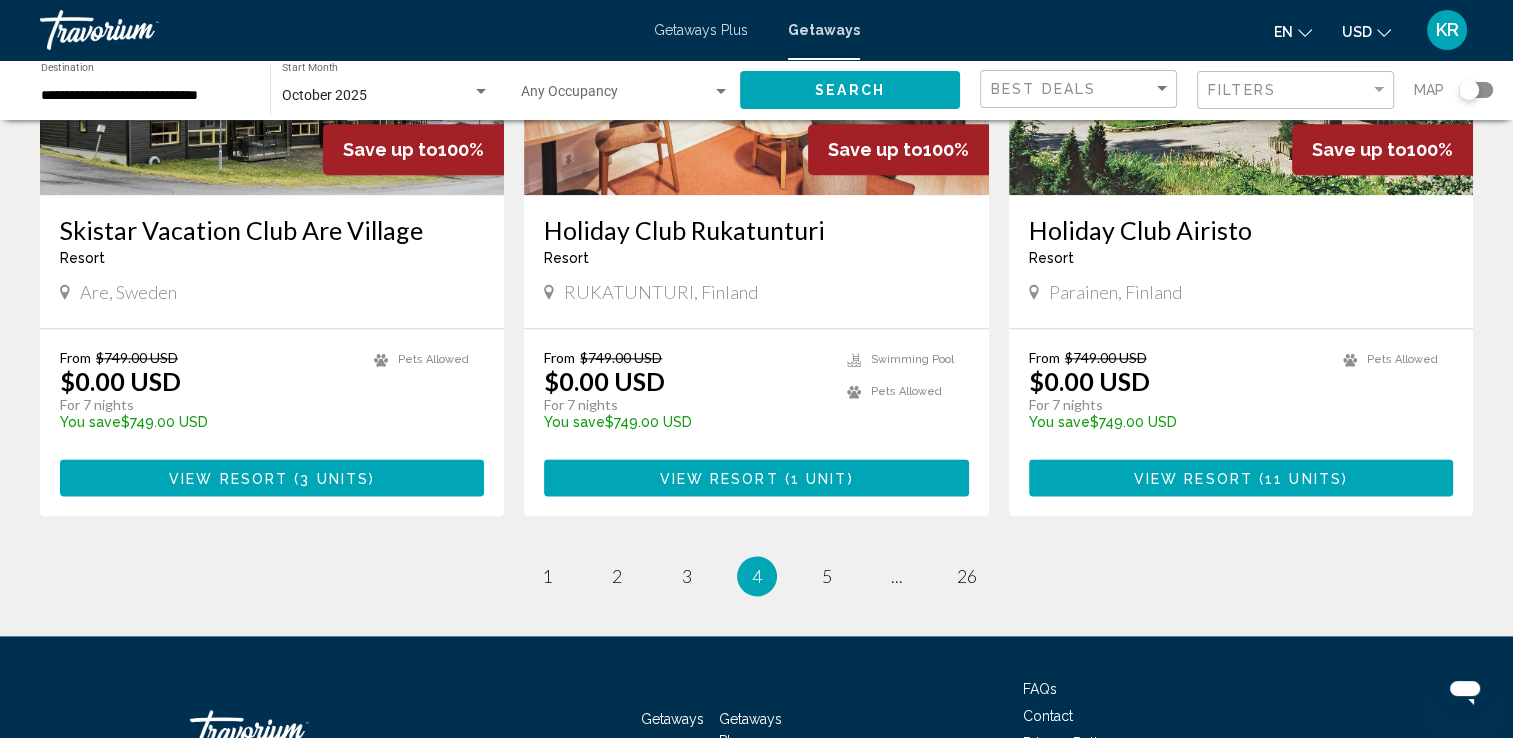scroll, scrollTop: 2375, scrollLeft: 0, axis: vertical 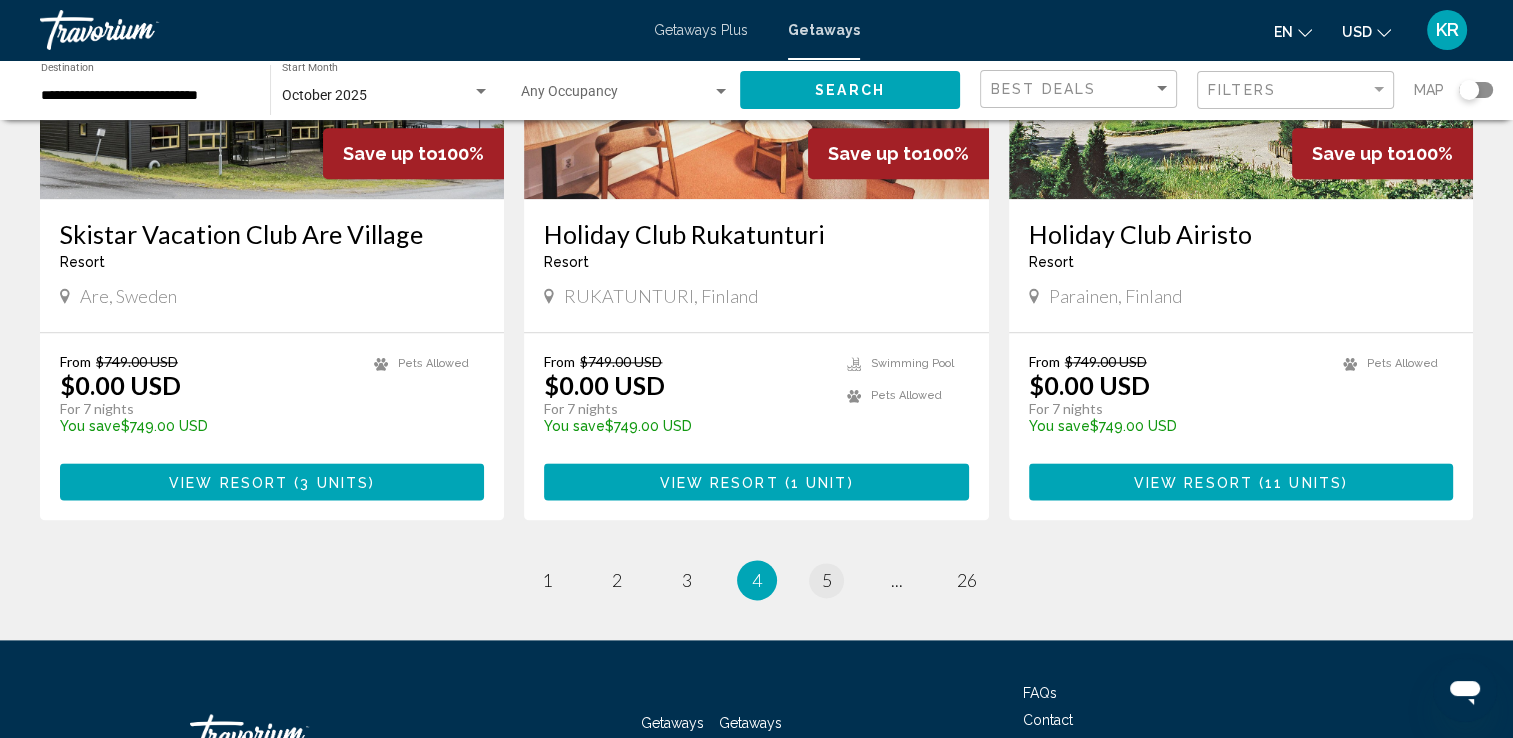 click on "page  5" at bounding box center (826, 580) 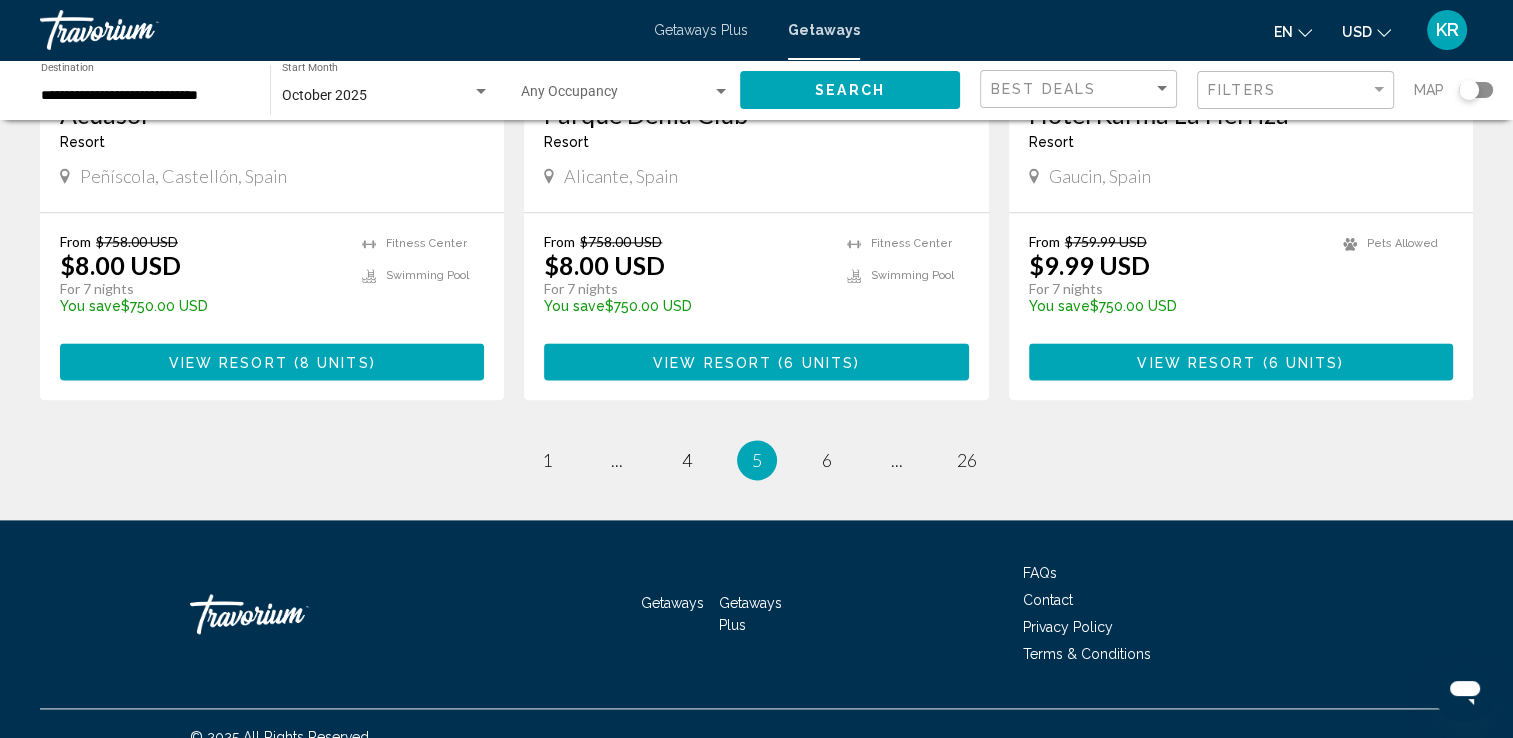 scroll, scrollTop: 2484, scrollLeft: 0, axis: vertical 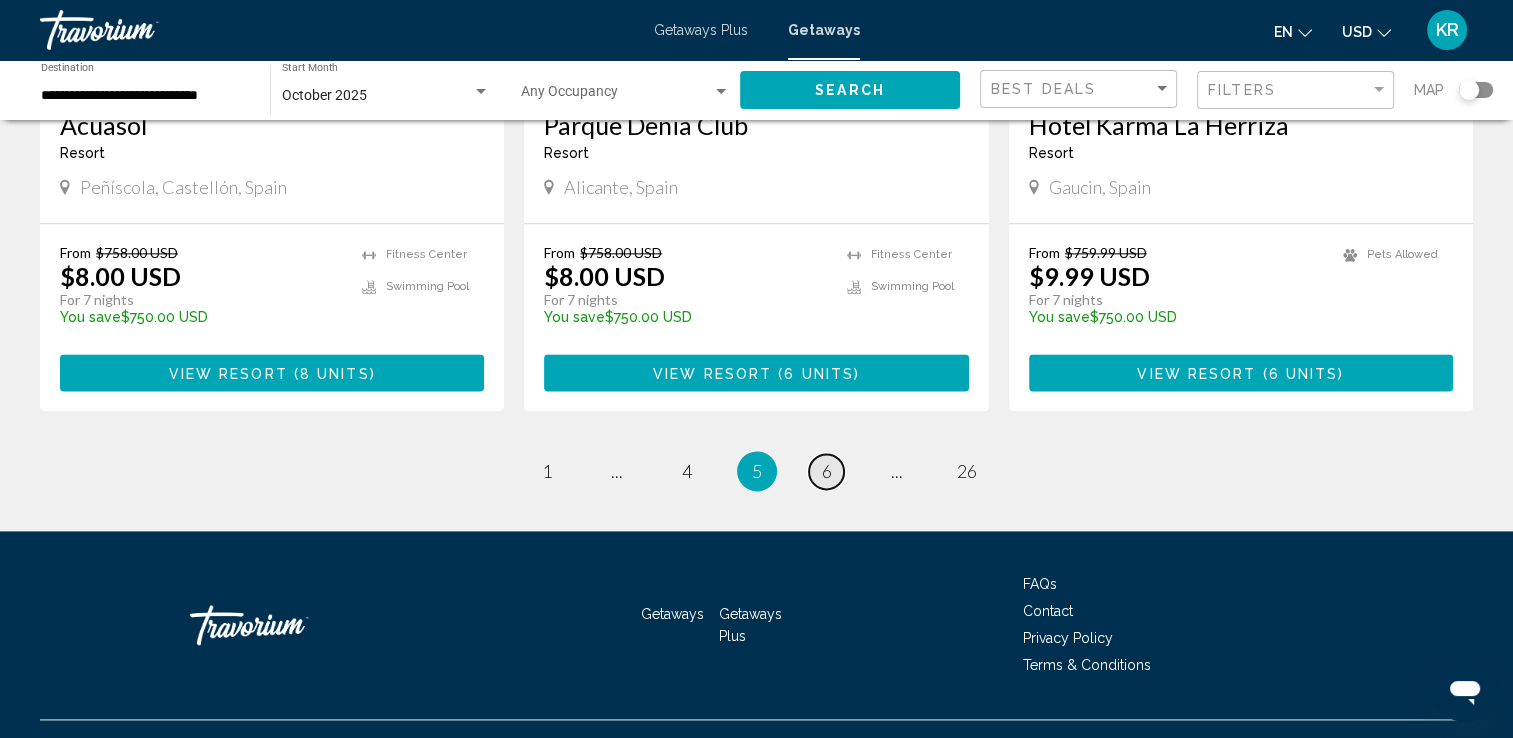 click on "page  6" at bounding box center [826, 471] 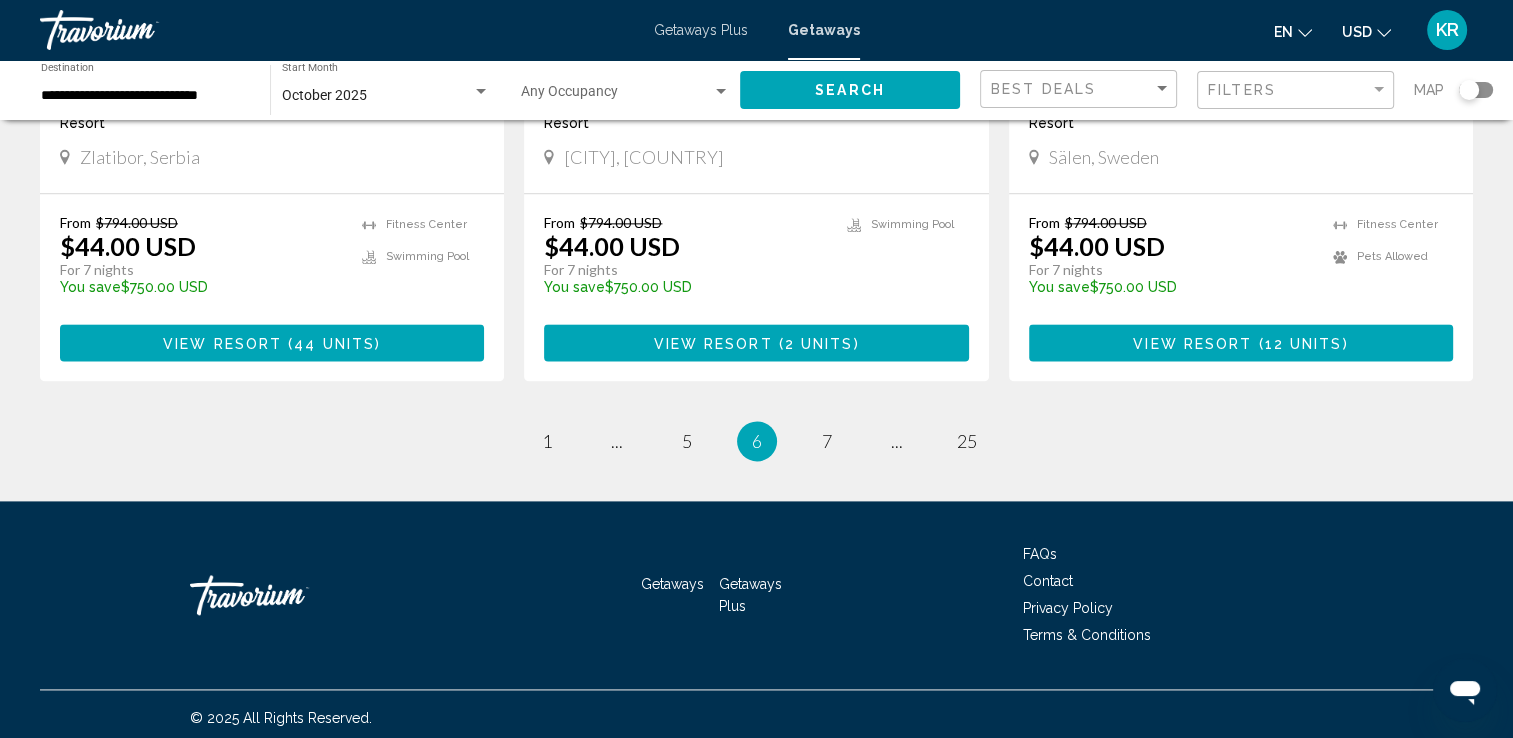 scroll, scrollTop: 2549, scrollLeft: 0, axis: vertical 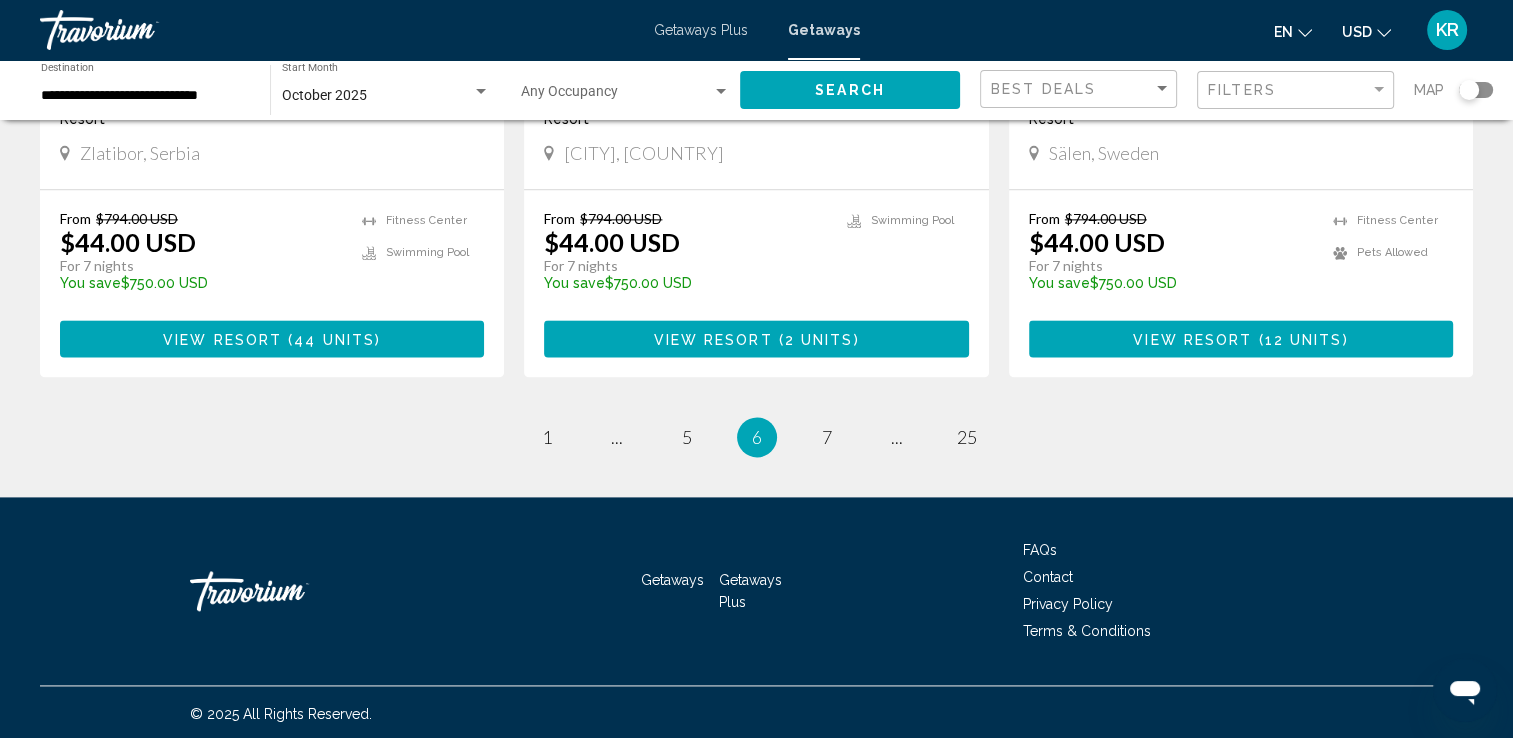 click on "page  7" at bounding box center [827, 437] 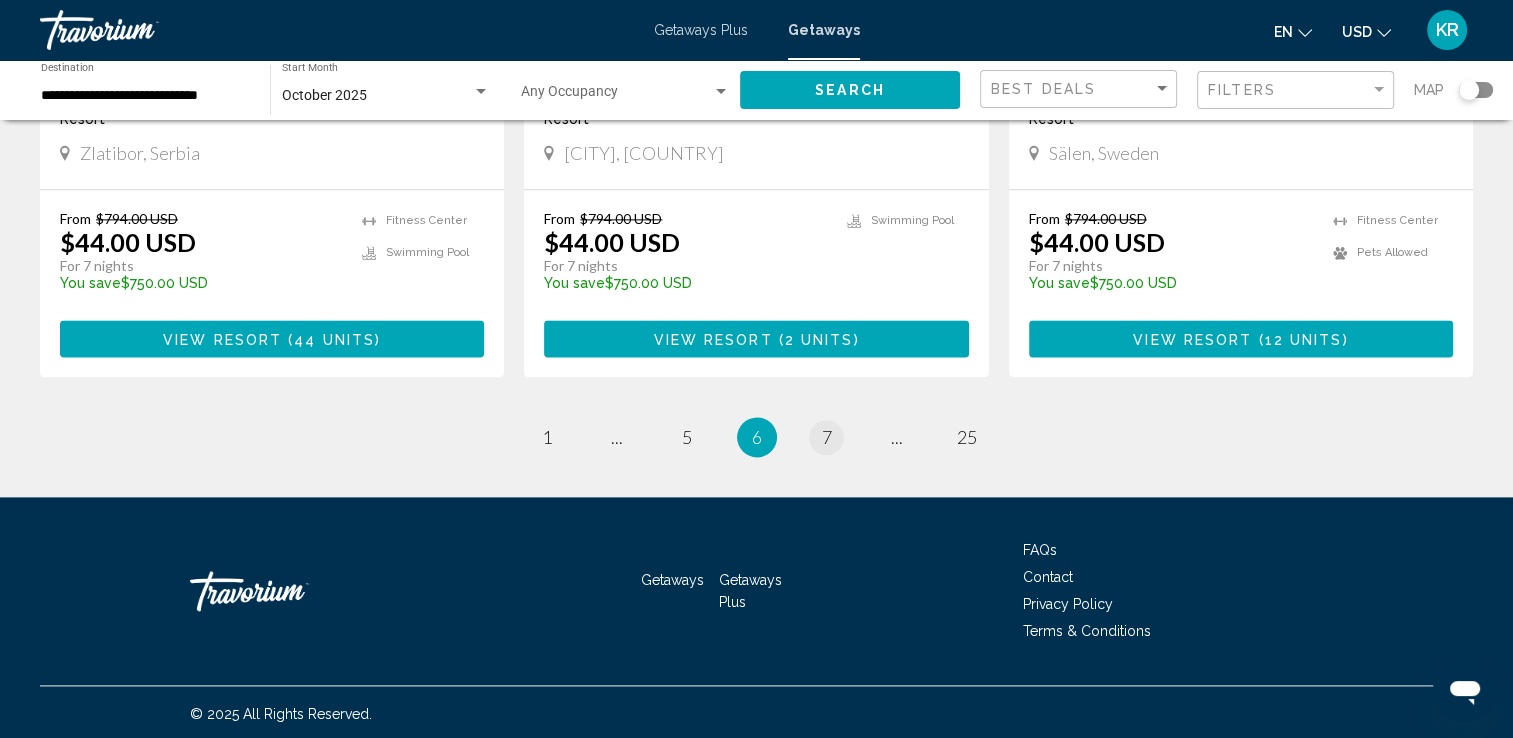 click on "page  7" at bounding box center (826, 437) 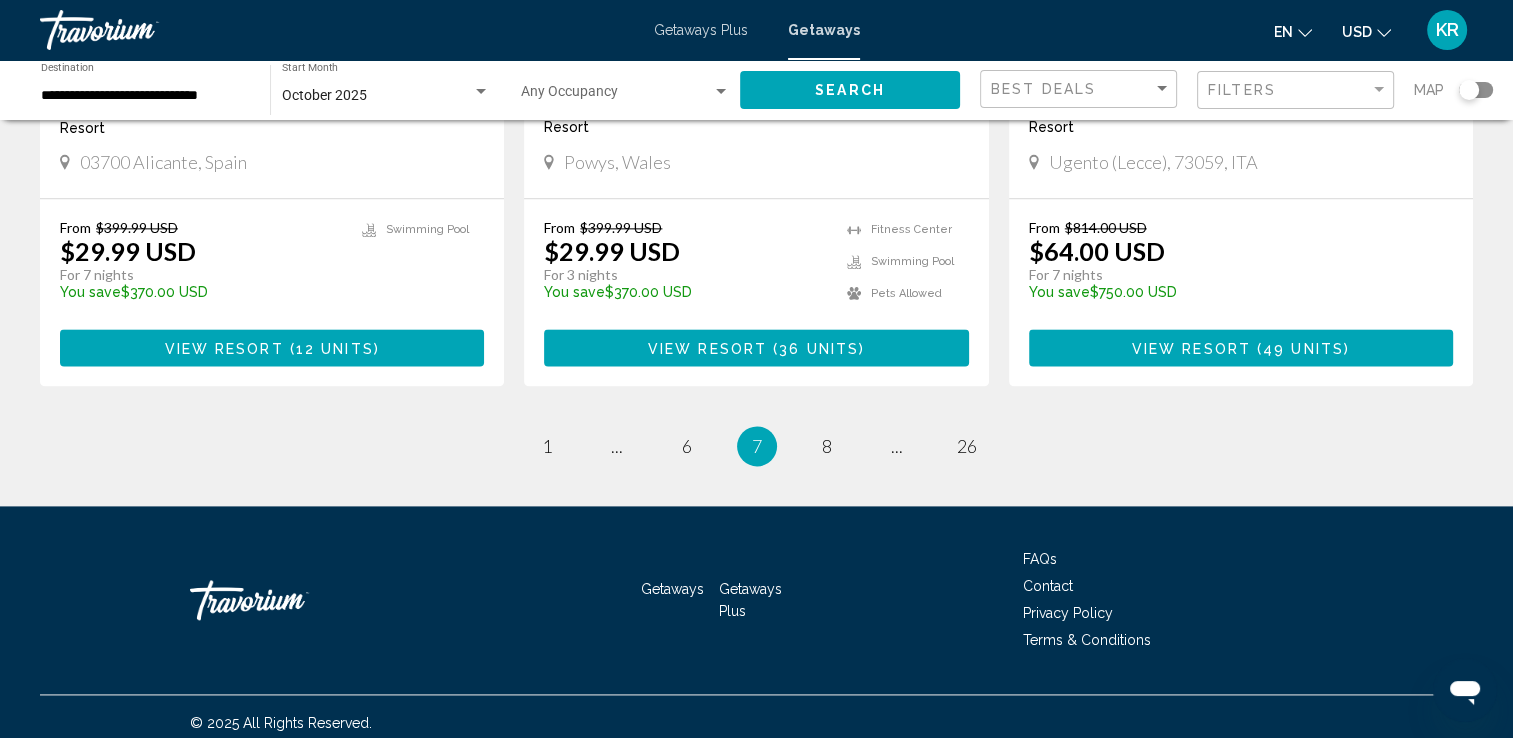 scroll, scrollTop: 2544, scrollLeft: 0, axis: vertical 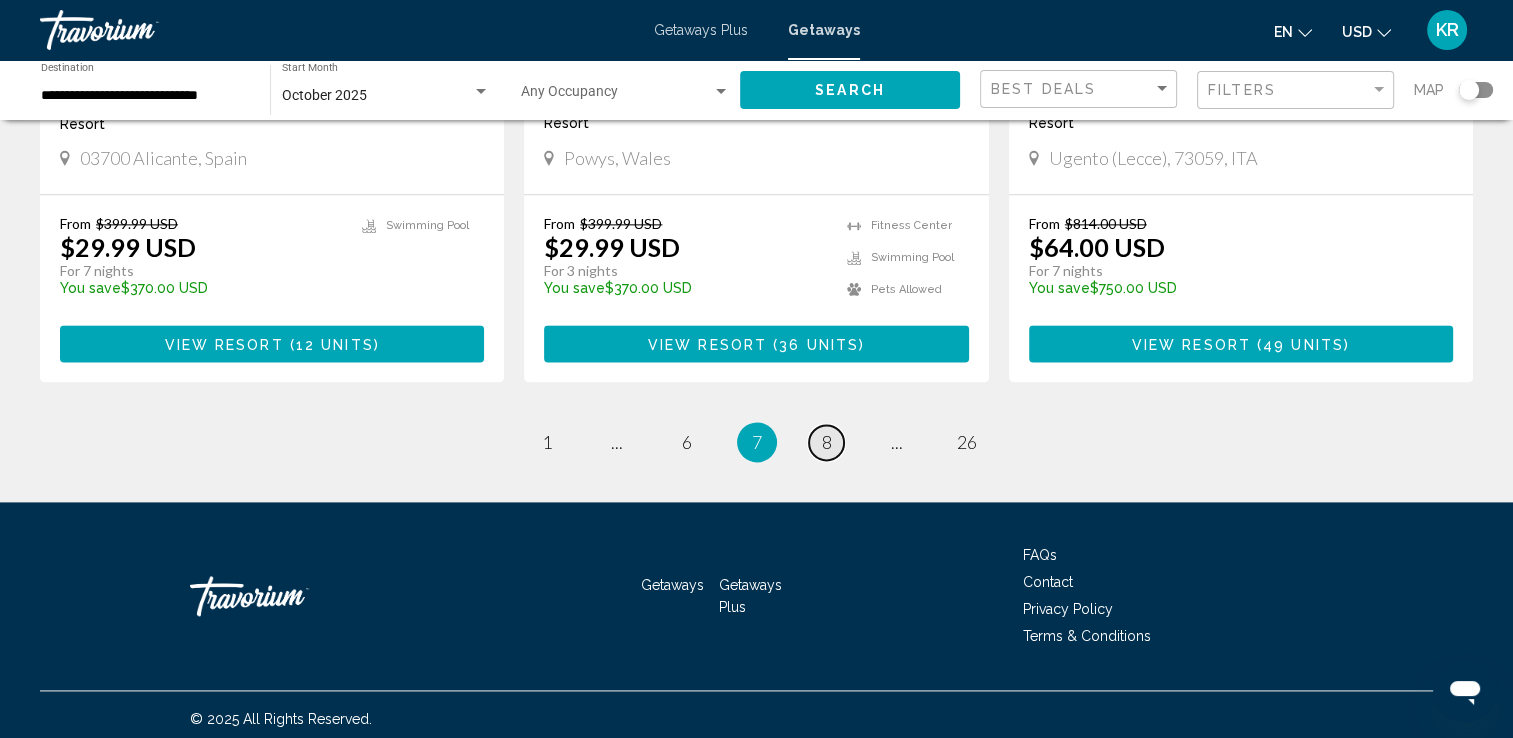 click on "8" at bounding box center (827, 442) 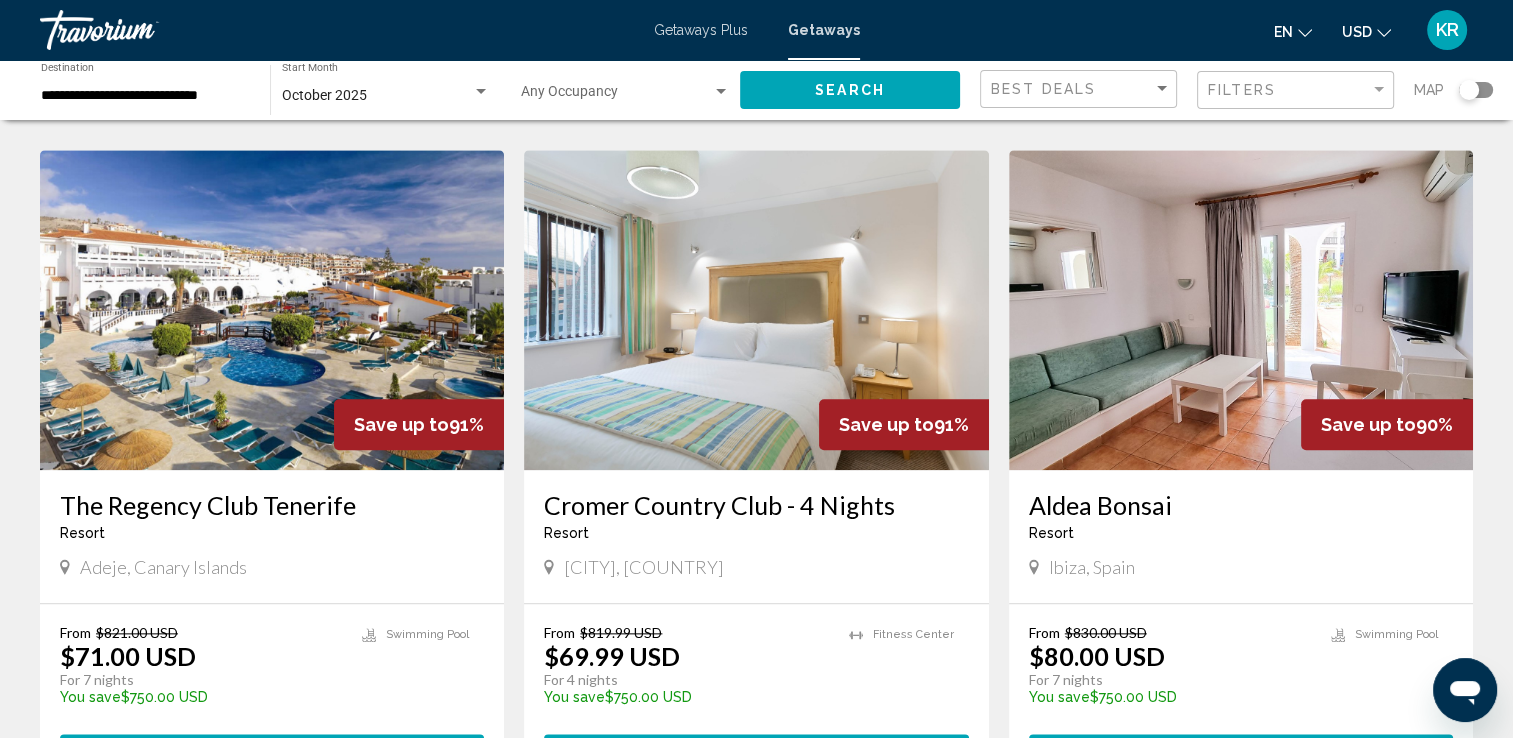 scroll, scrollTop: 2100, scrollLeft: 0, axis: vertical 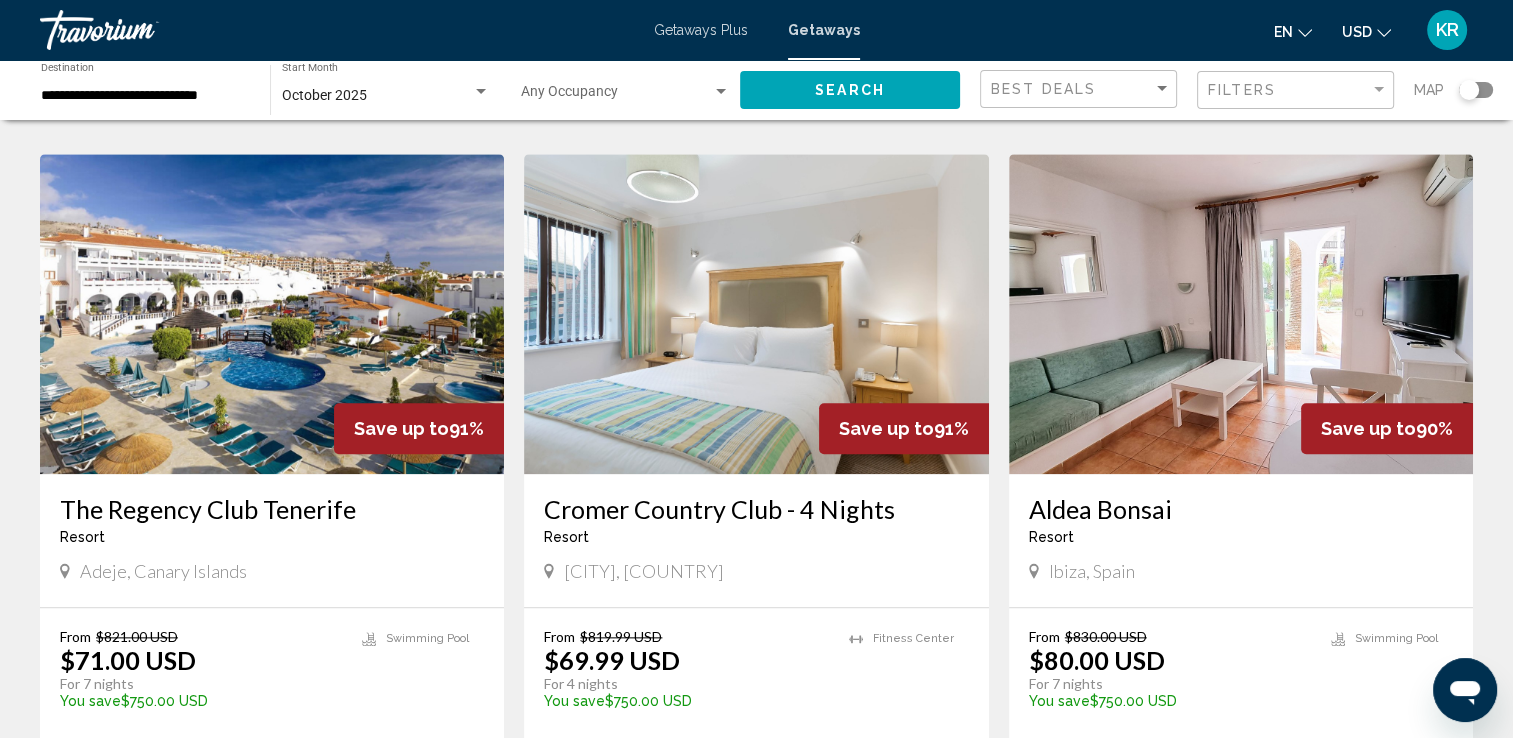 click on "The Regency Club Tenerife" at bounding box center (272, 509) 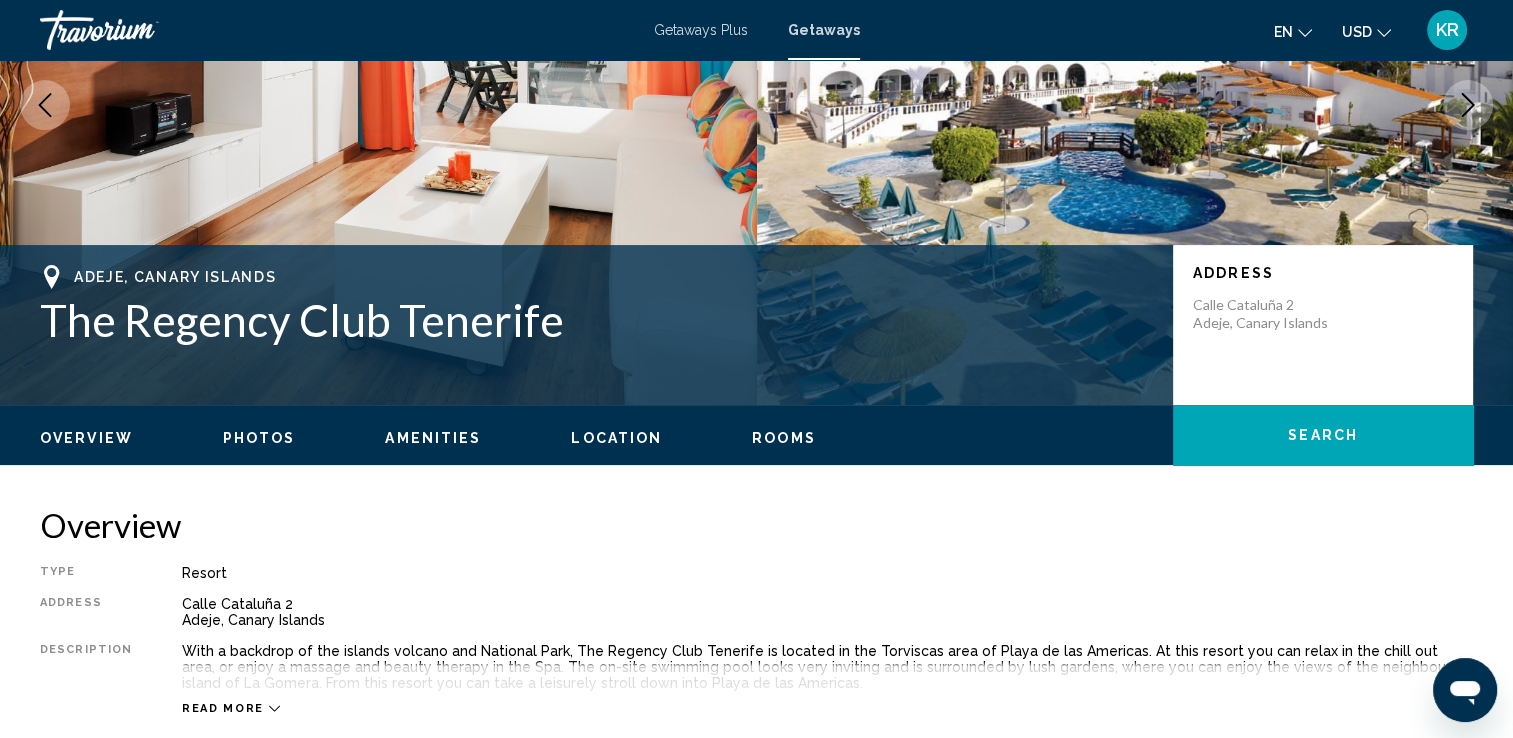 scroll, scrollTop: 267, scrollLeft: 0, axis: vertical 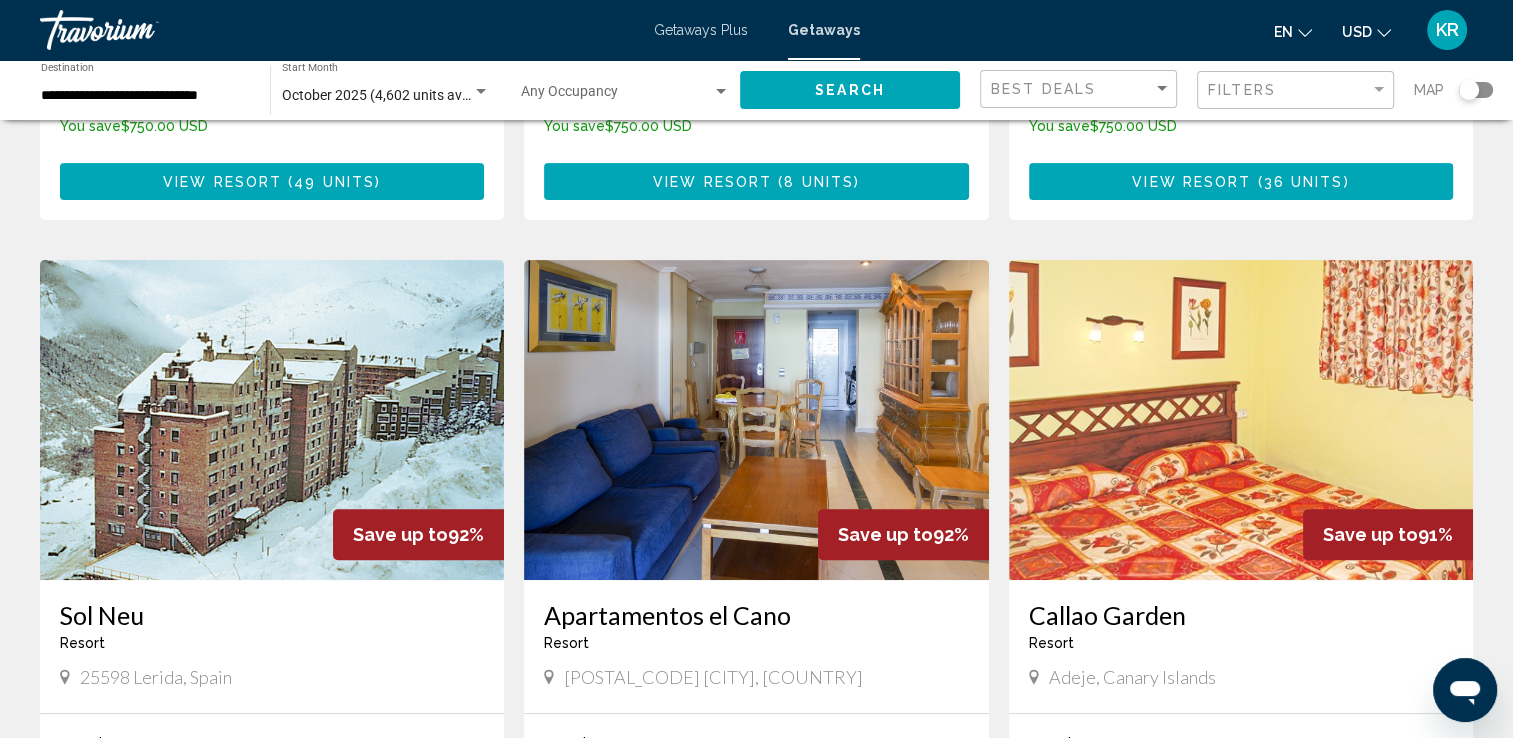 click on "Best Deals" 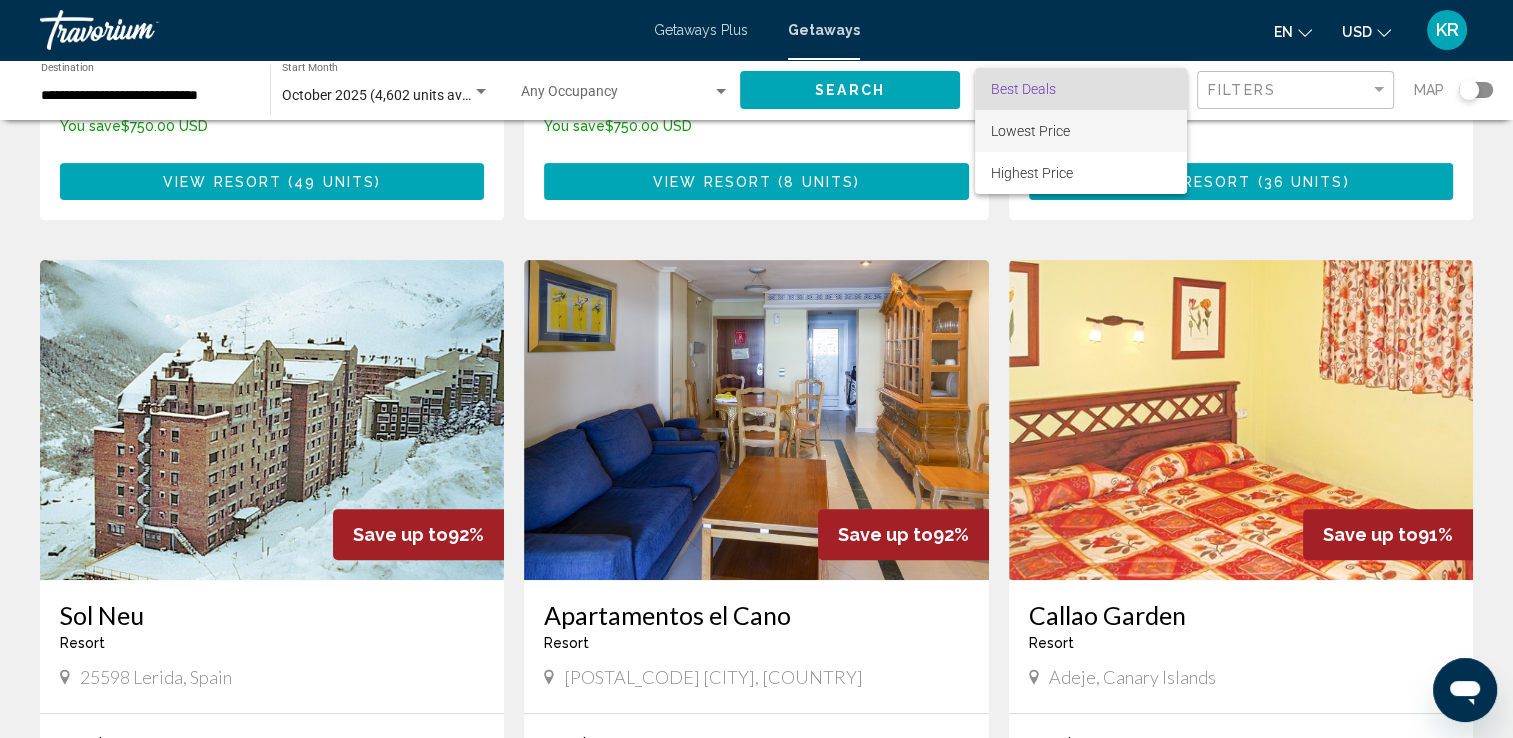 click on "Lowest Price" at bounding box center (1081, 131) 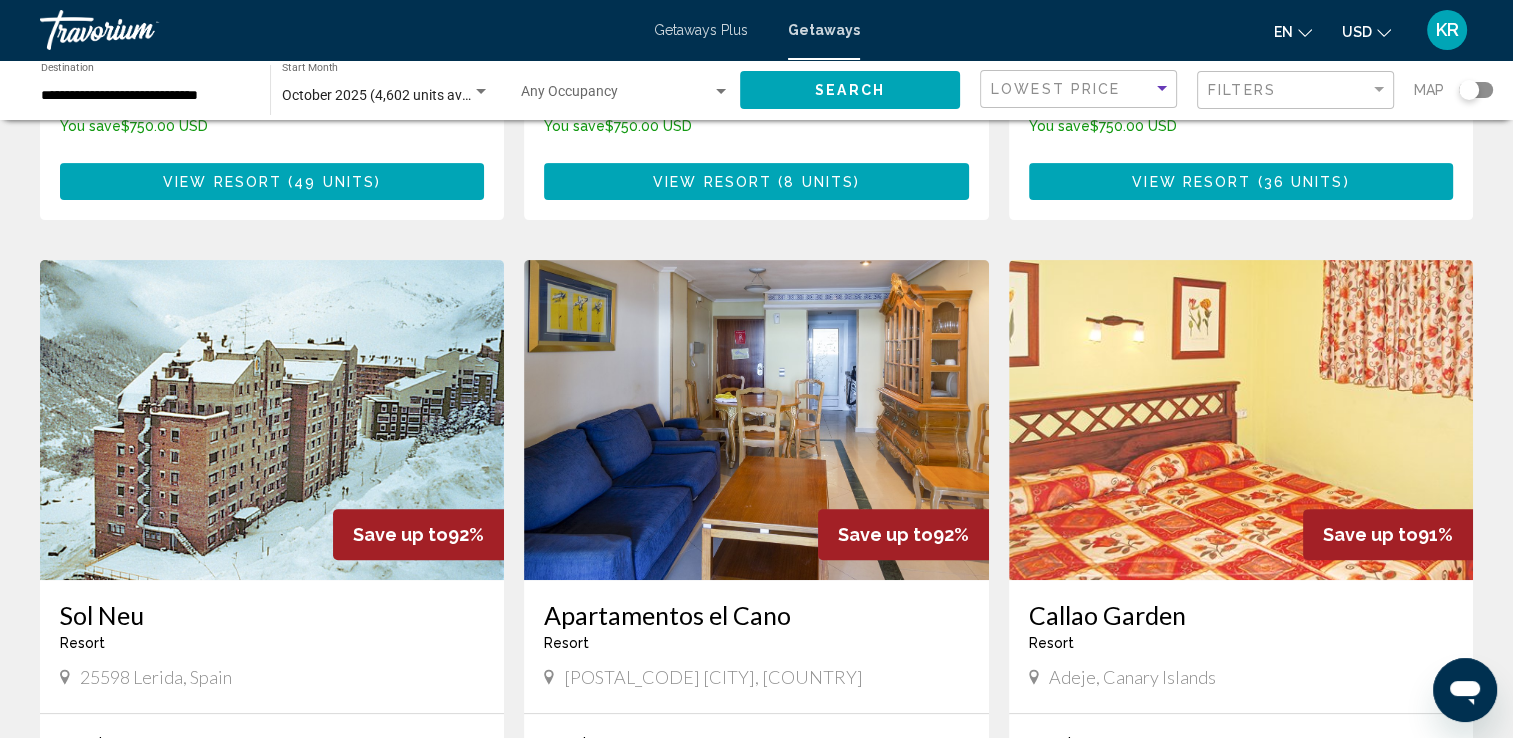 click on "Search" 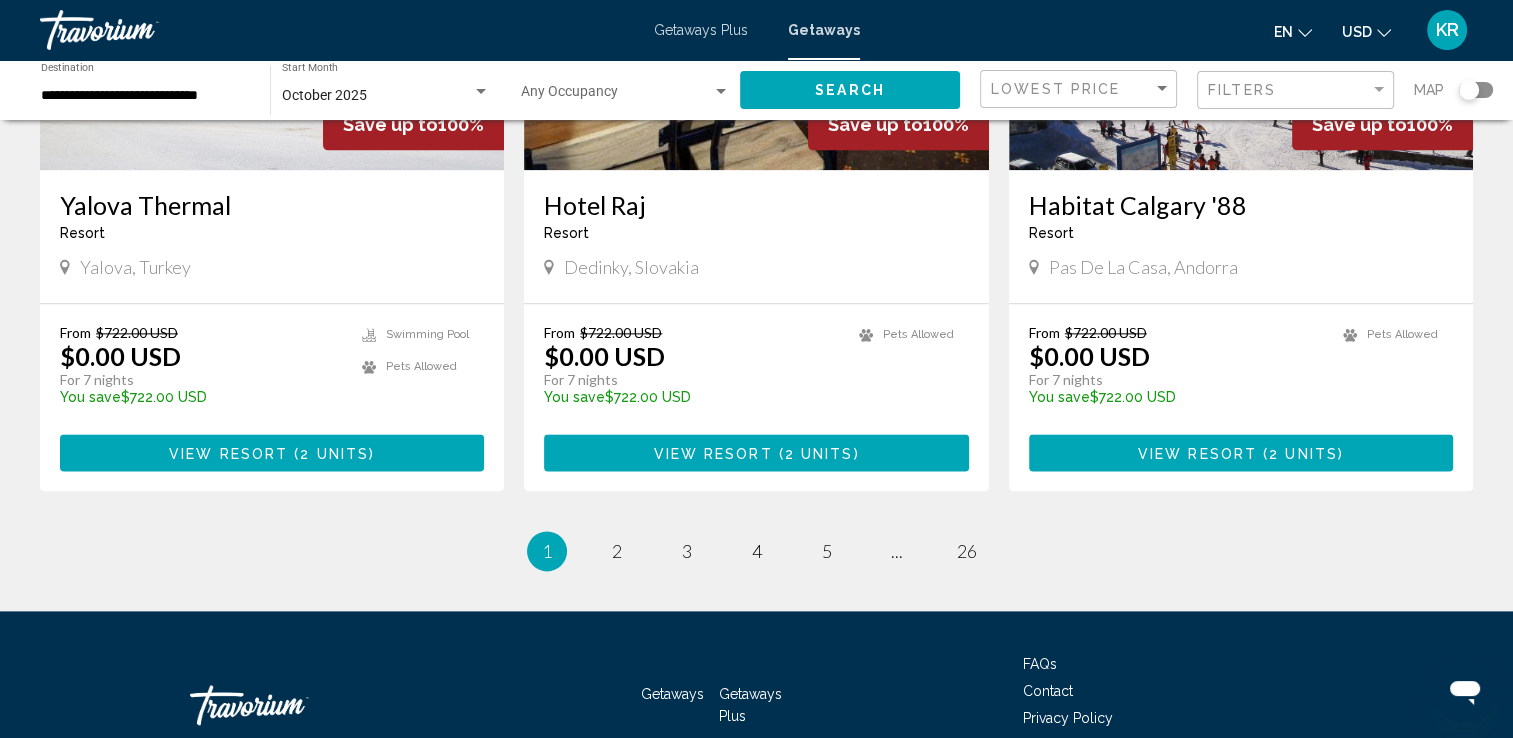 scroll, scrollTop: 2440, scrollLeft: 0, axis: vertical 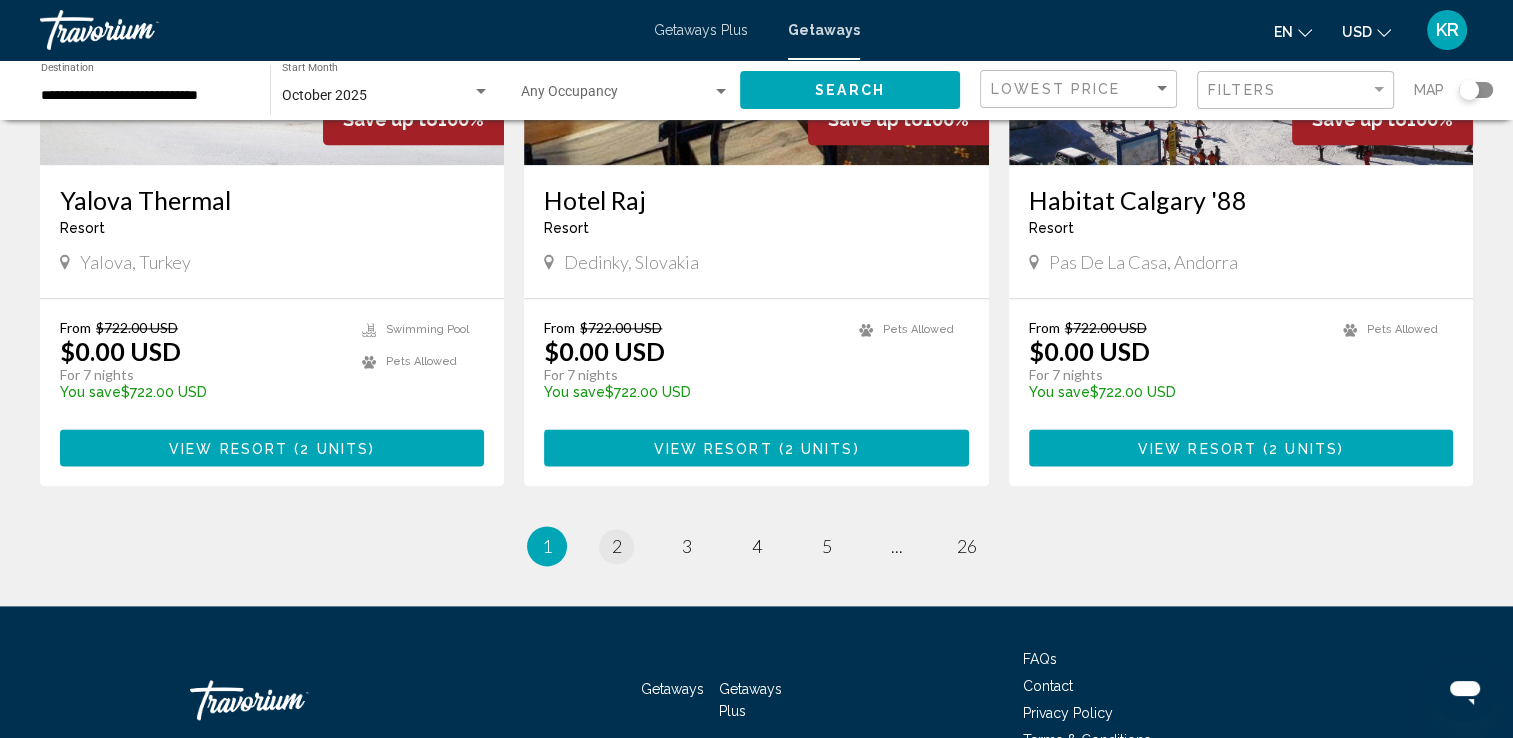 click on "2" at bounding box center [617, 546] 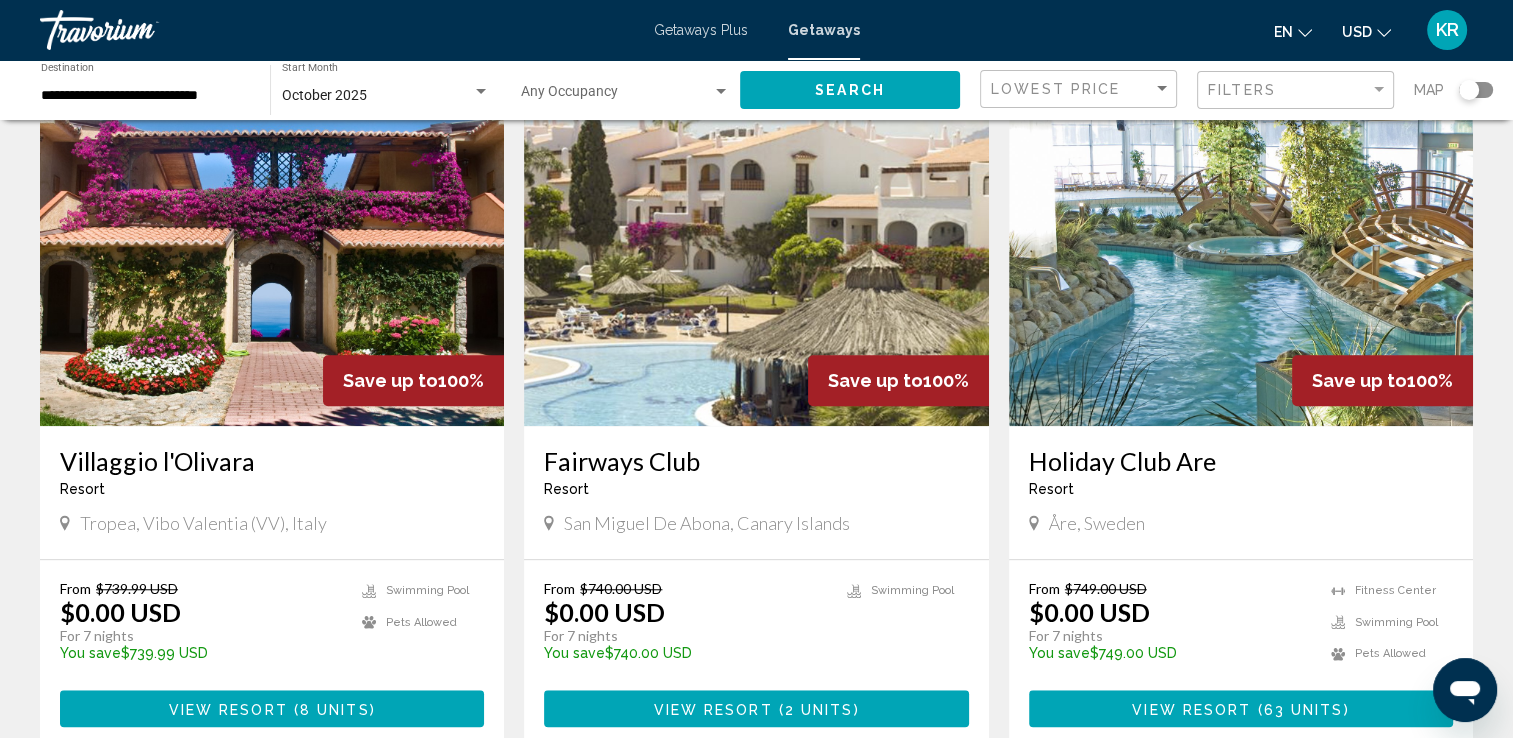 scroll, scrollTop: 1470, scrollLeft: 0, axis: vertical 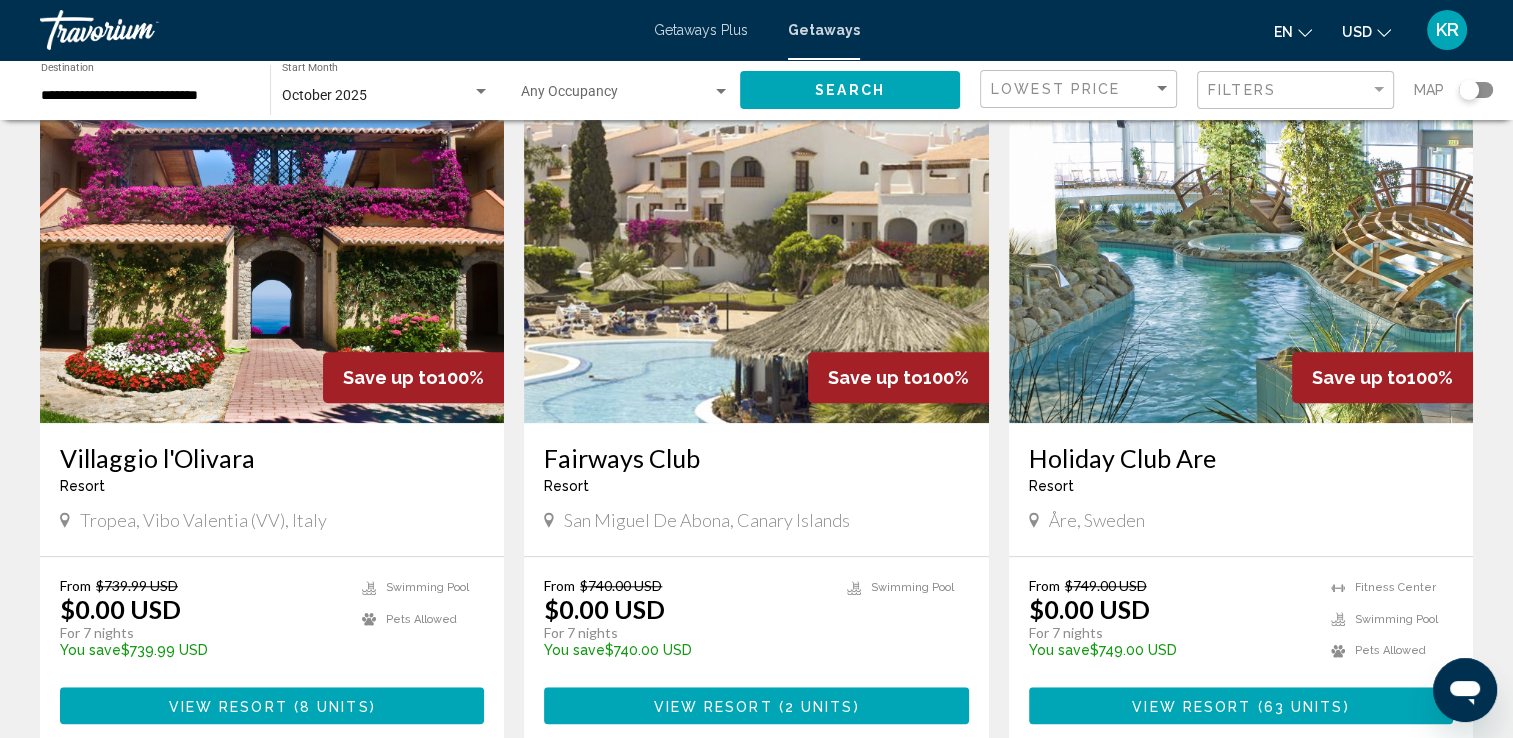 click at bounding box center (272, 263) 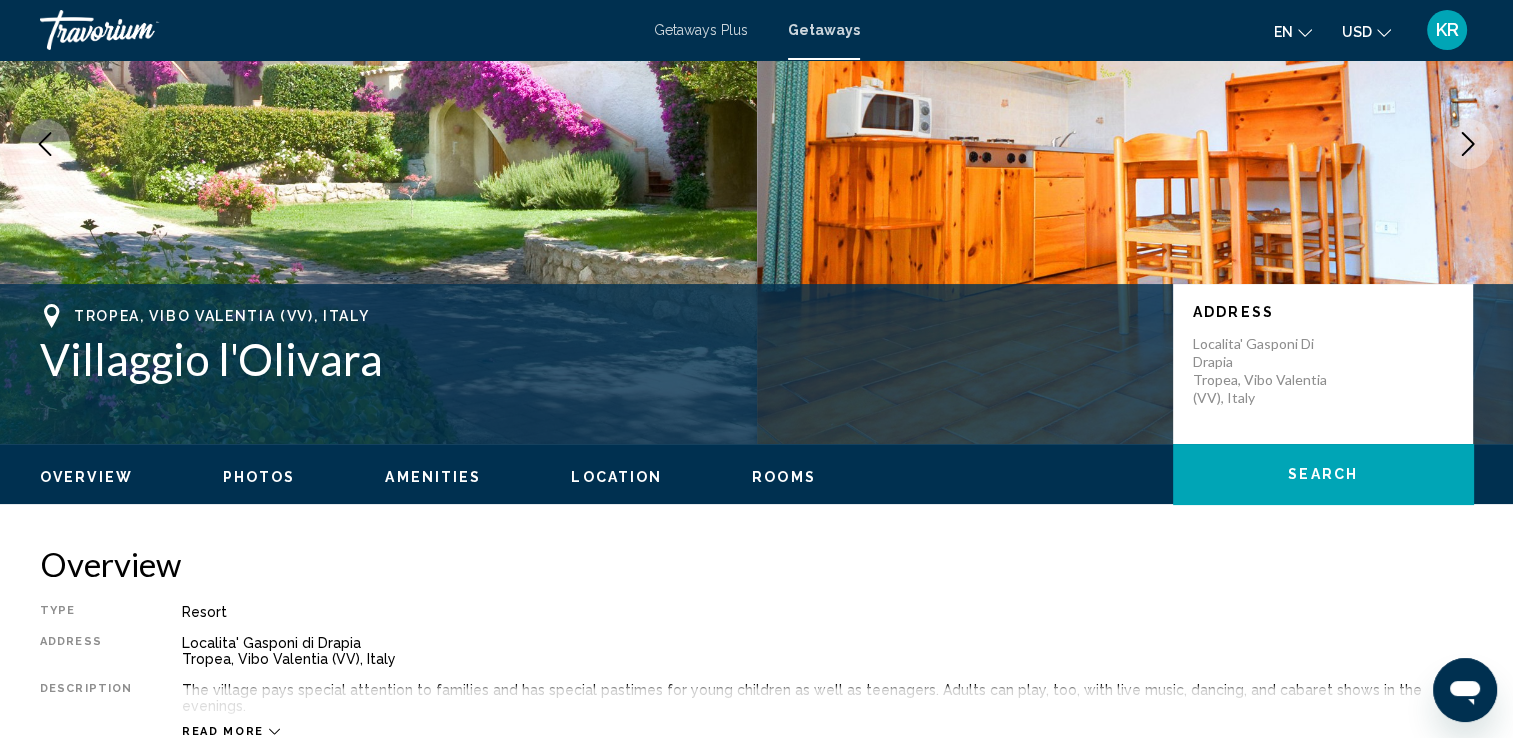 scroll, scrollTop: 0, scrollLeft: 0, axis: both 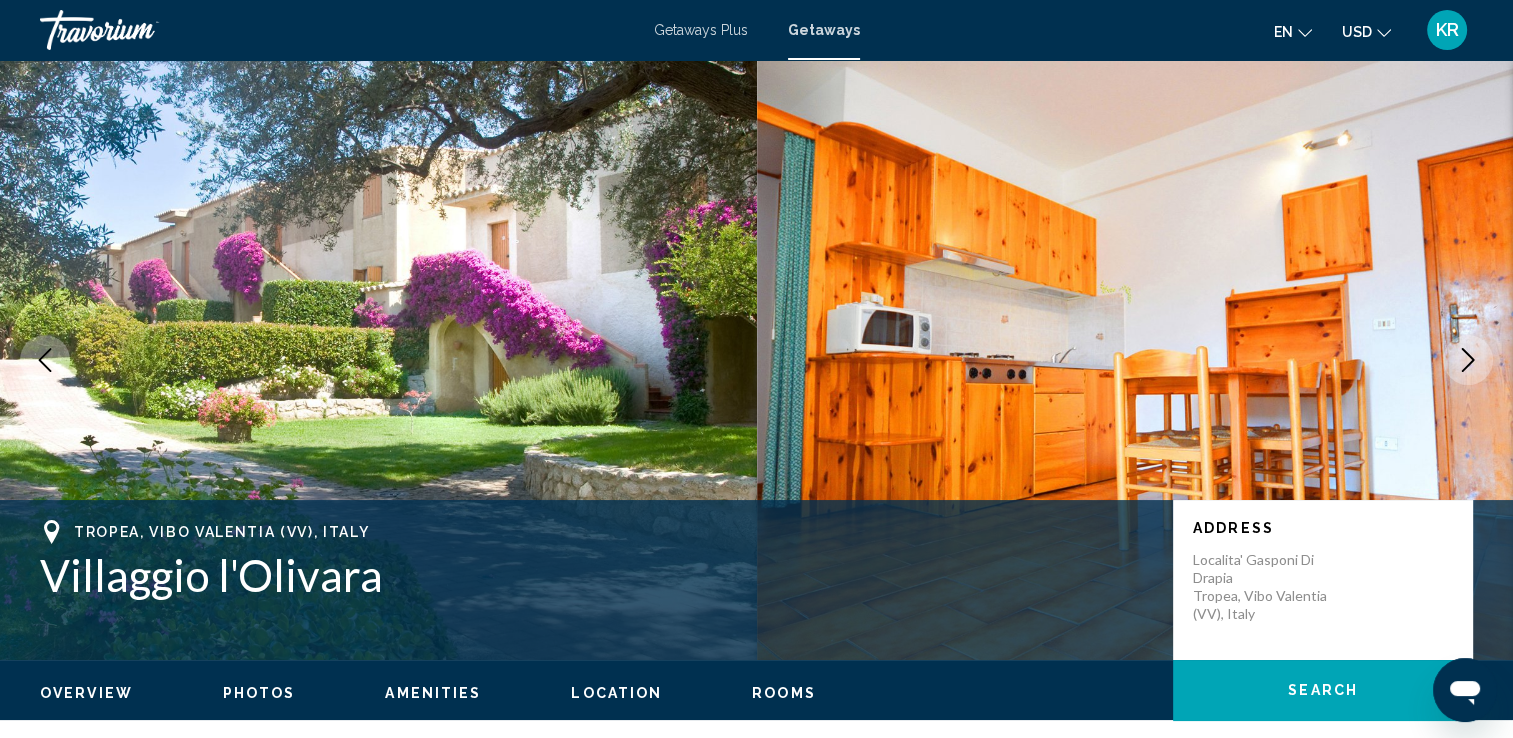 click on "Getaways" at bounding box center [824, 30] 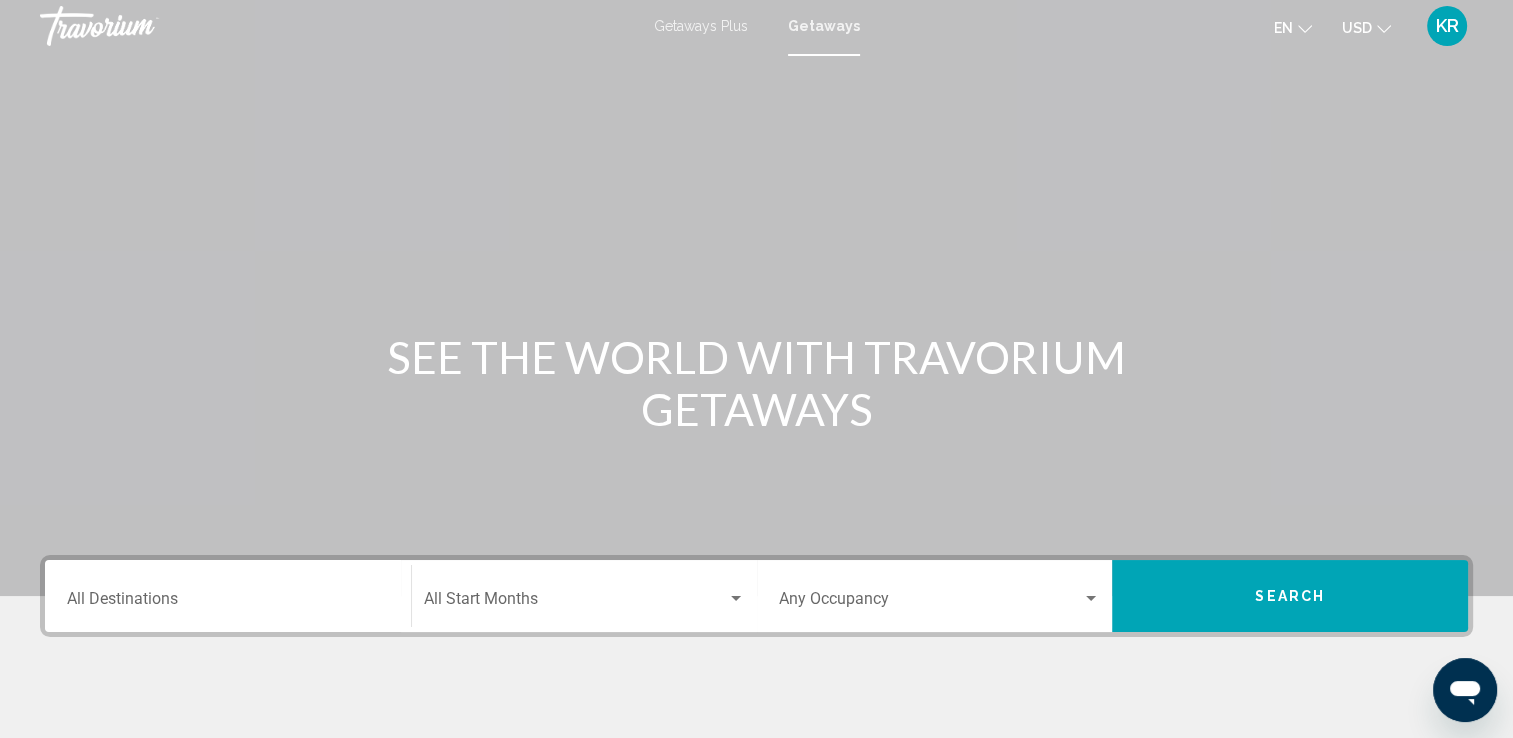 scroll, scrollTop: 0, scrollLeft: 0, axis: both 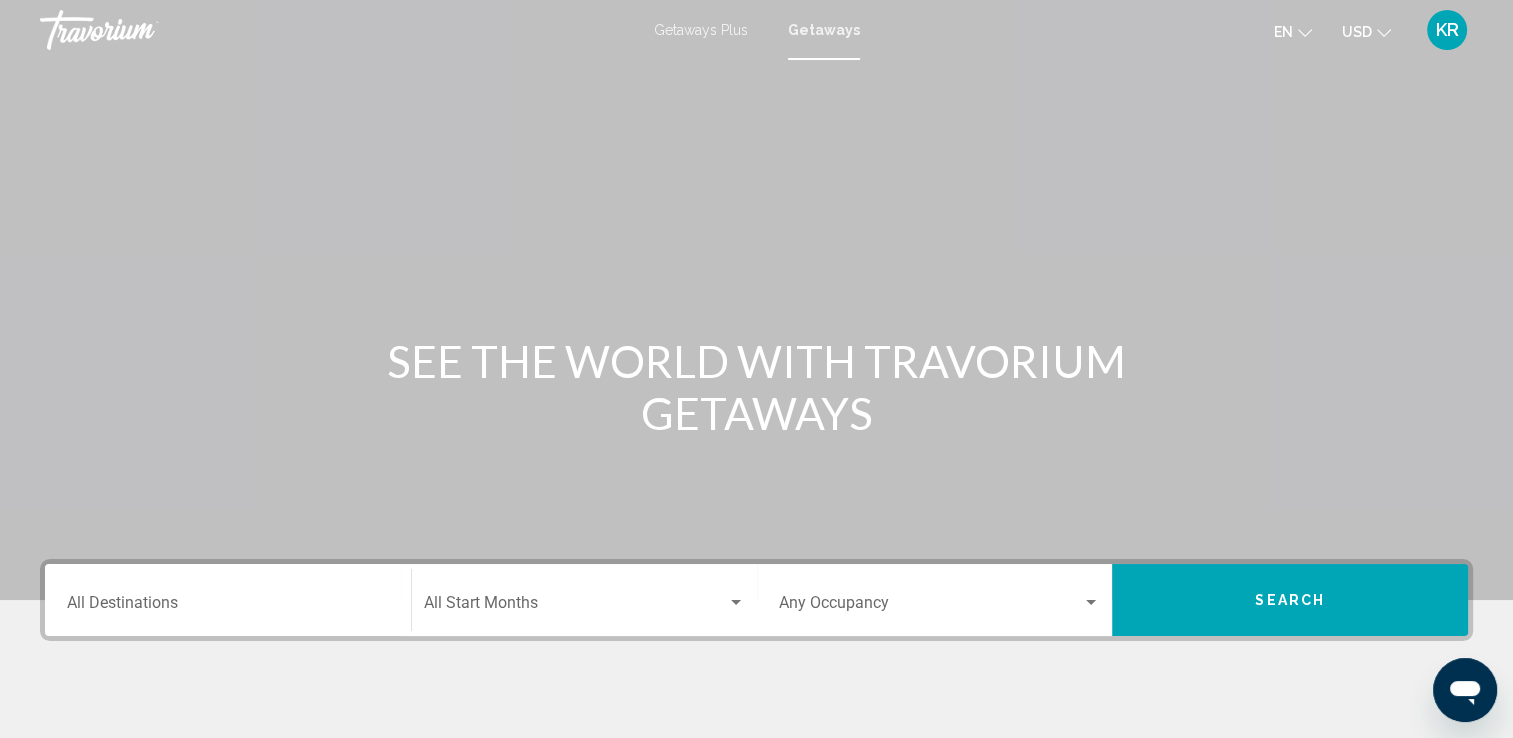 click on "Getaways Plus  Getaways en
English Español Français Italiano Português русский USD
USD ($) MXN (Mex$) CAD (Can$) GBP (£) EUR (€) AUD (A$) NZD (NZ$) CNY (CN¥) KR Login" at bounding box center [756, 30] 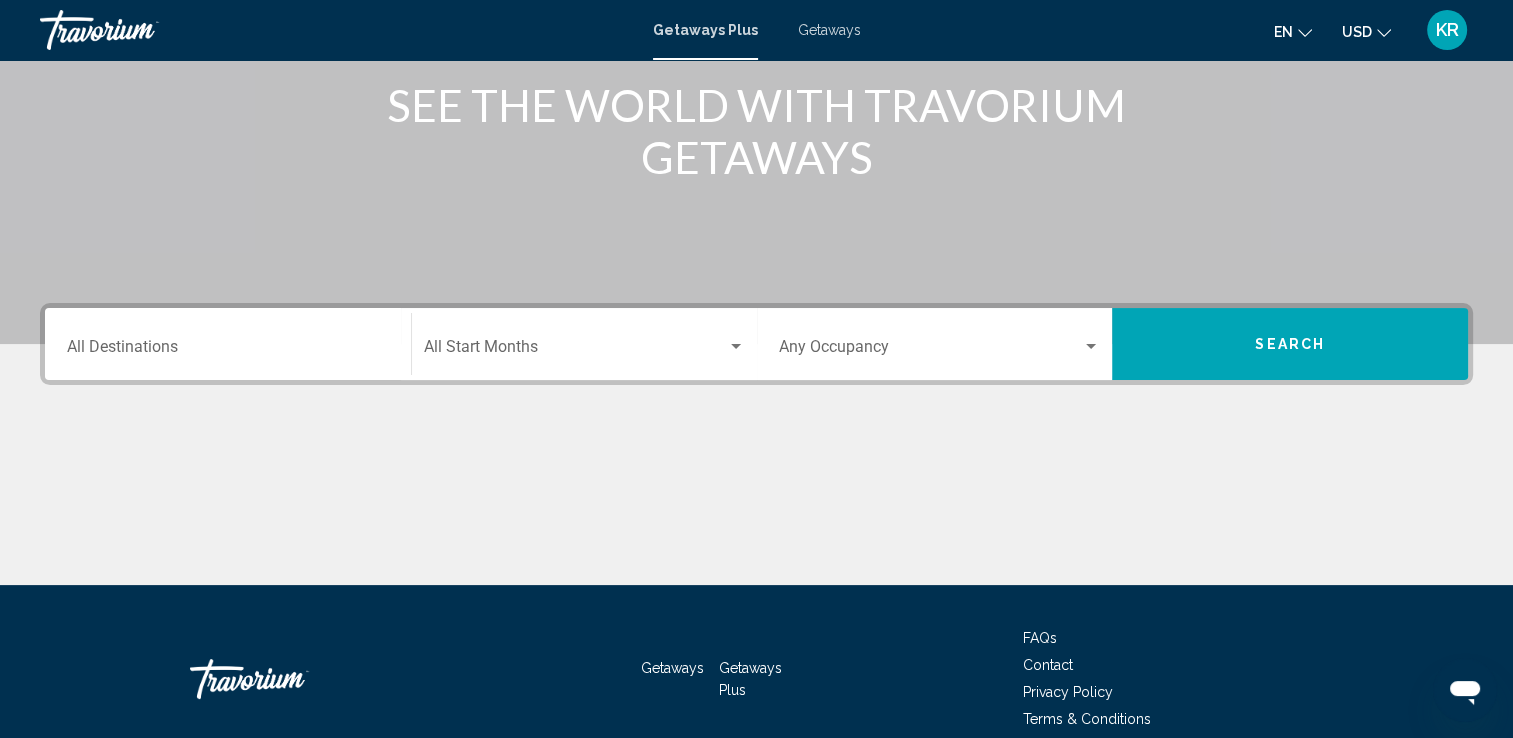 click at bounding box center [575, 351] 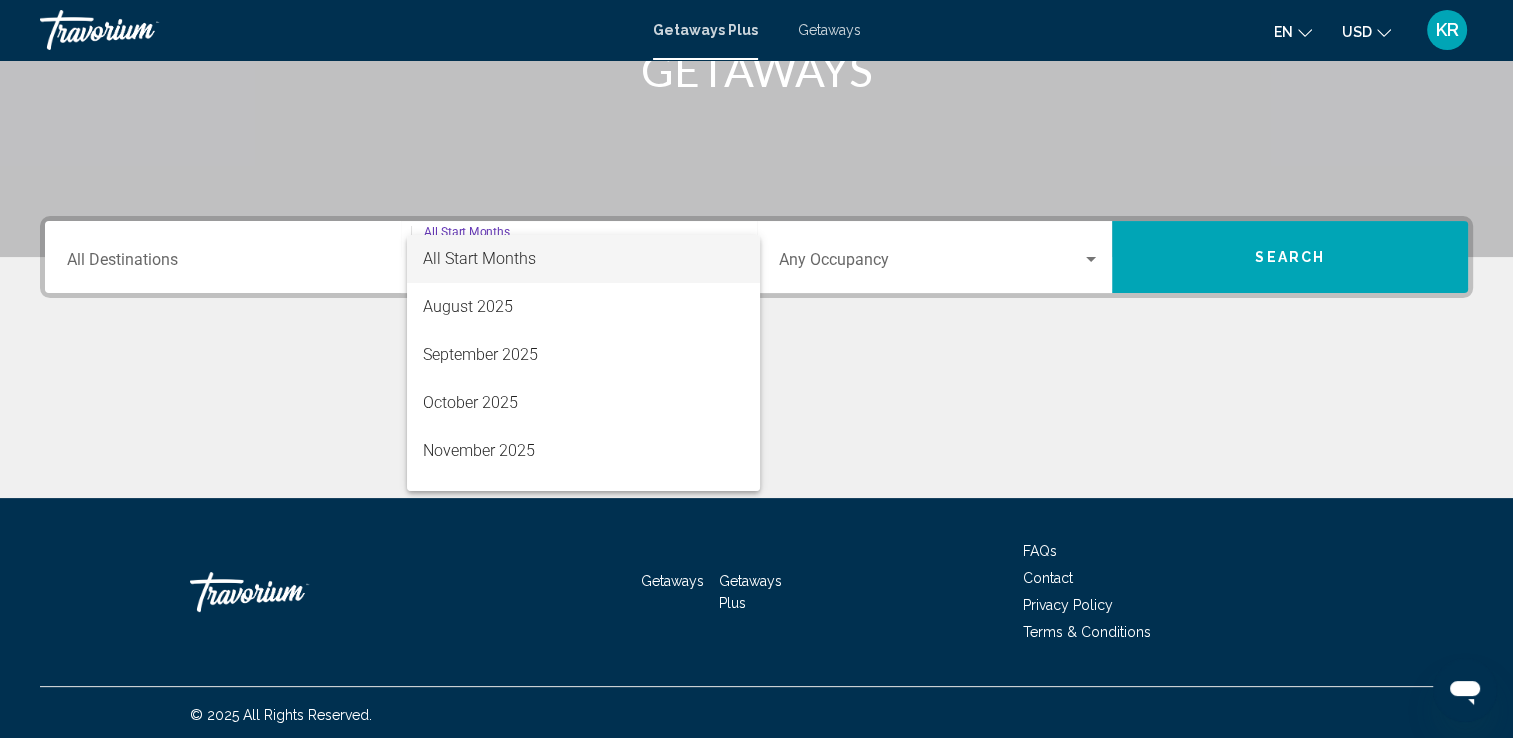 scroll, scrollTop: 347, scrollLeft: 0, axis: vertical 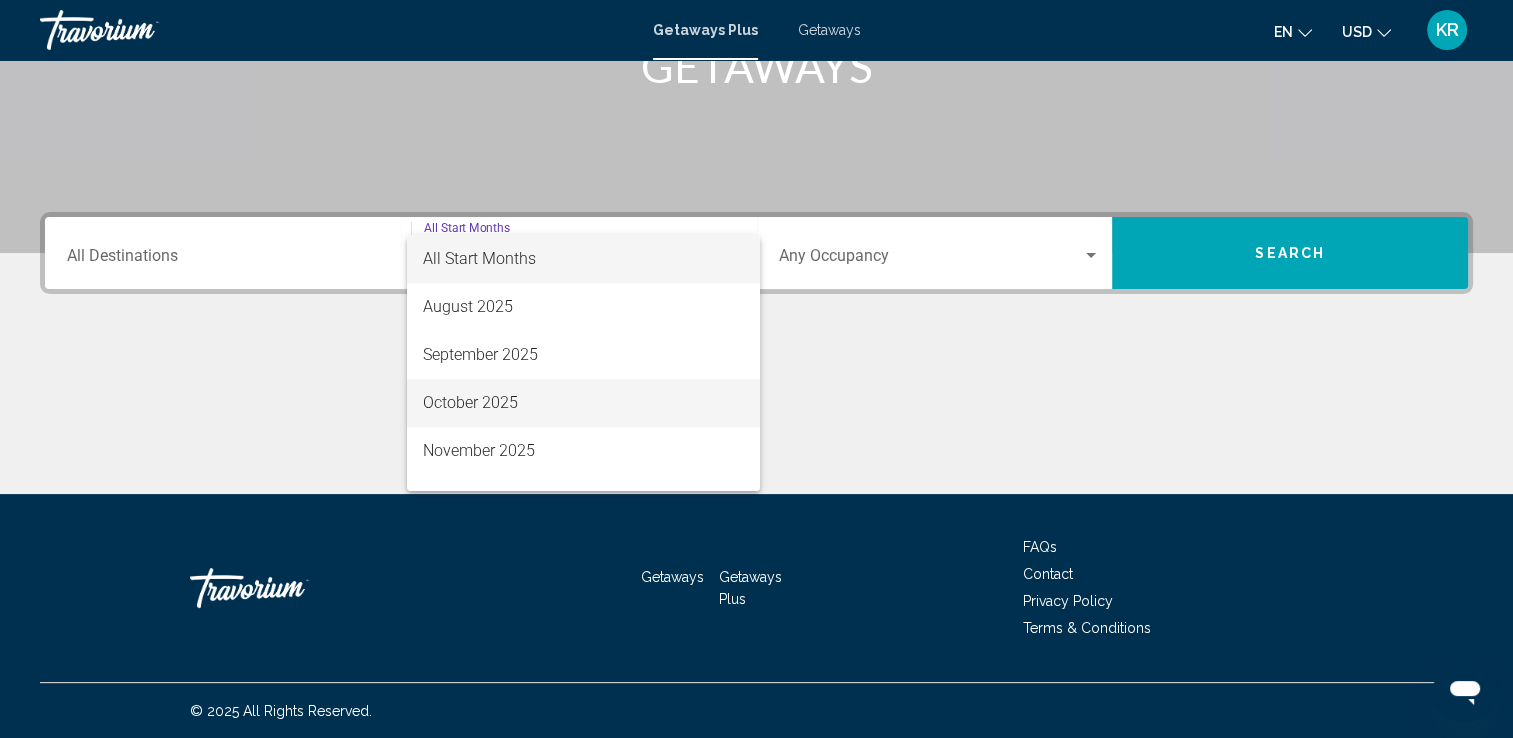 click on "October 2025" at bounding box center (583, 403) 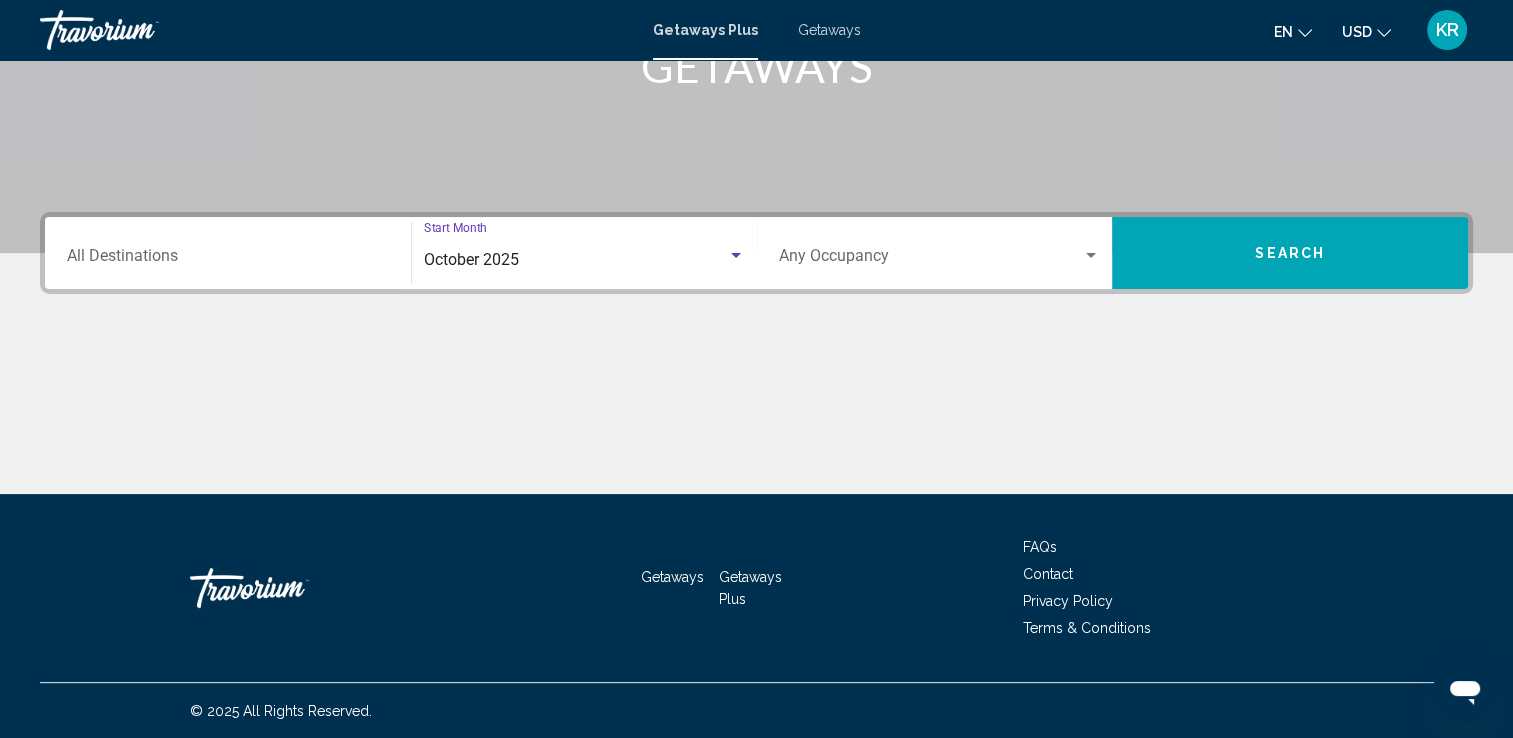 click at bounding box center (931, 260) 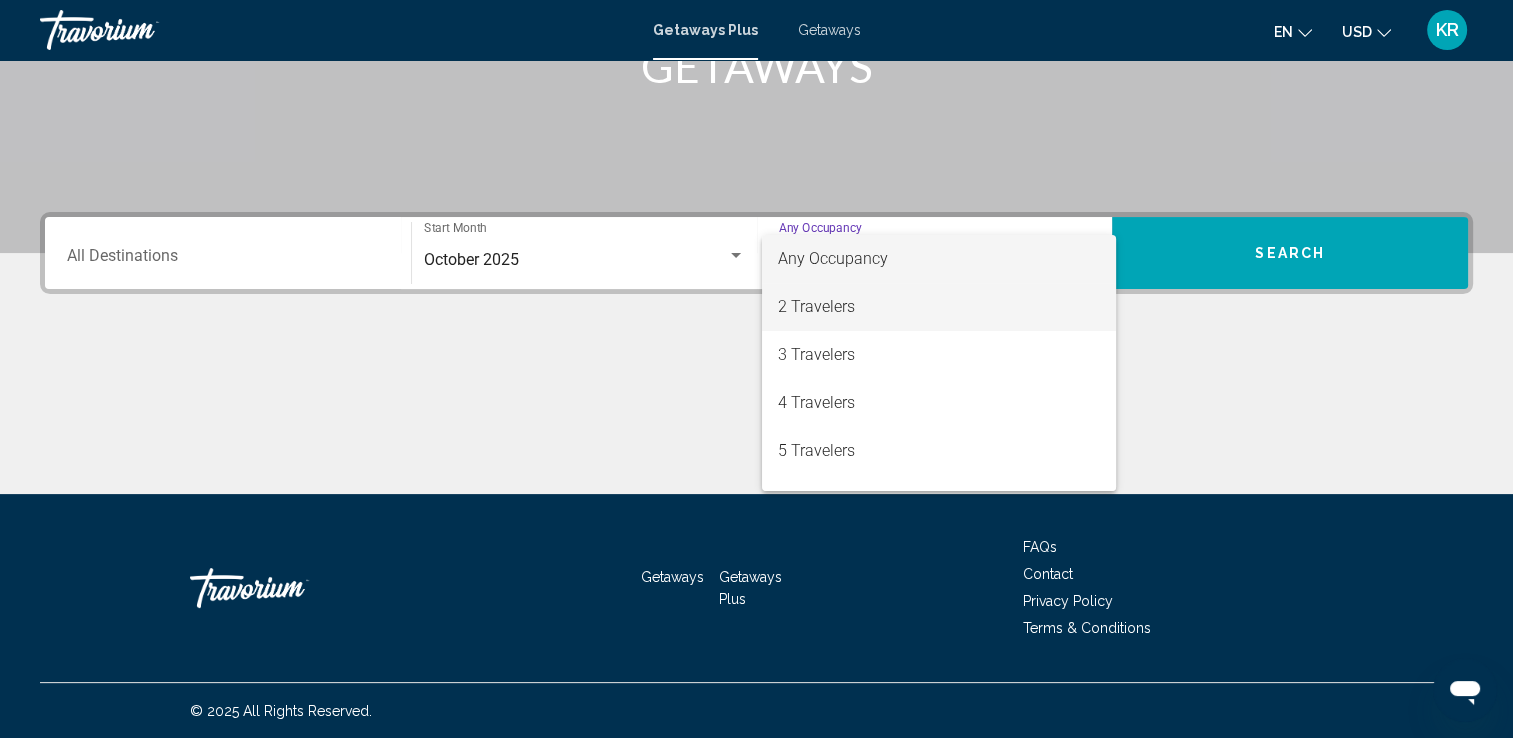 click on "2 Travelers" at bounding box center (939, 307) 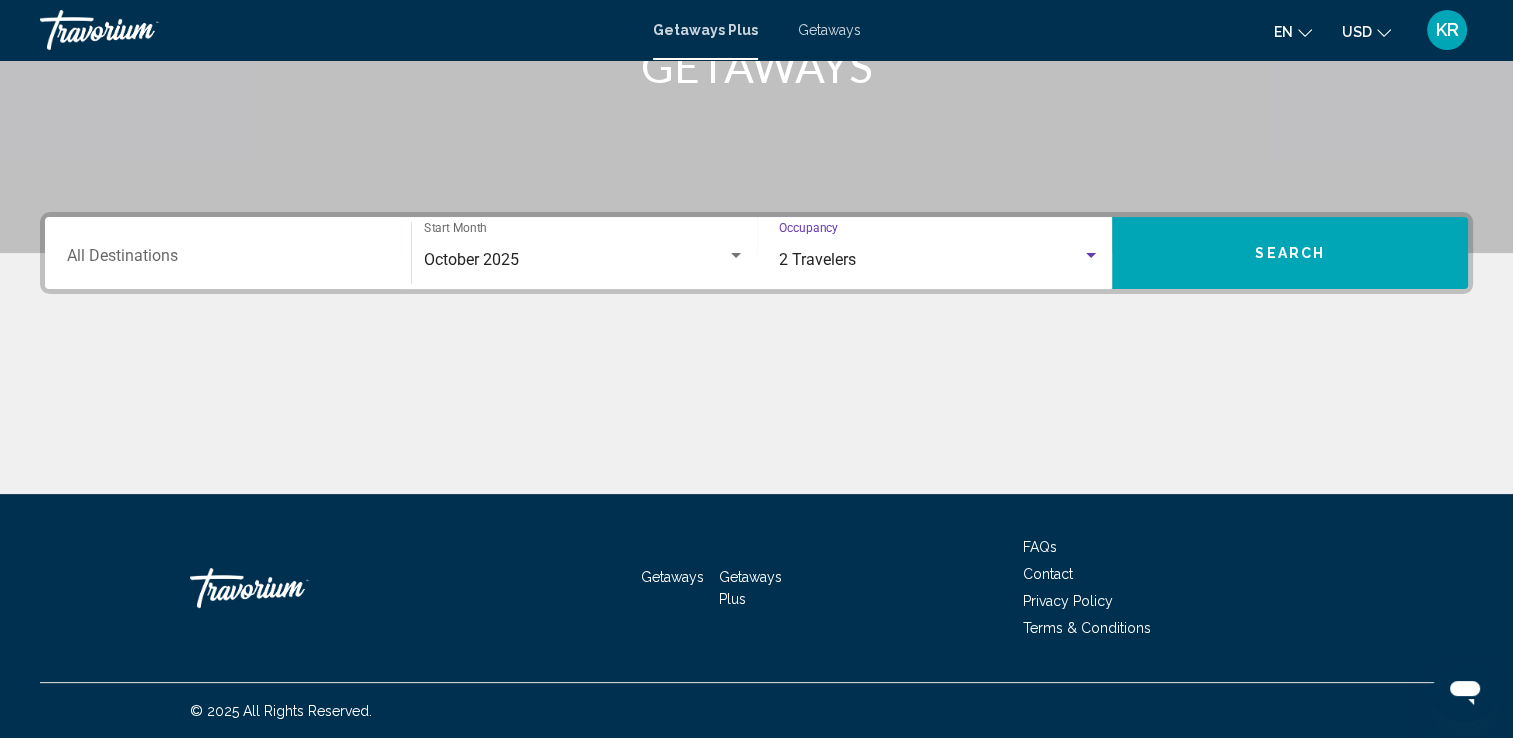 click on "Destination All Destinations" at bounding box center [228, 260] 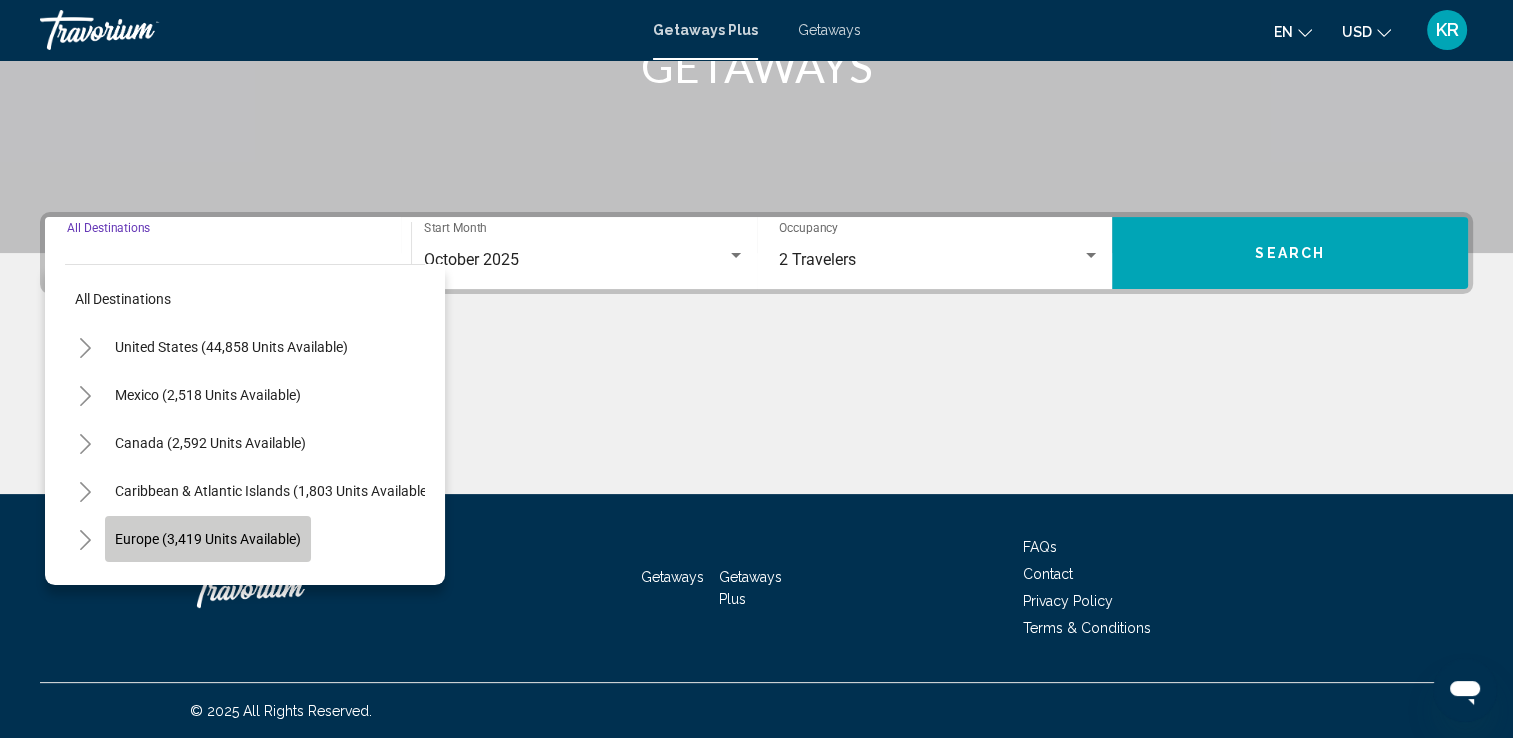 click on "Europe (3,419 units available)" at bounding box center [208, 587] 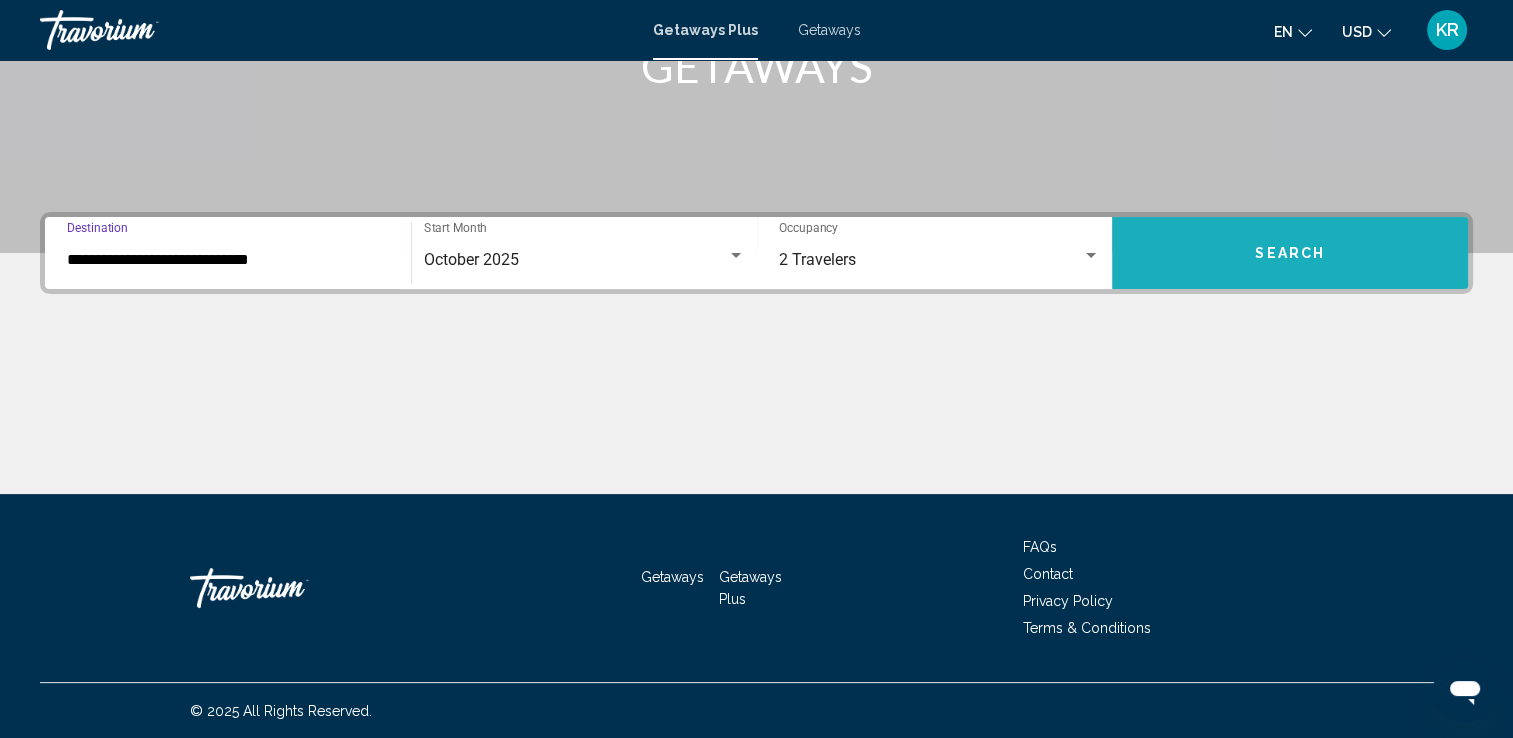 click on "Search" at bounding box center (1290, 253) 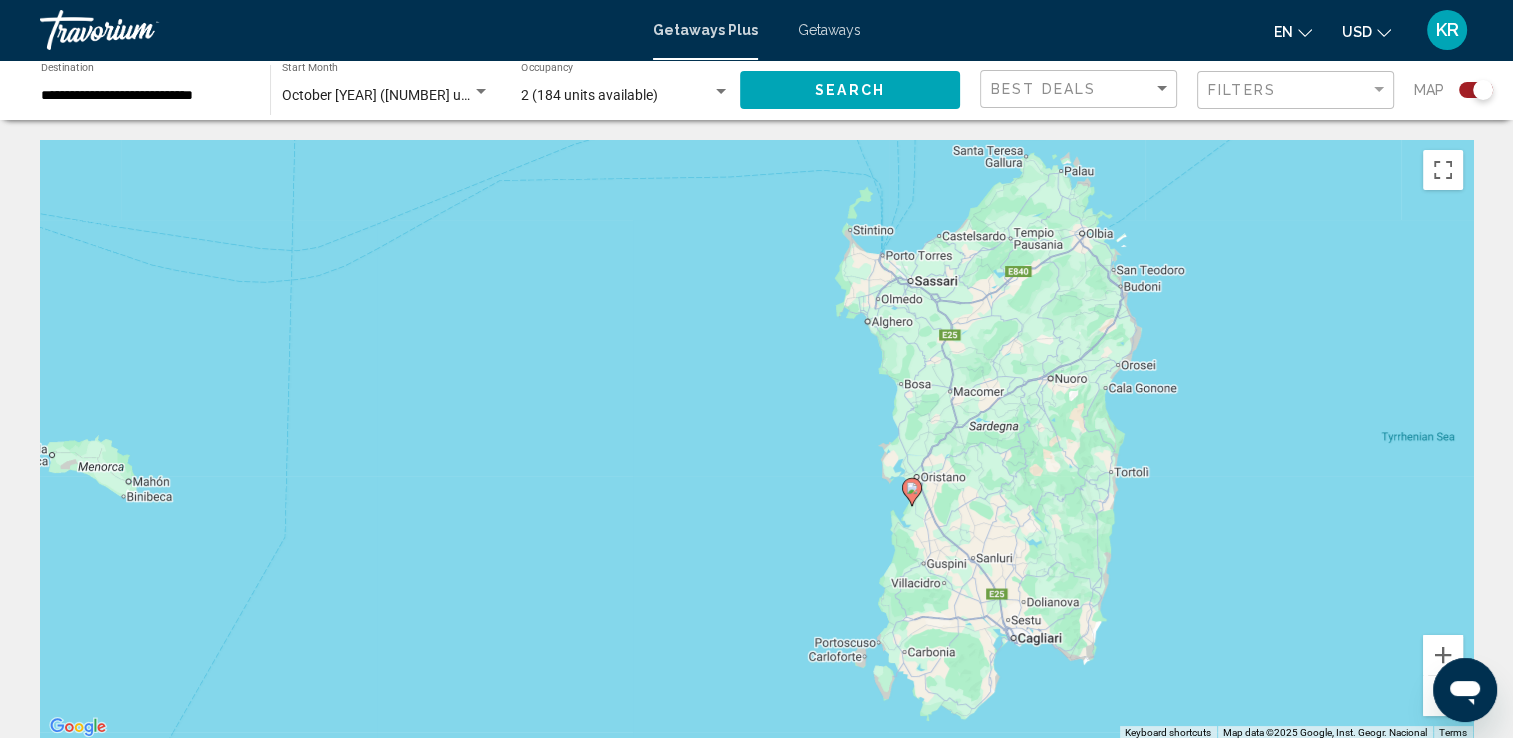 click 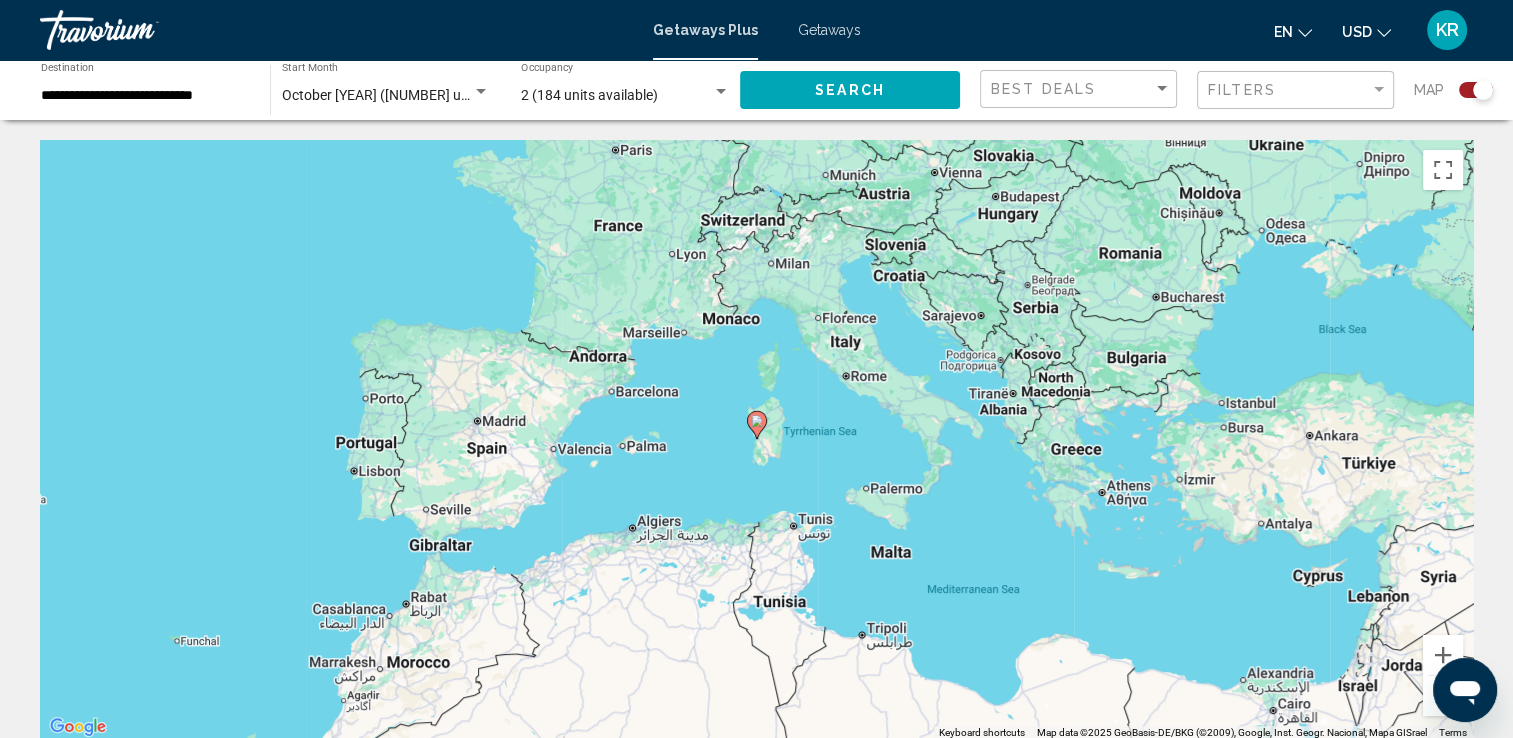click 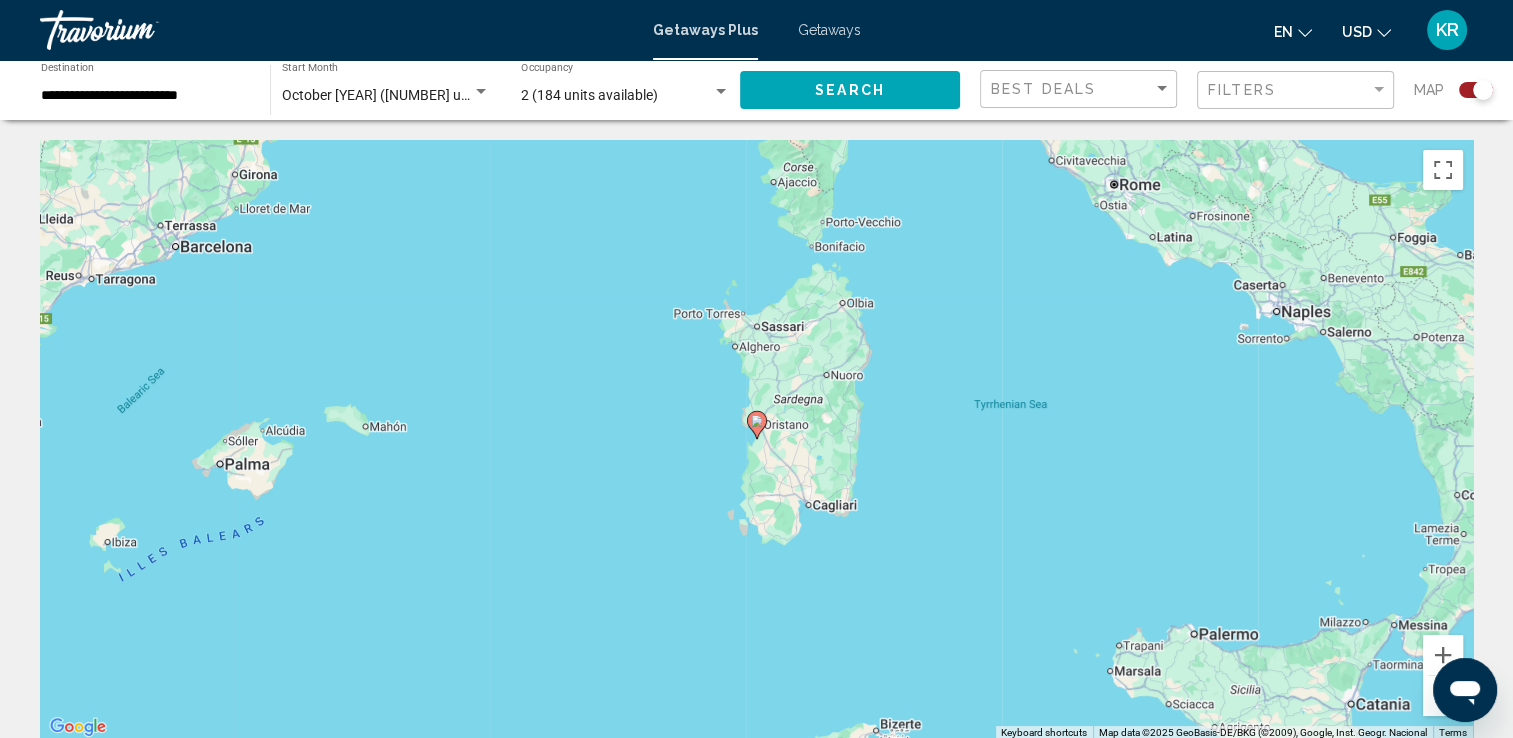 click at bounding box center [757, 425] 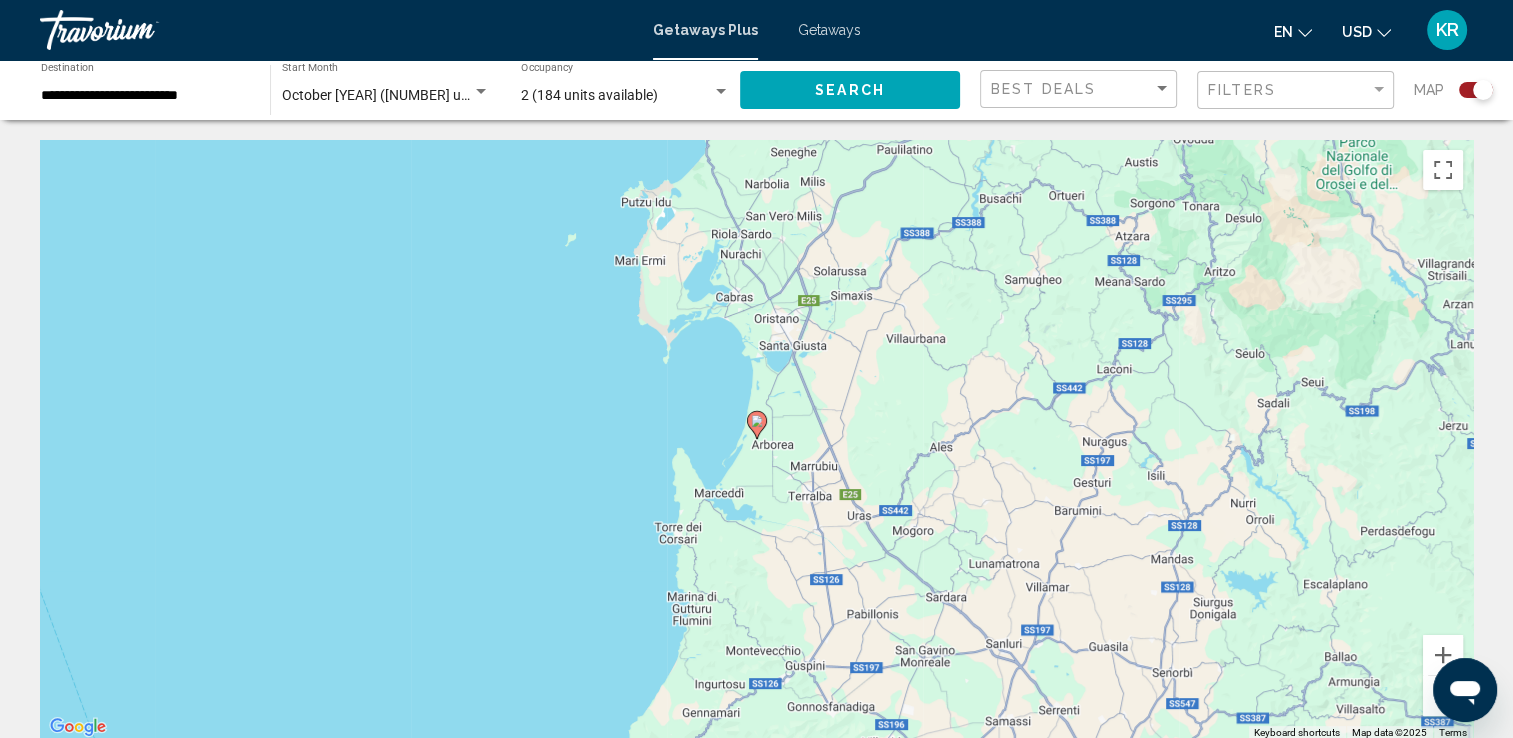 click 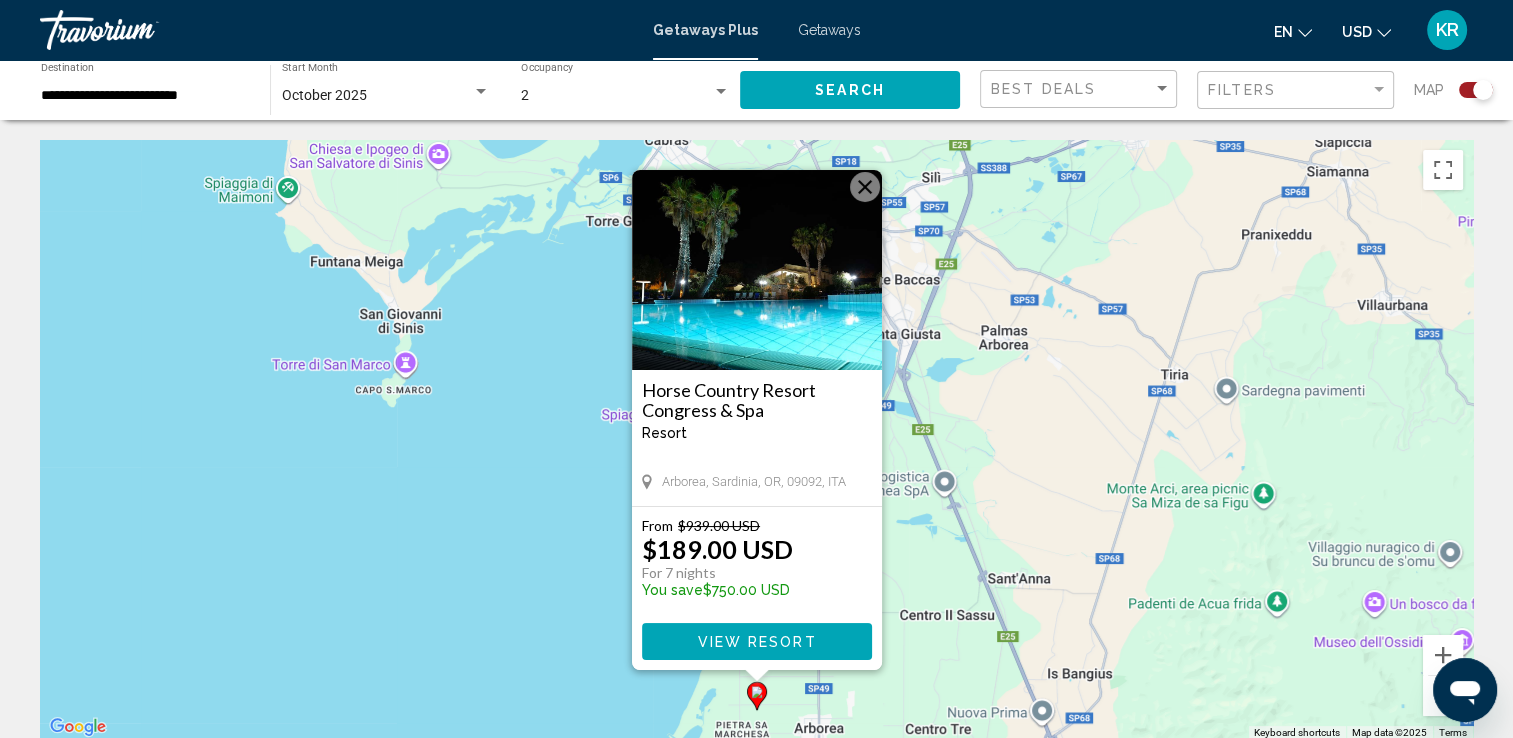 click at bounding box center [865, 187] 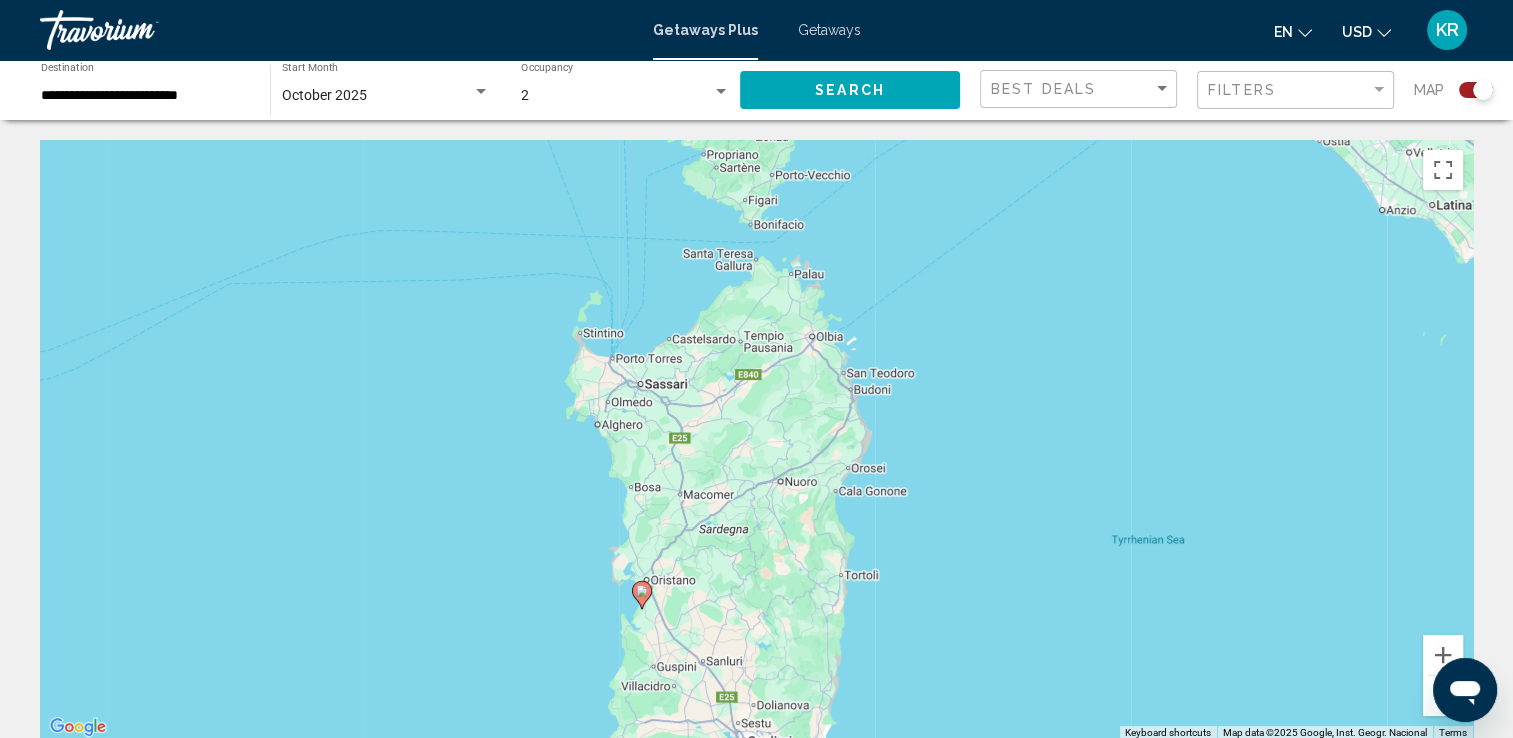 click on "**********" 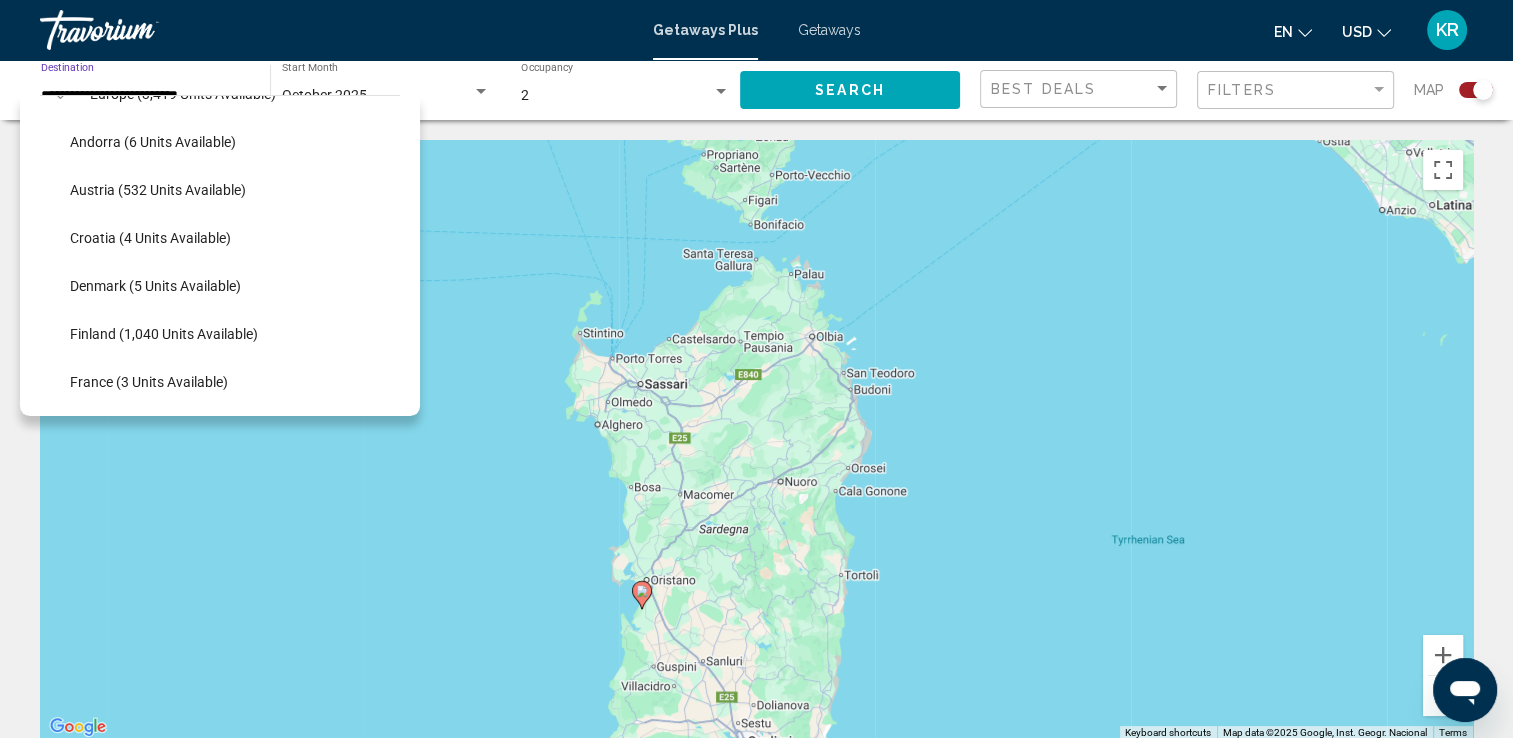 scroll, scrollTop: 256, scrollLeft: 0, axis: vertical 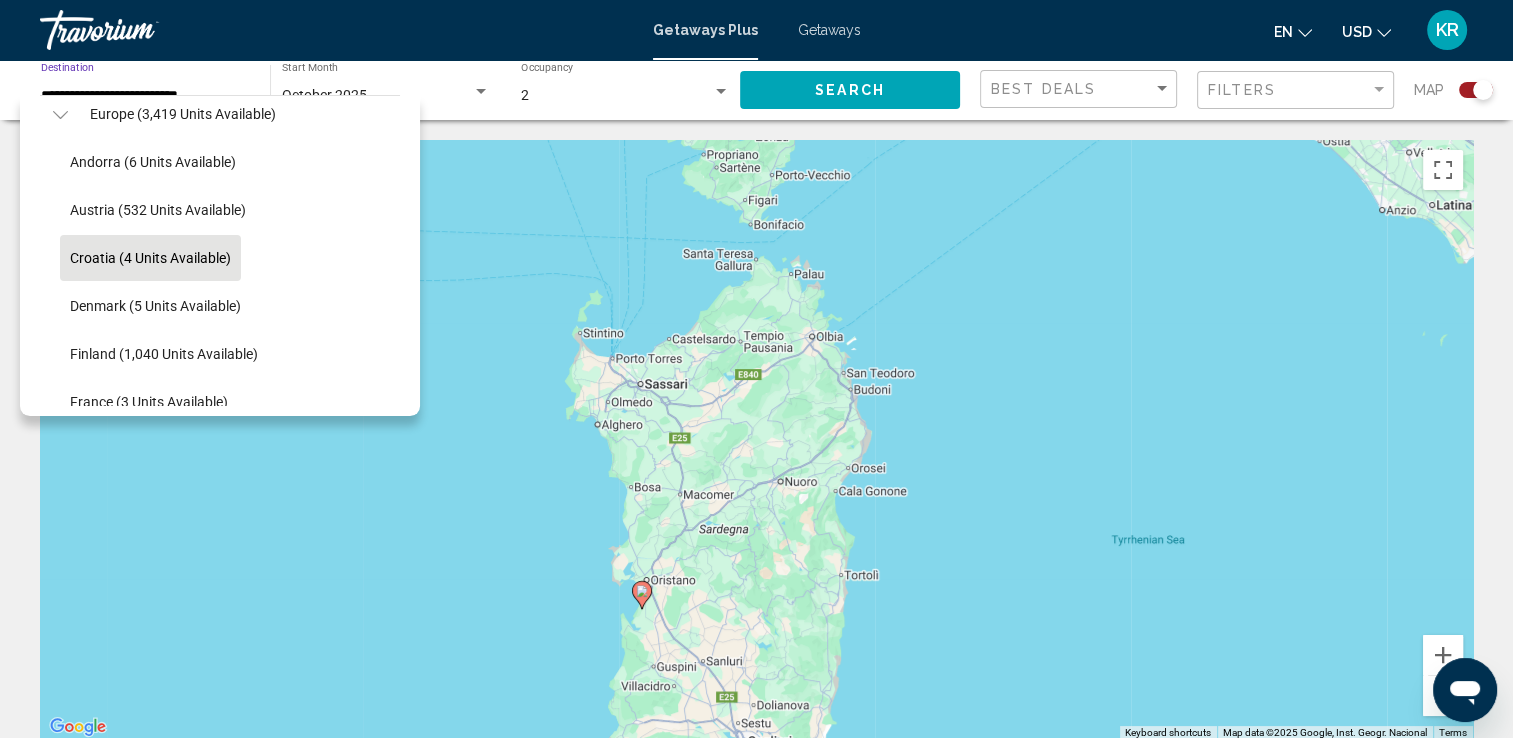 click on "Croatia (4 units available)" 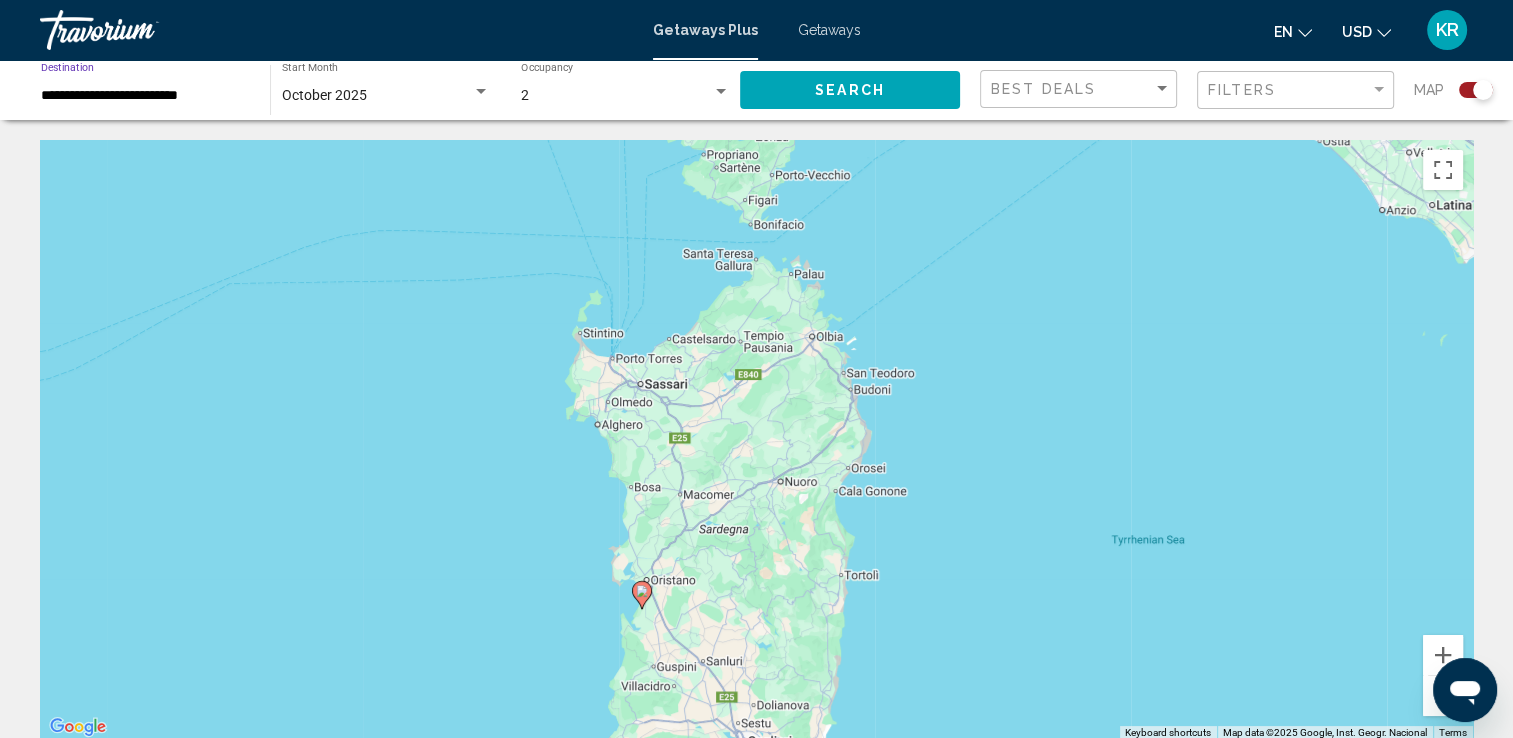 click on "Search" 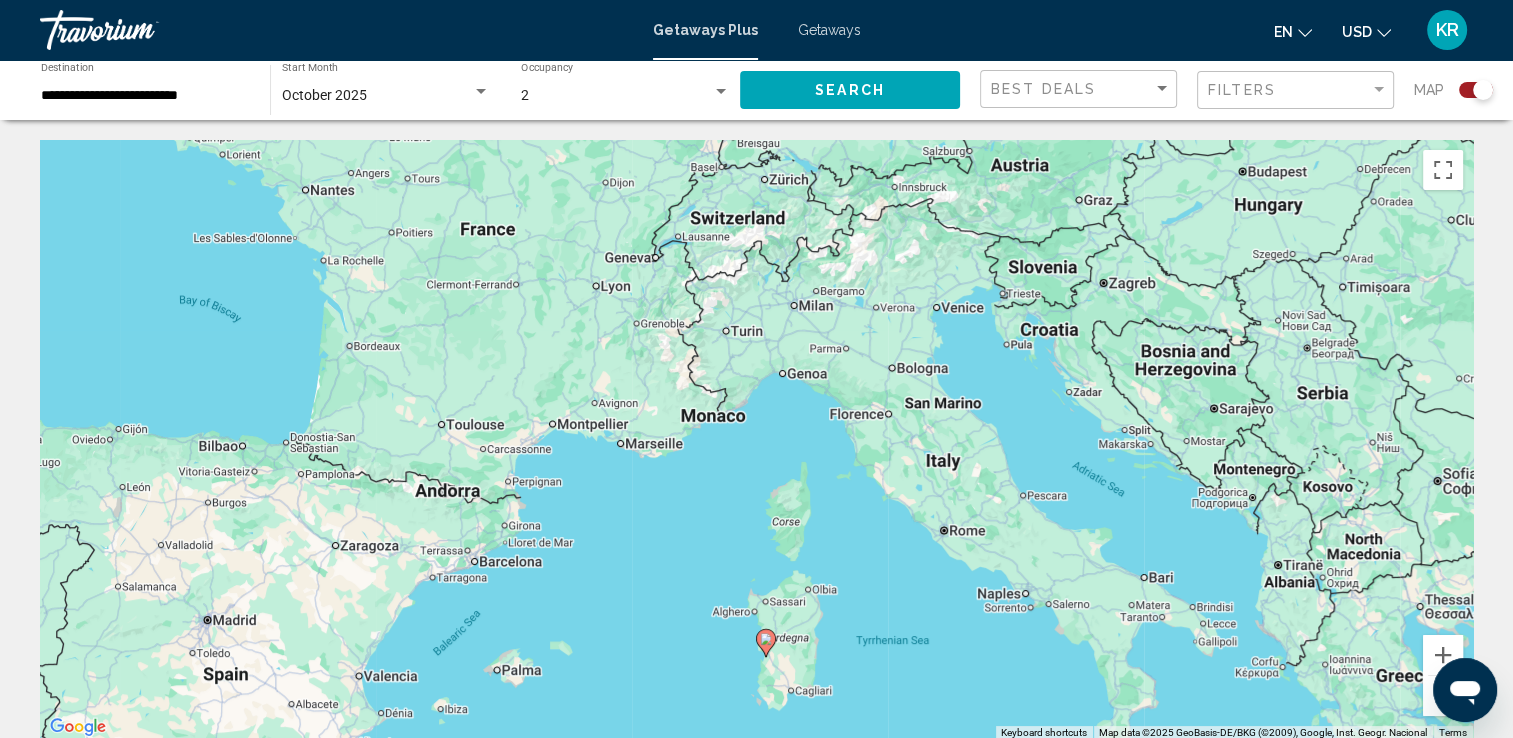 click on "Search" 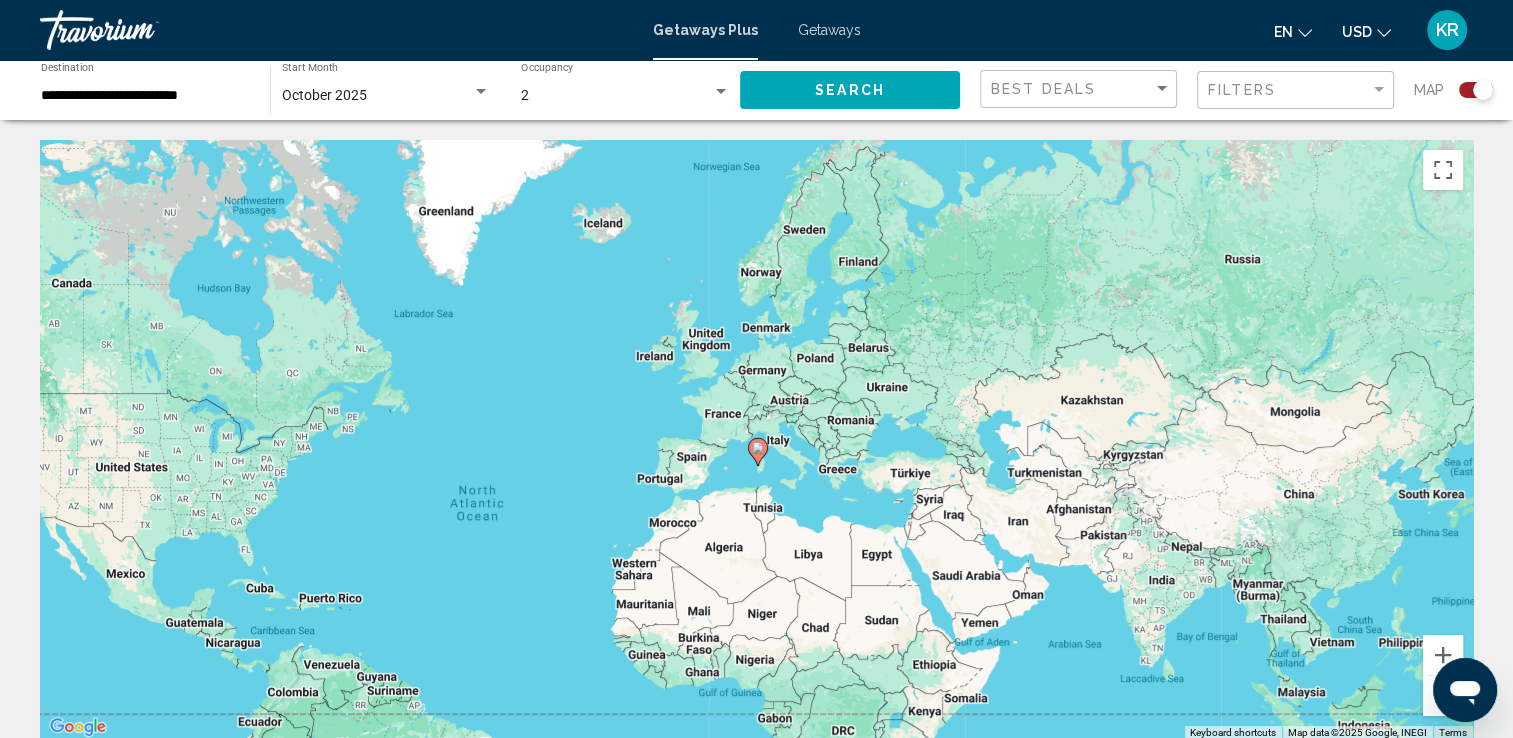 click 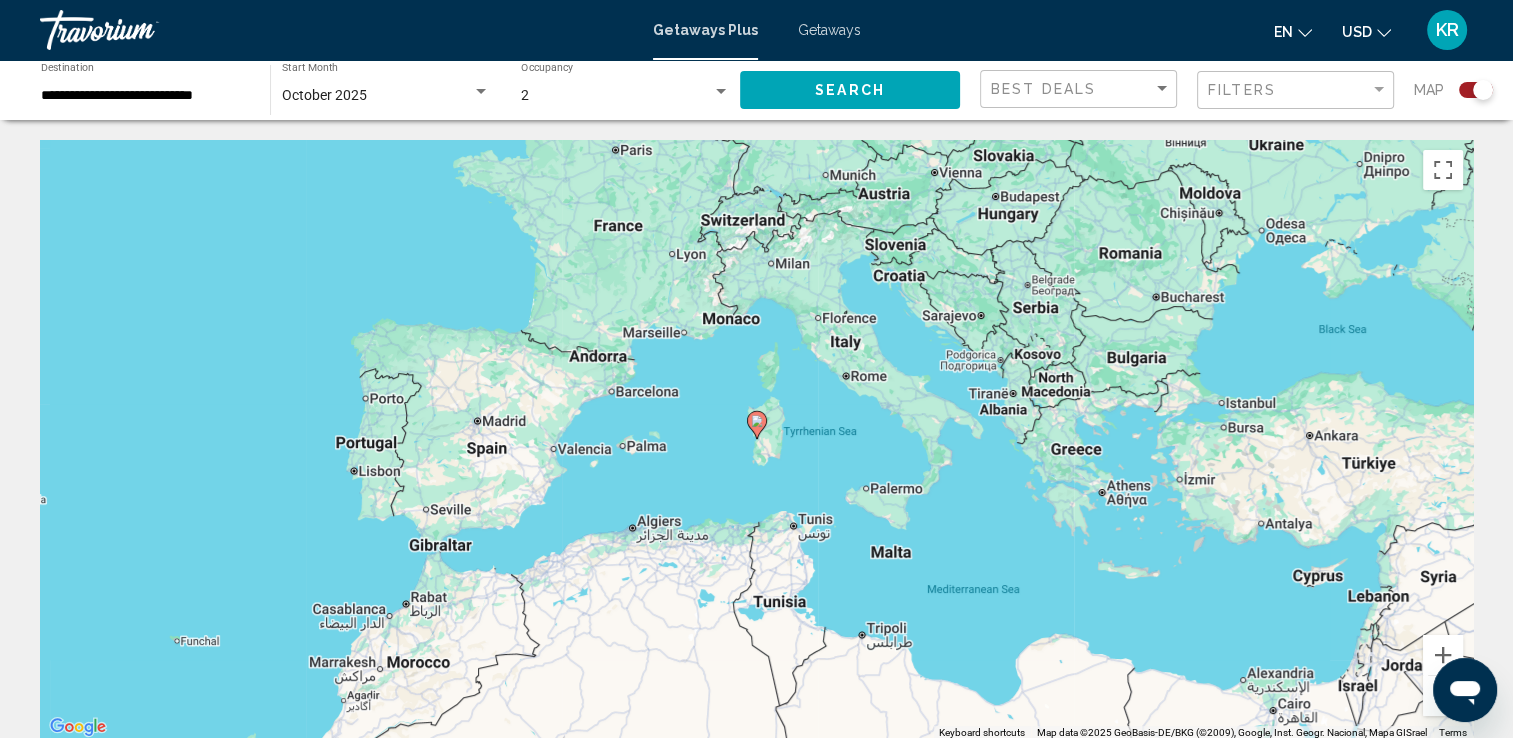 click 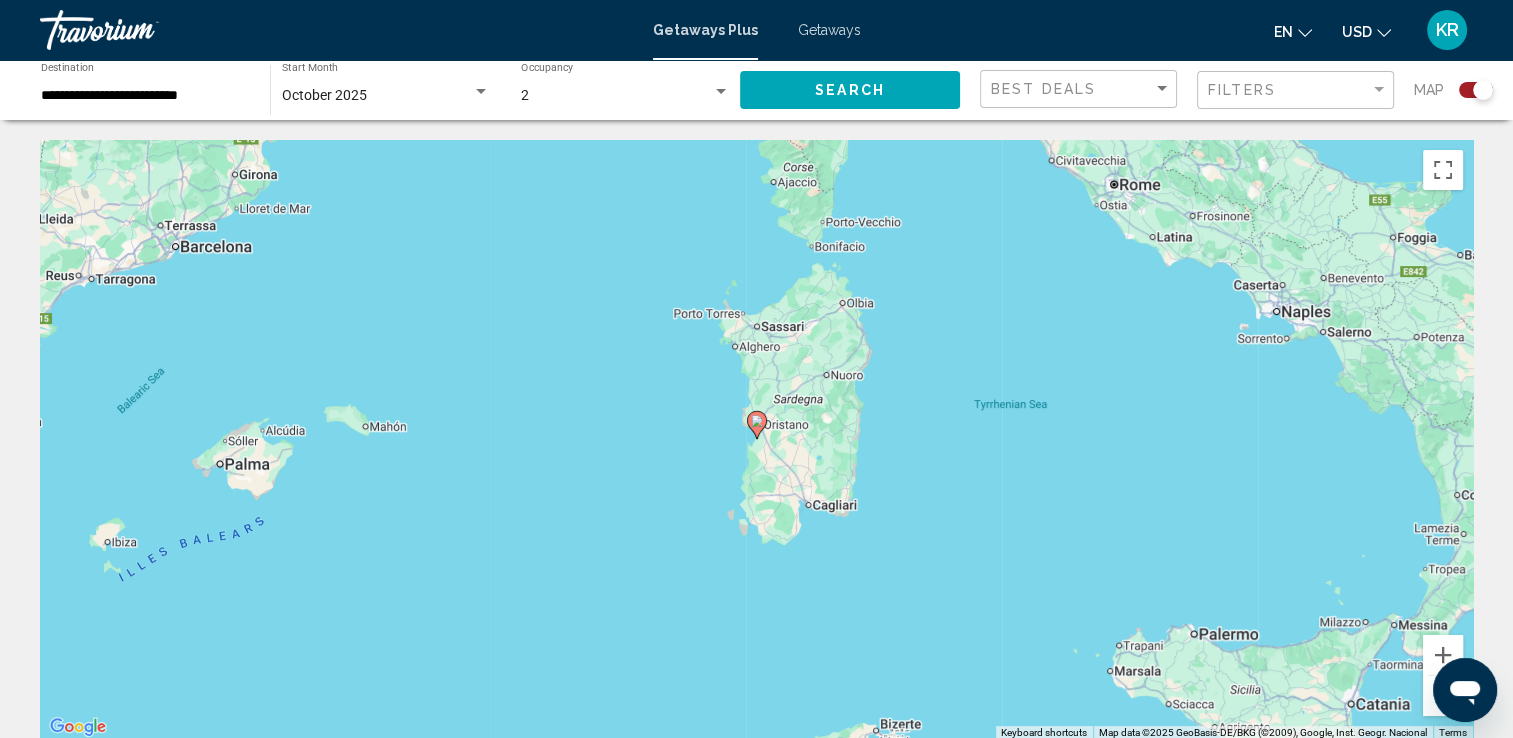 click 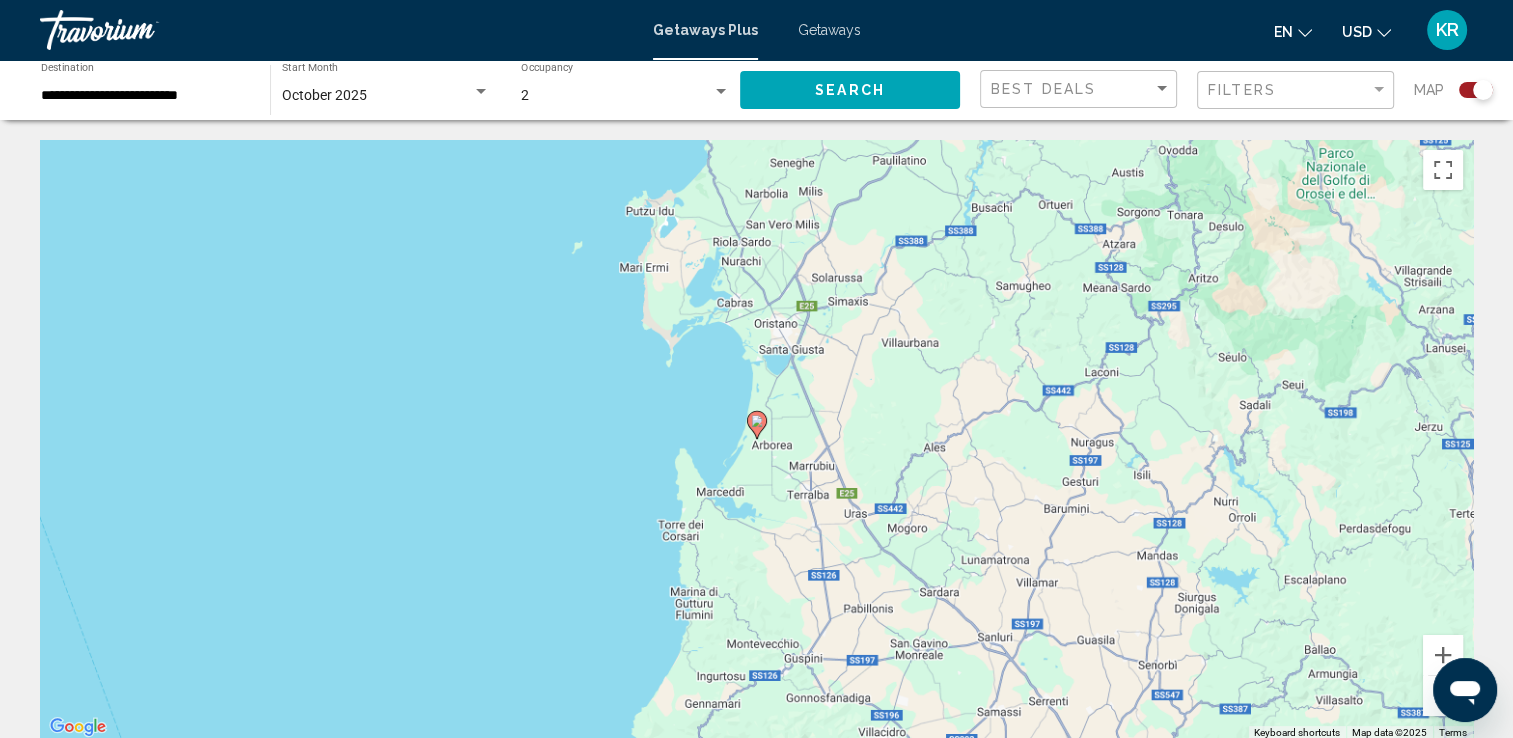 click at bounding box center [757, 425] 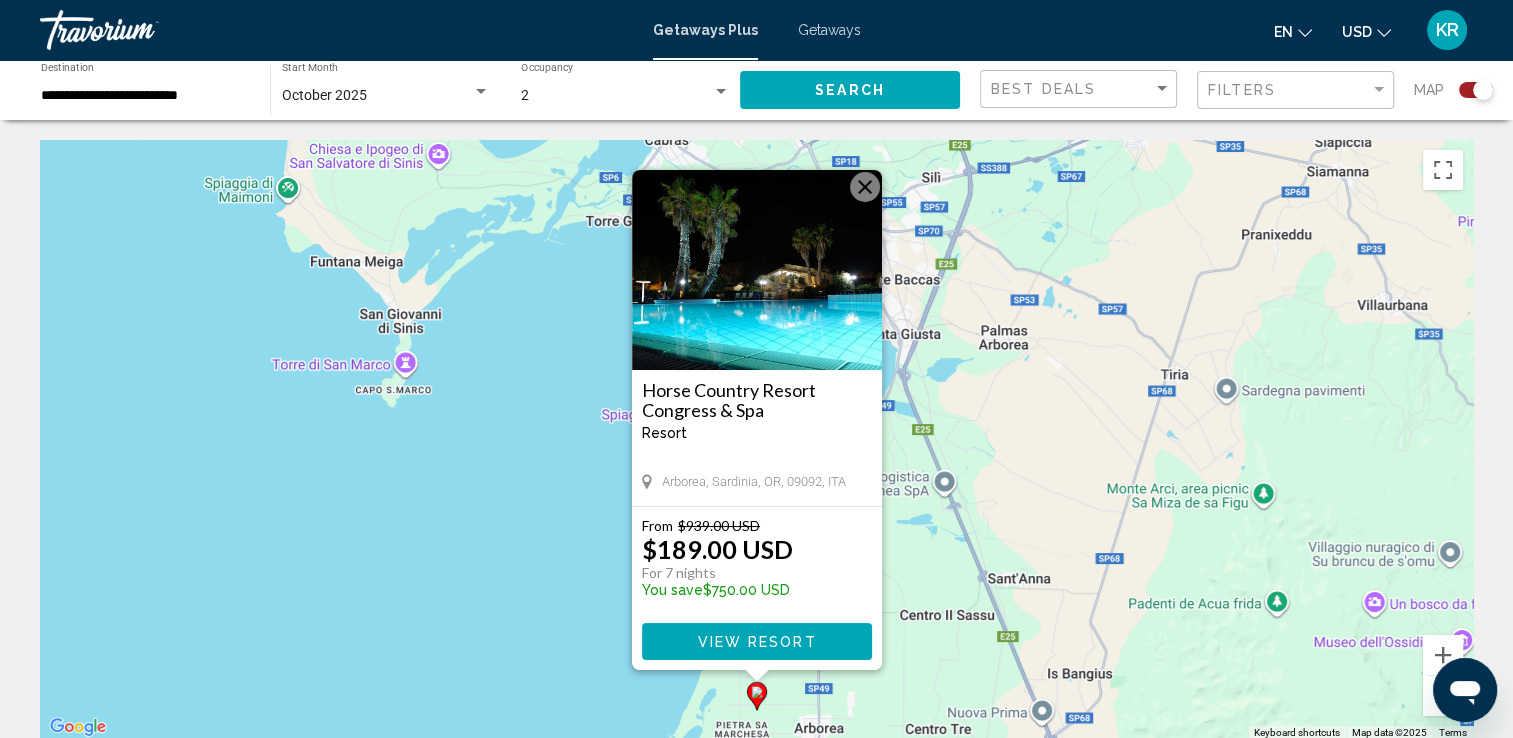 click on "View Resort" at bounding box center [757, 641] 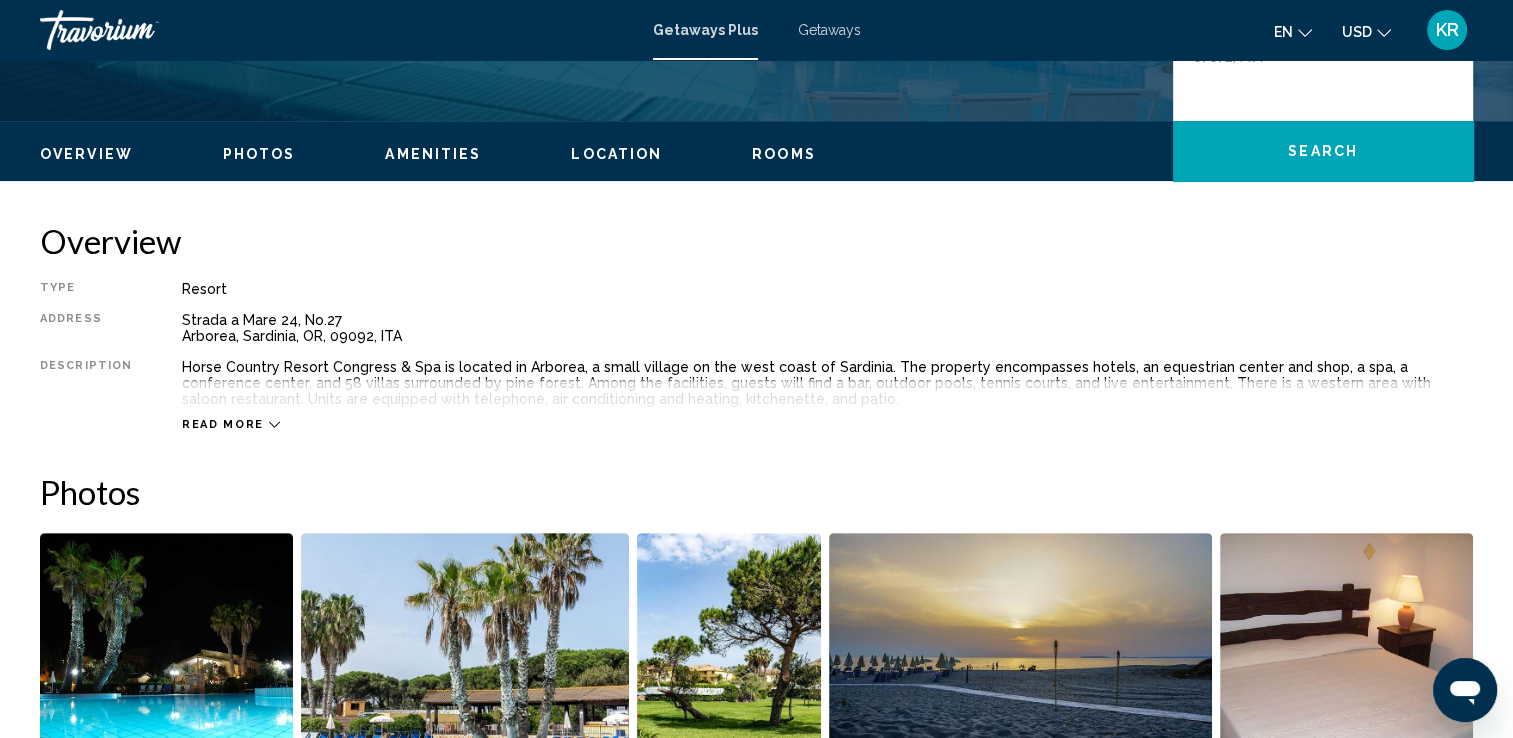 scroll, scrollTop: 544, scrollLeft: 0, axis: vertical 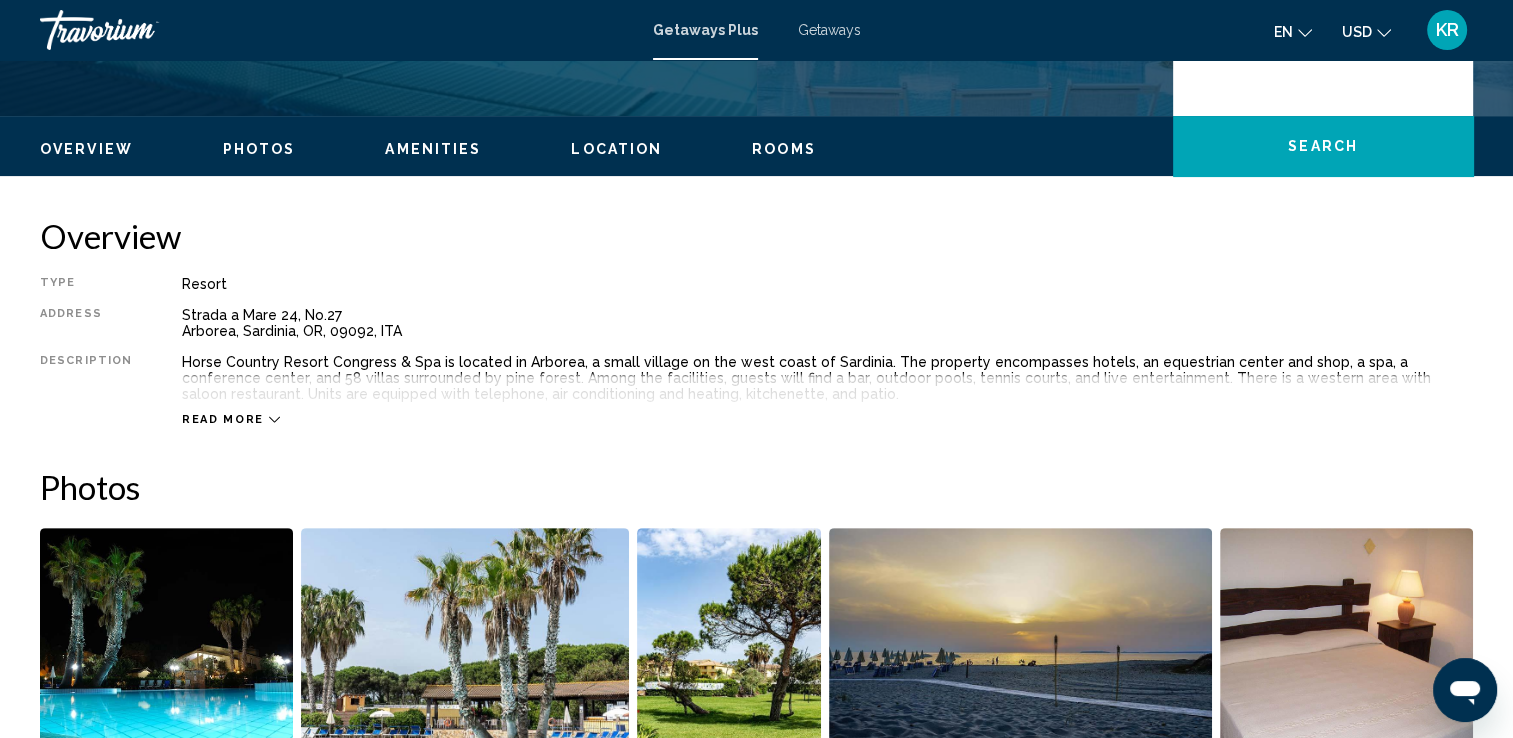 click on "Read more" at bounding box center [223, 419] 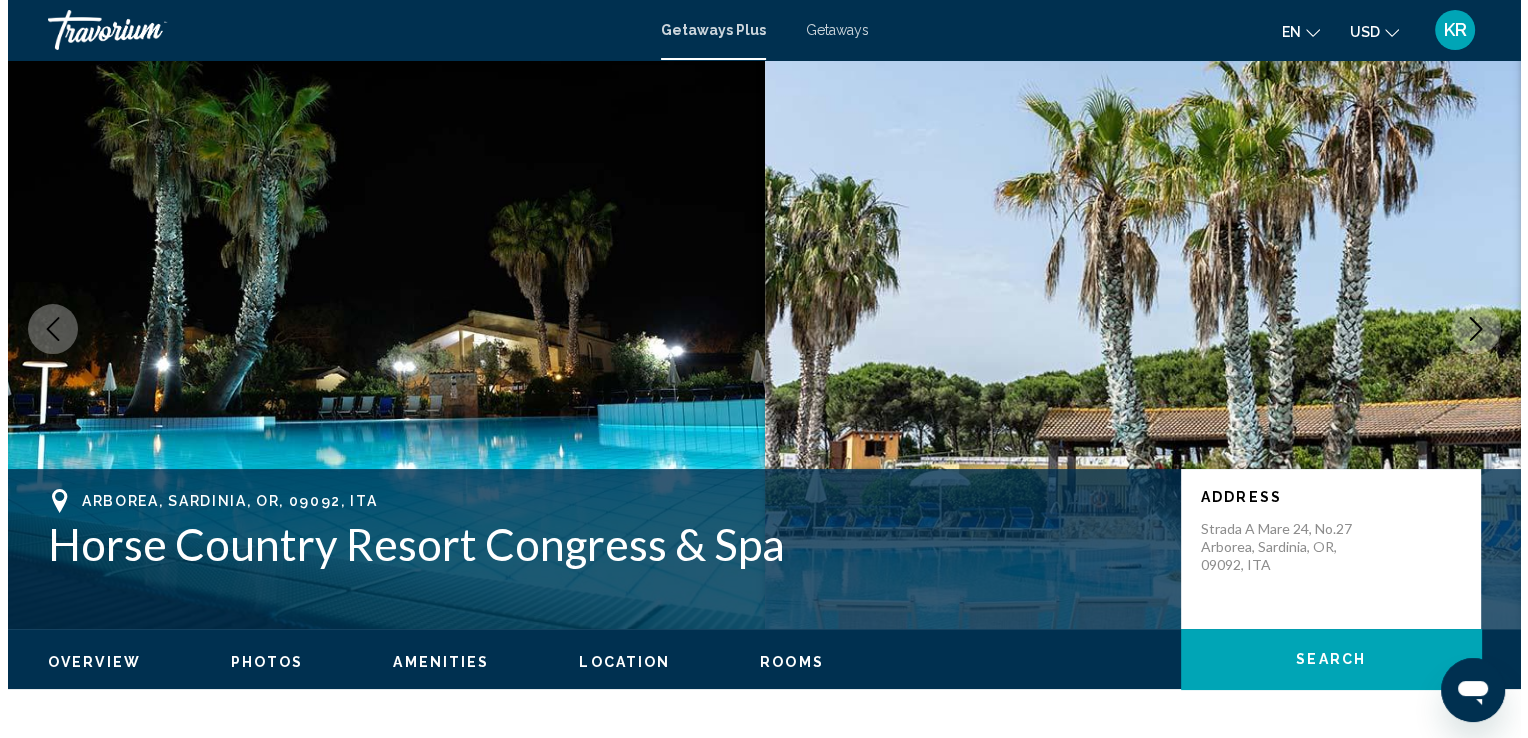 scroll, scrollTop: 0, scrollLeft: 0, axis: both 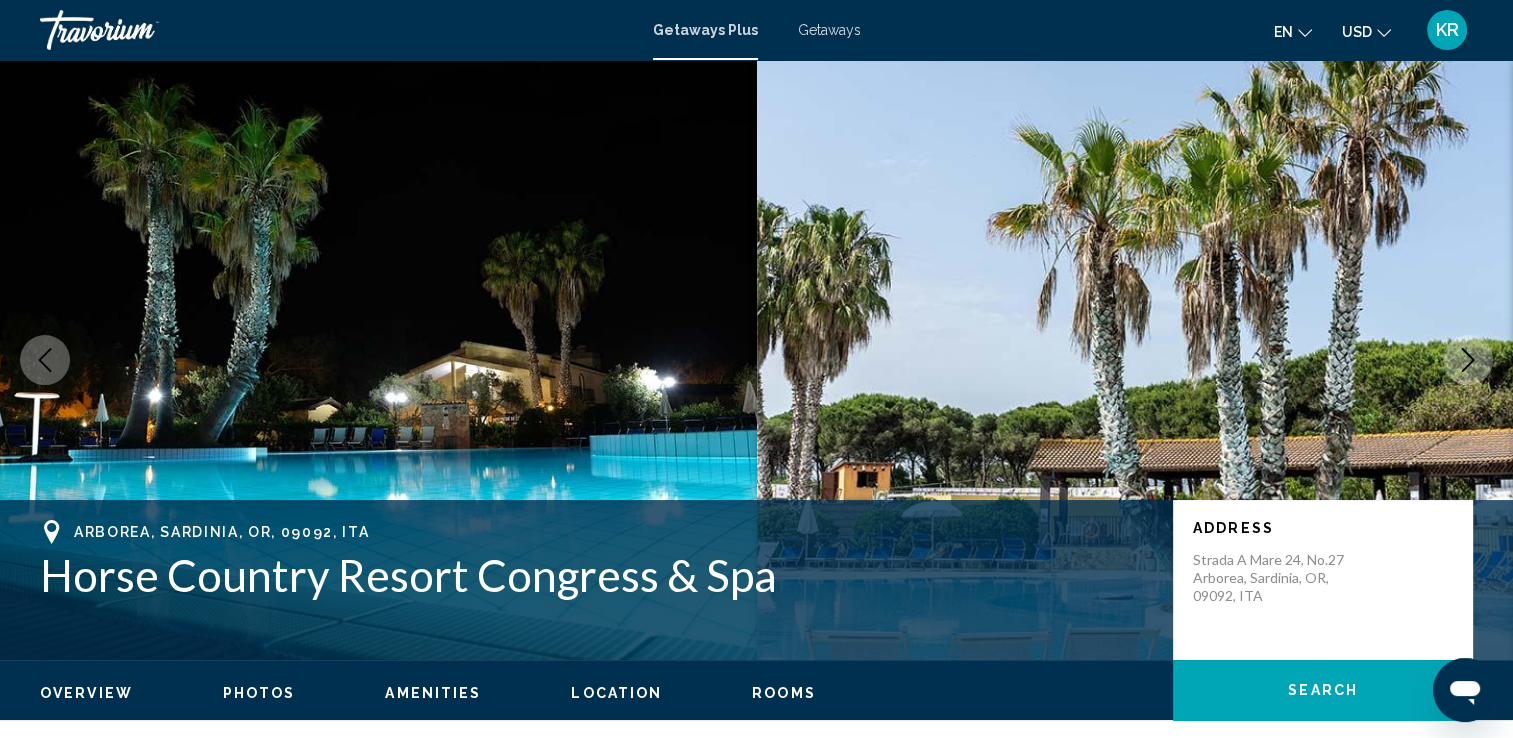 click at bounding box center [1468, 360] 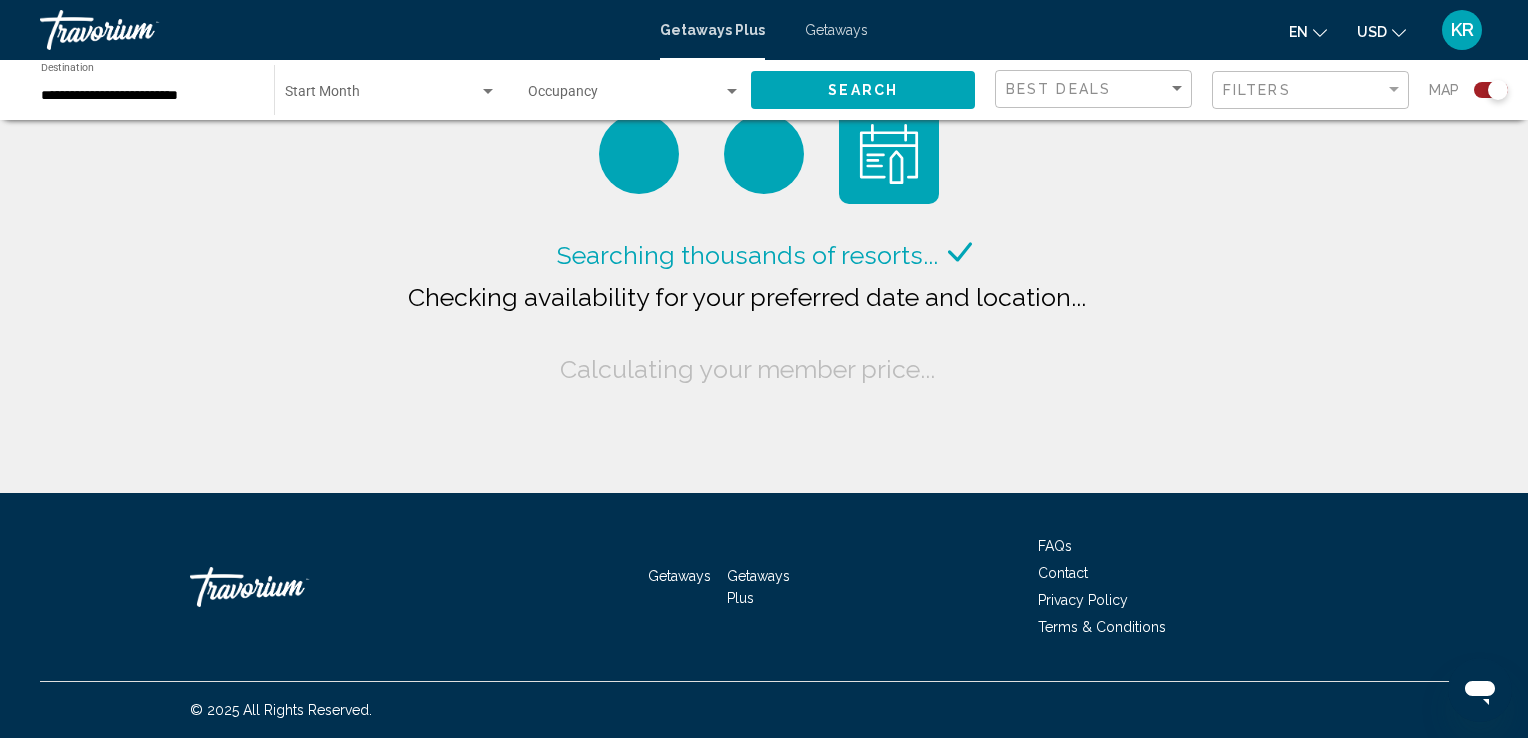 click on "**********" at bounding box center [147, 96] 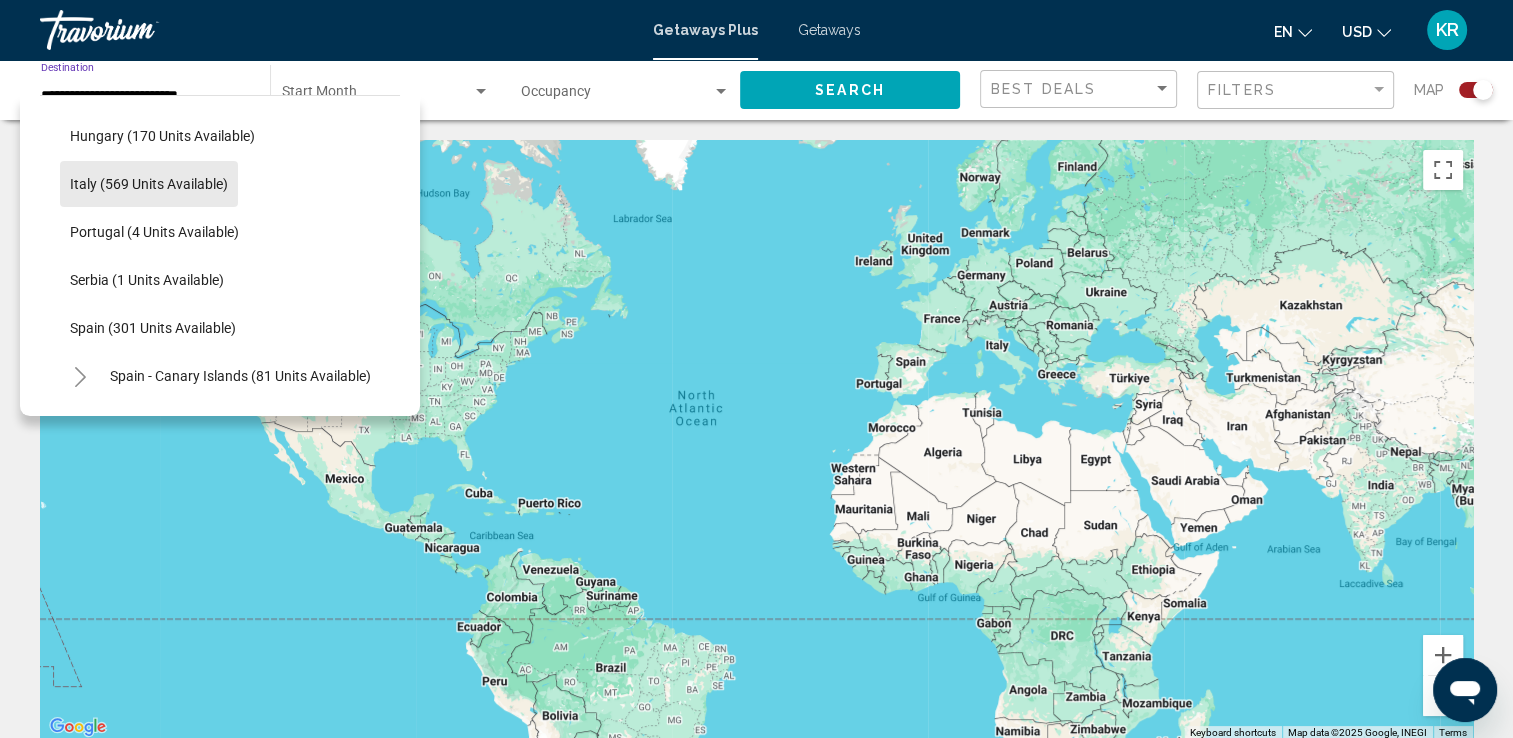 scroll, scrollTop: 621, scrollLeft: 0, axis: vertical 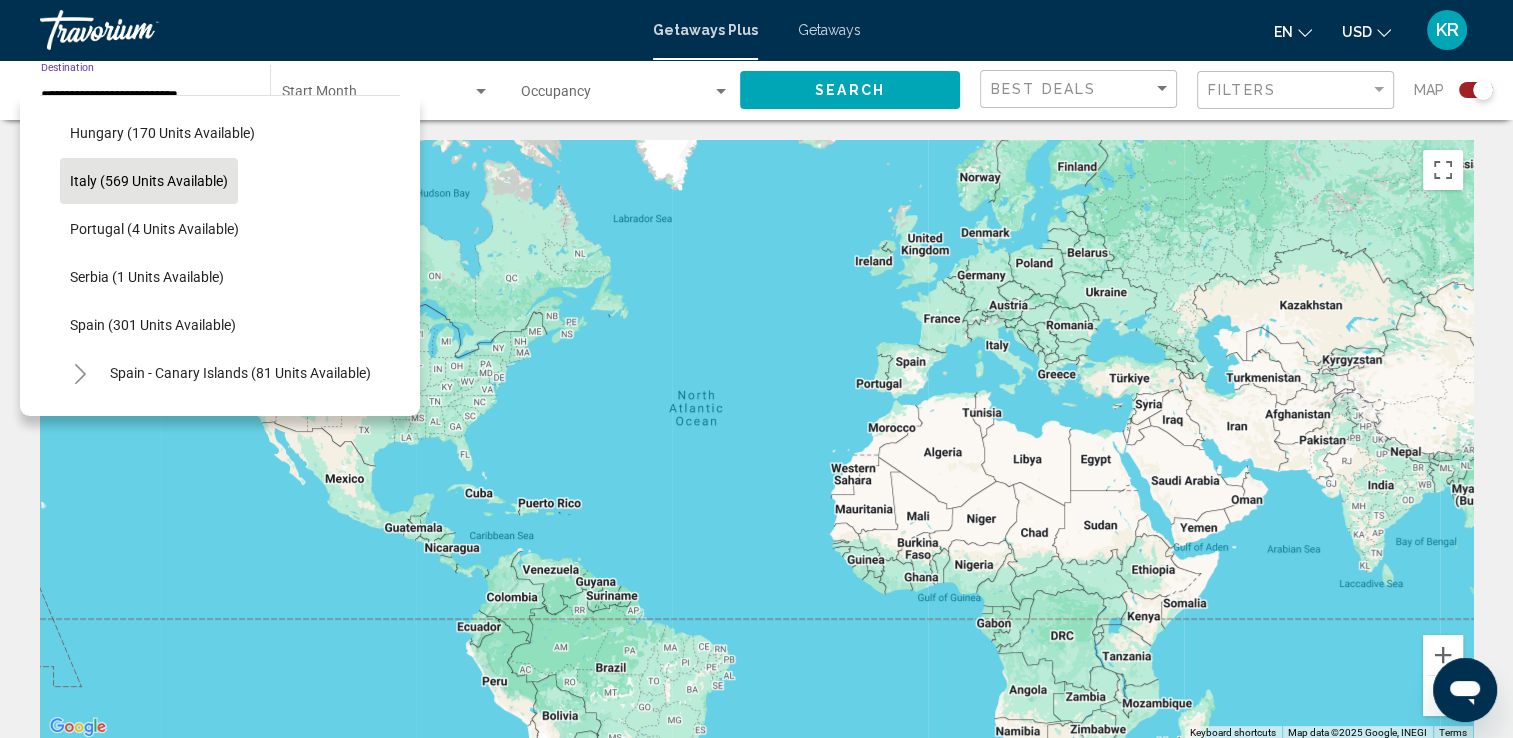 click on "Italy (569 units available)" 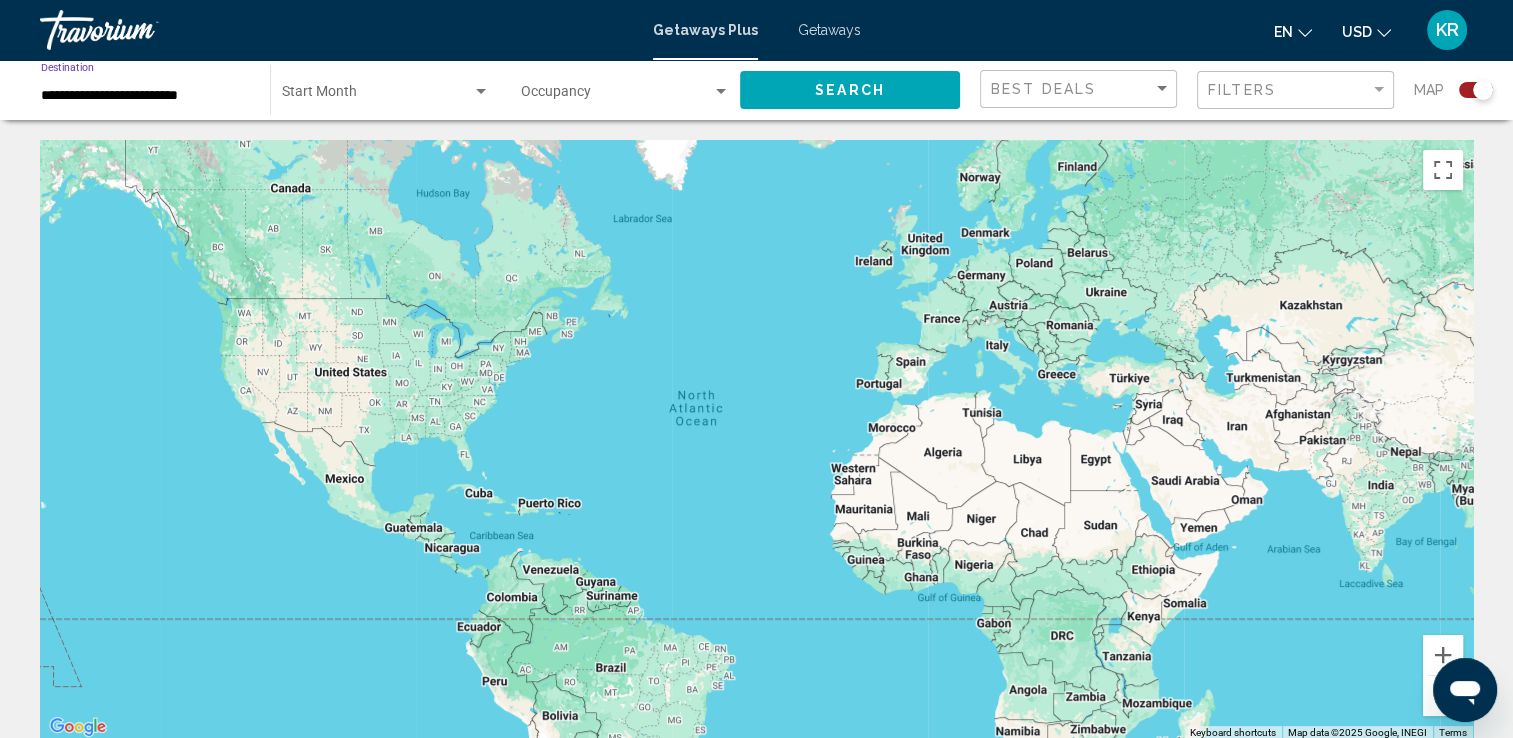click on "**********" at bounding box center [145, 96] 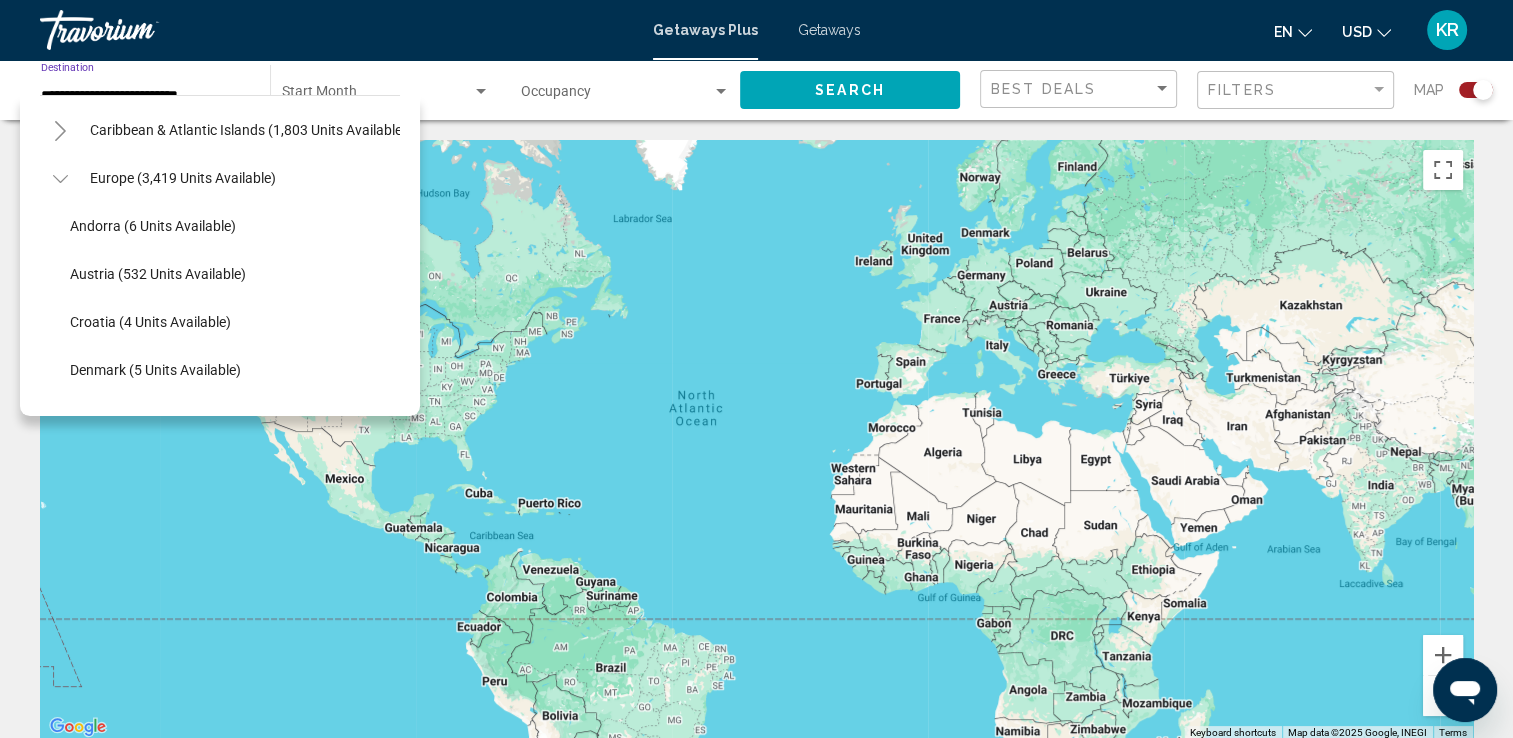 scroll, scrollTop: 193, scrollLeft: 0, axis: vertical 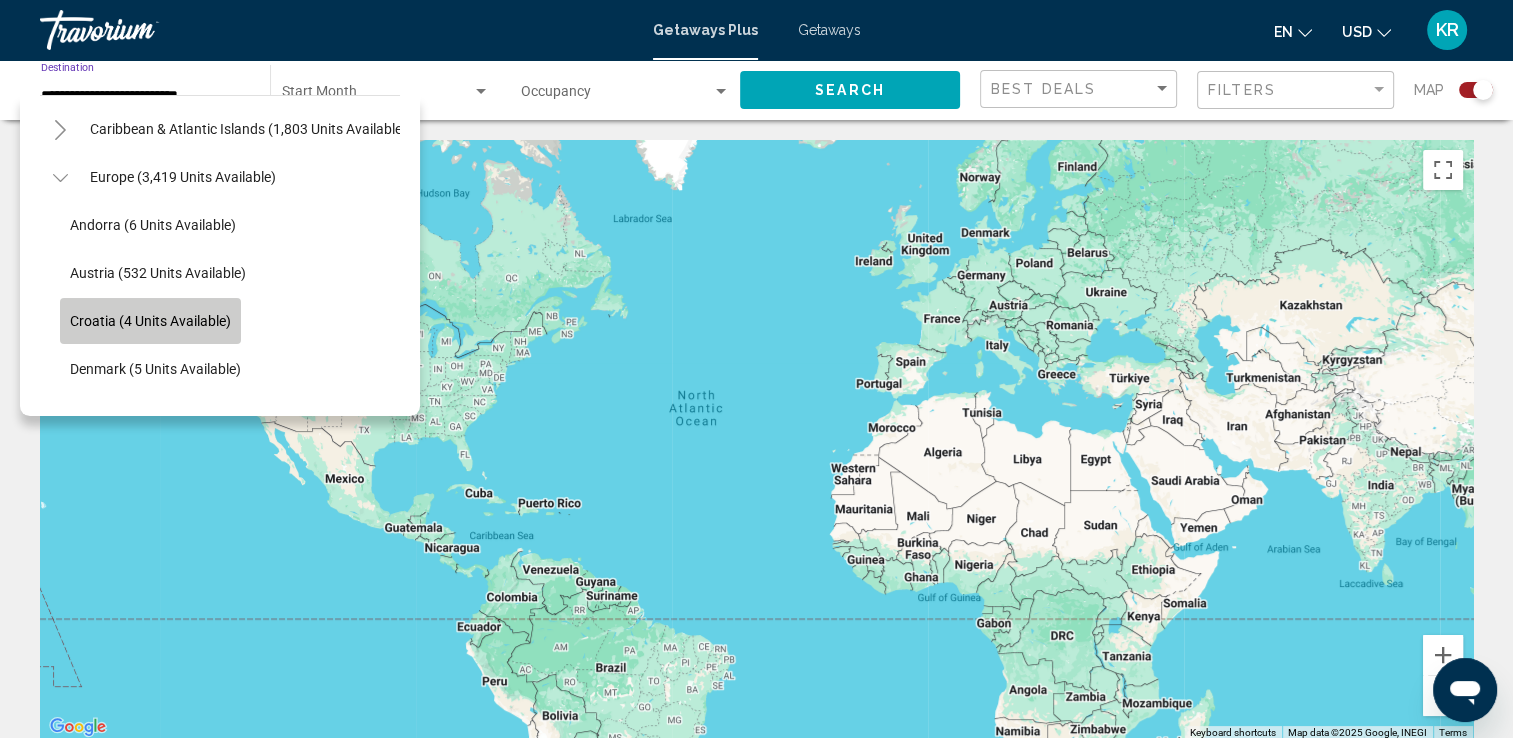 click on "Croatia (4 units available)" 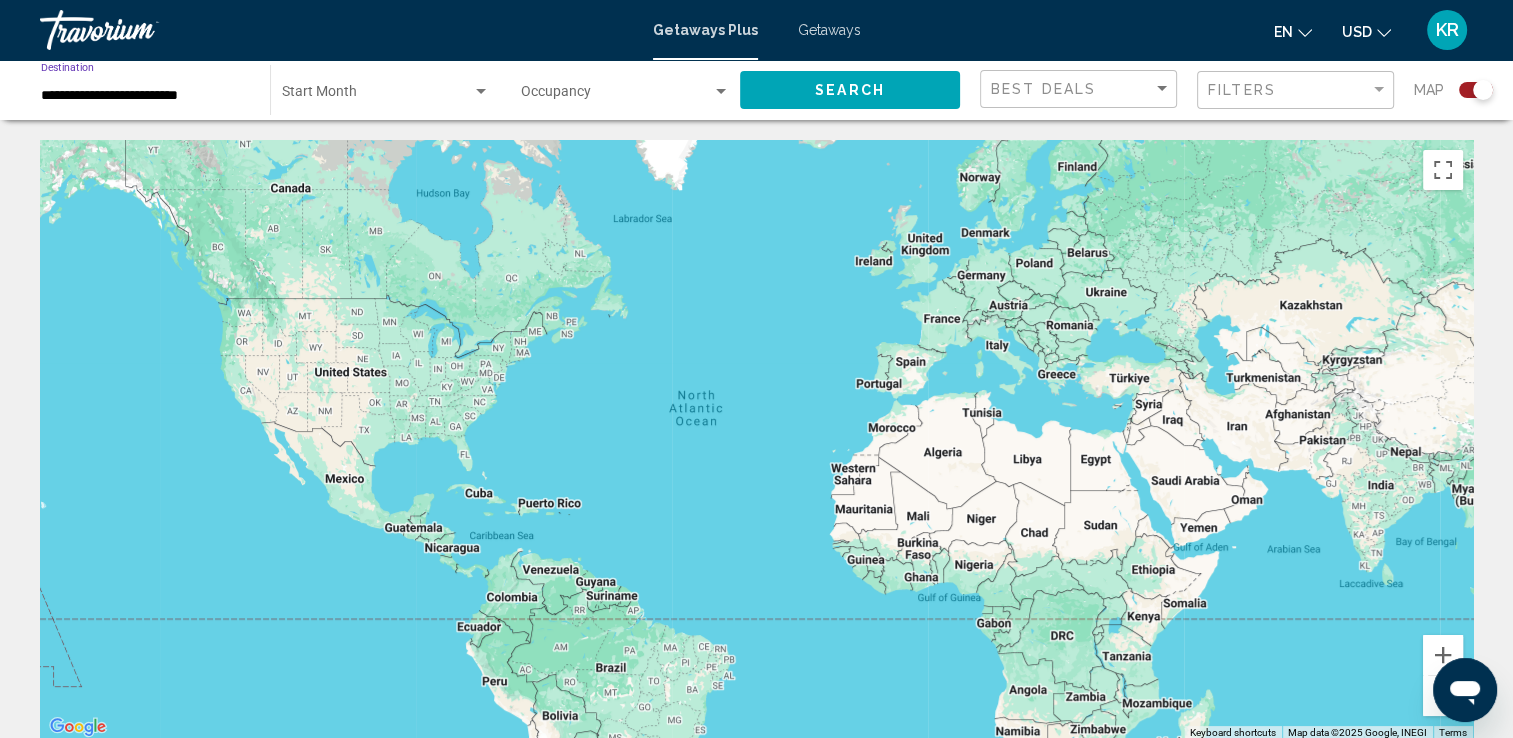 click at bounding box center (377, 96) 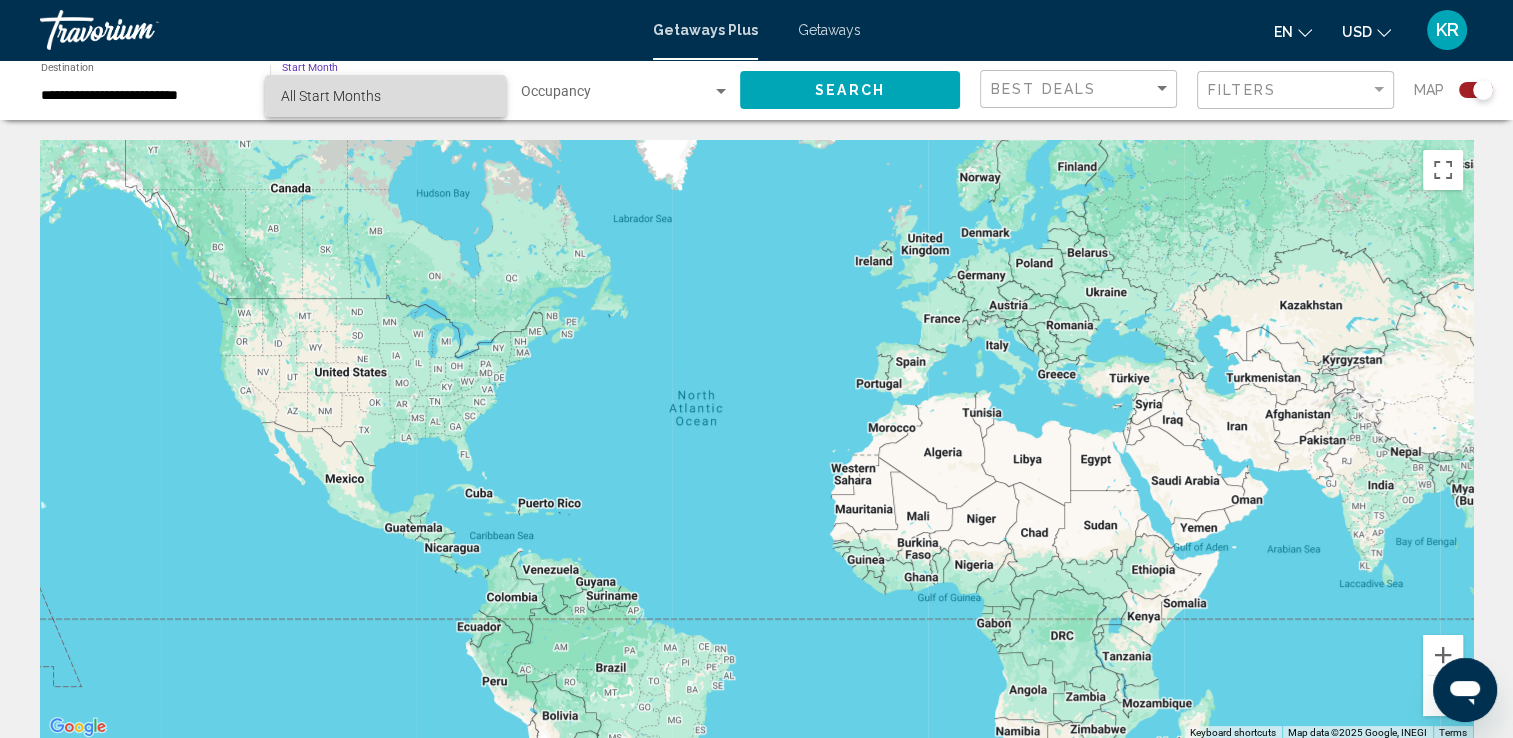 click on "All Start Months" at bounding box center [385, 96] 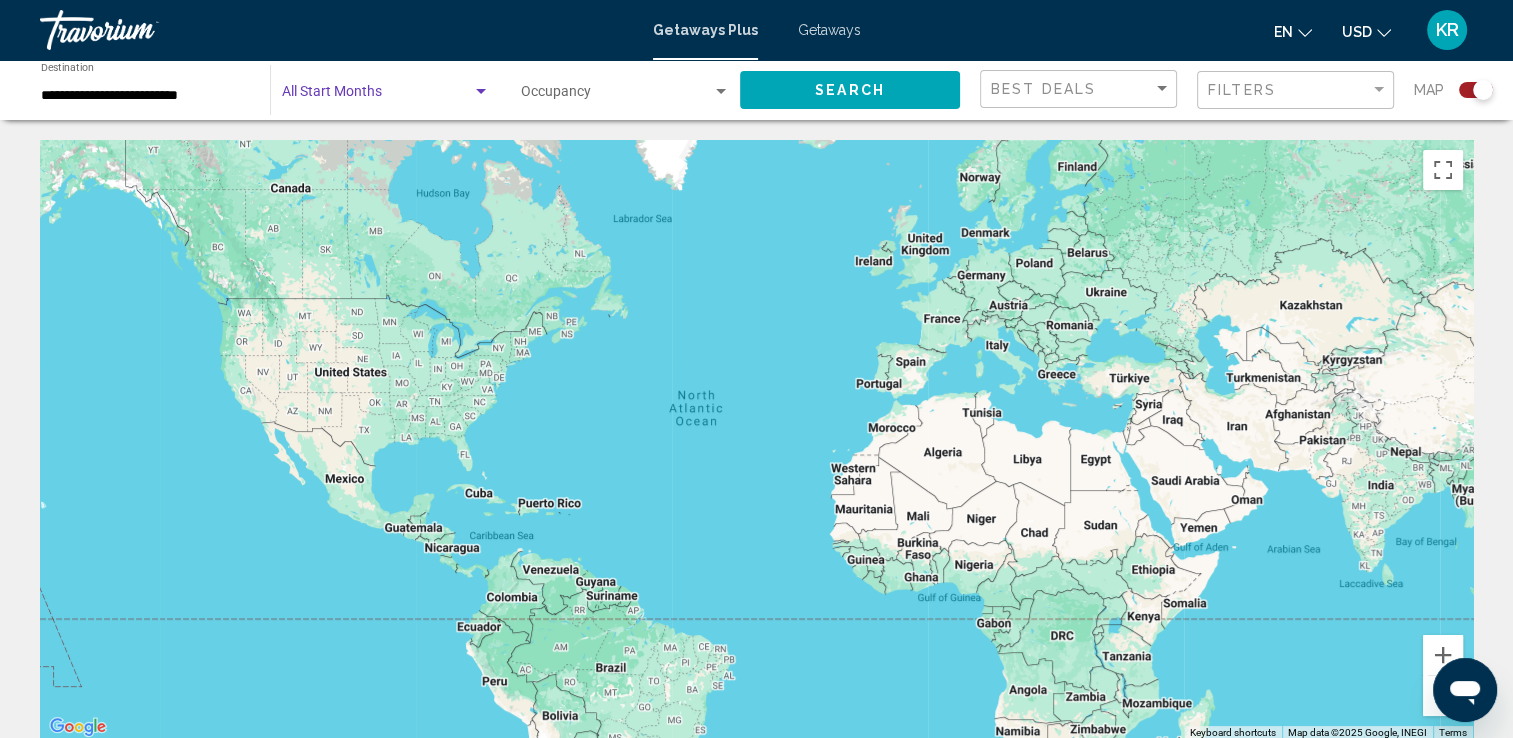 click at bounding box center (481, 91) 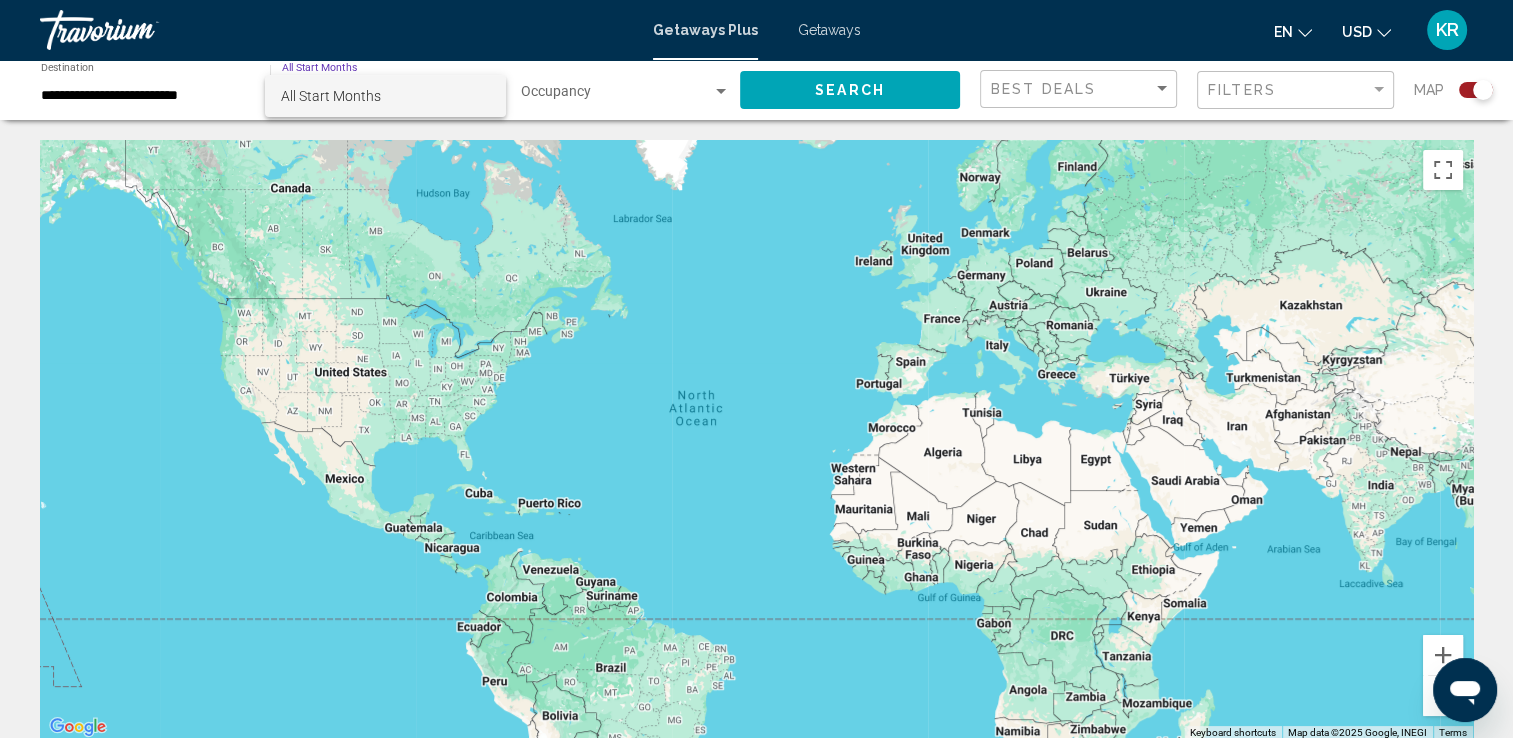 click on "All Start Months" at bounding box center [385, 96] 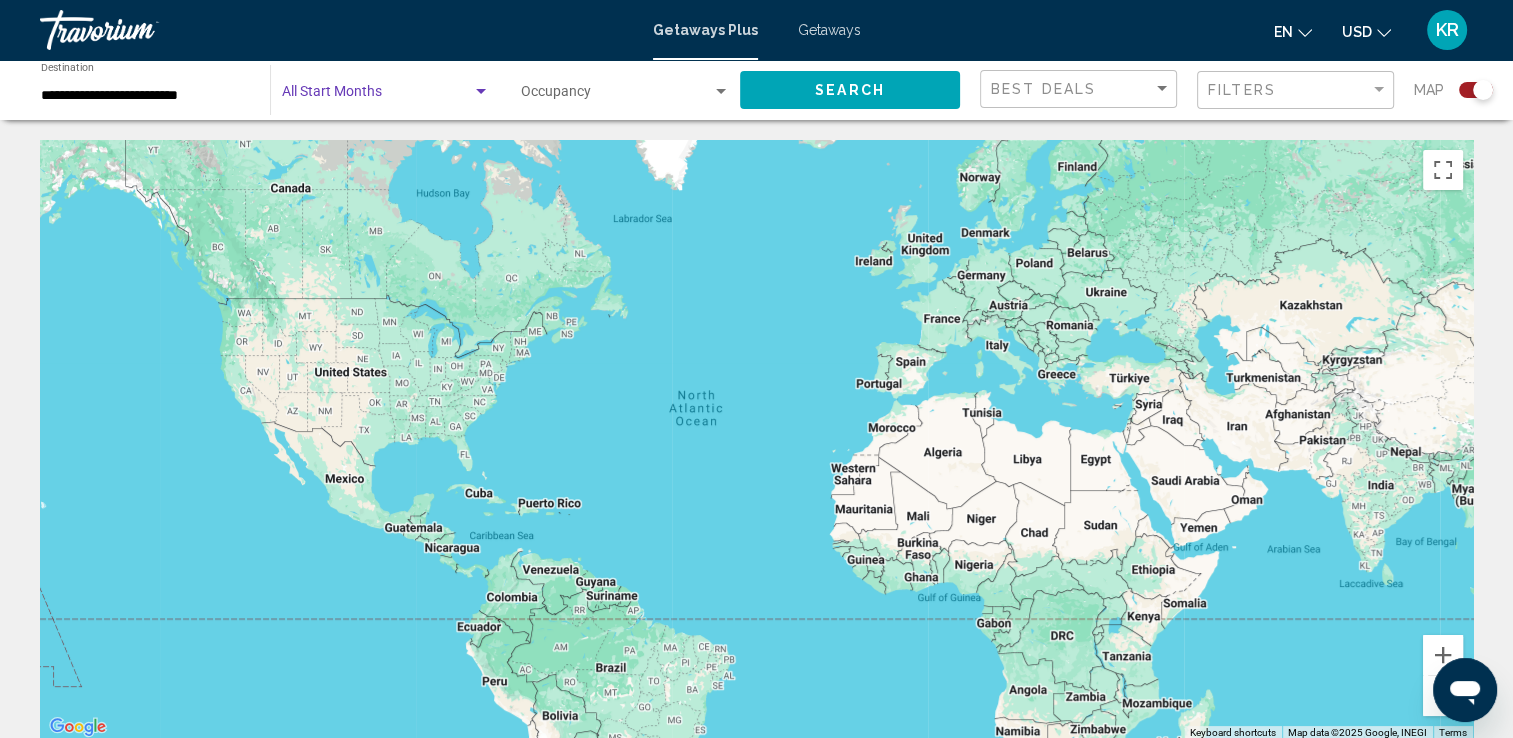 click at bounding box center [377, 96] 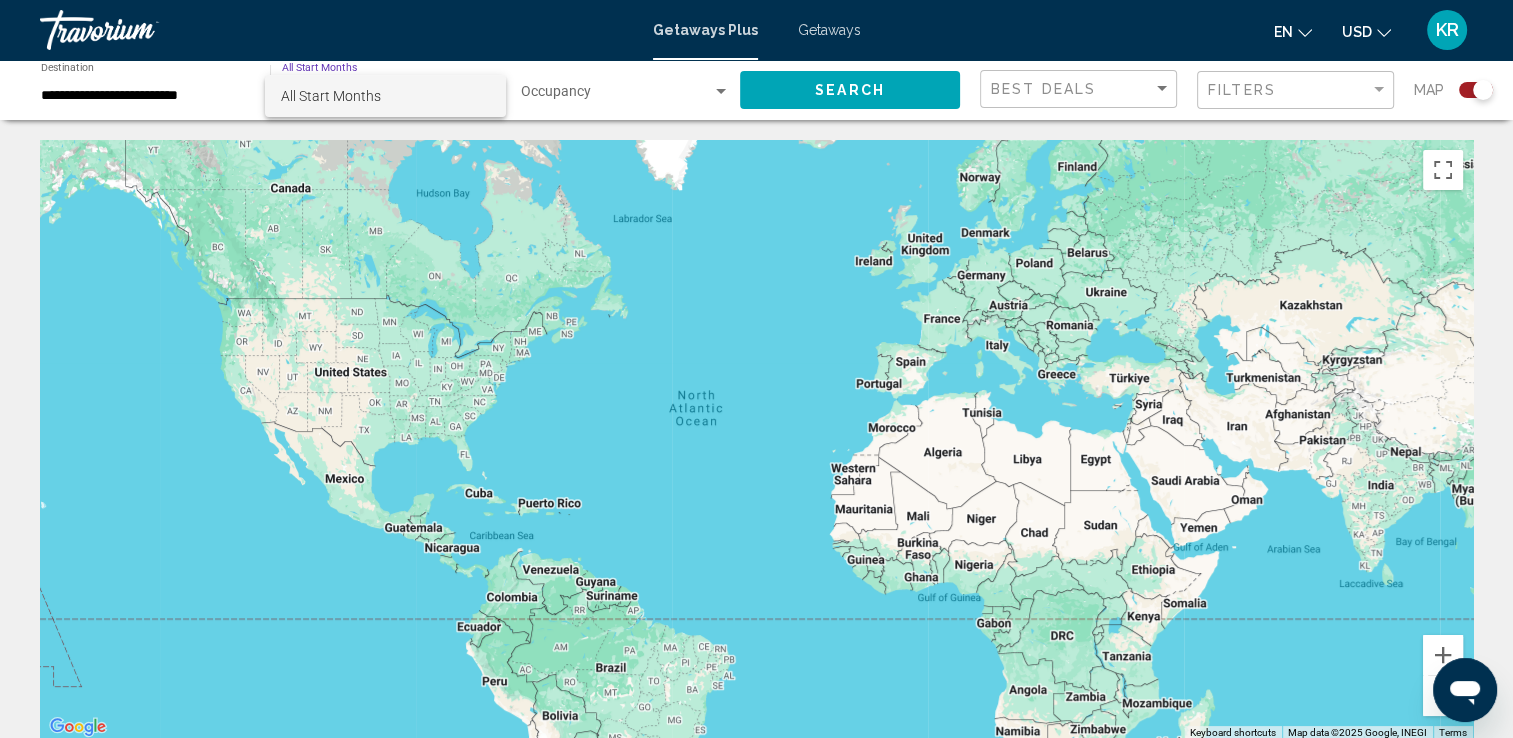 click on "All Start Months" at bounding box center (385, 96) 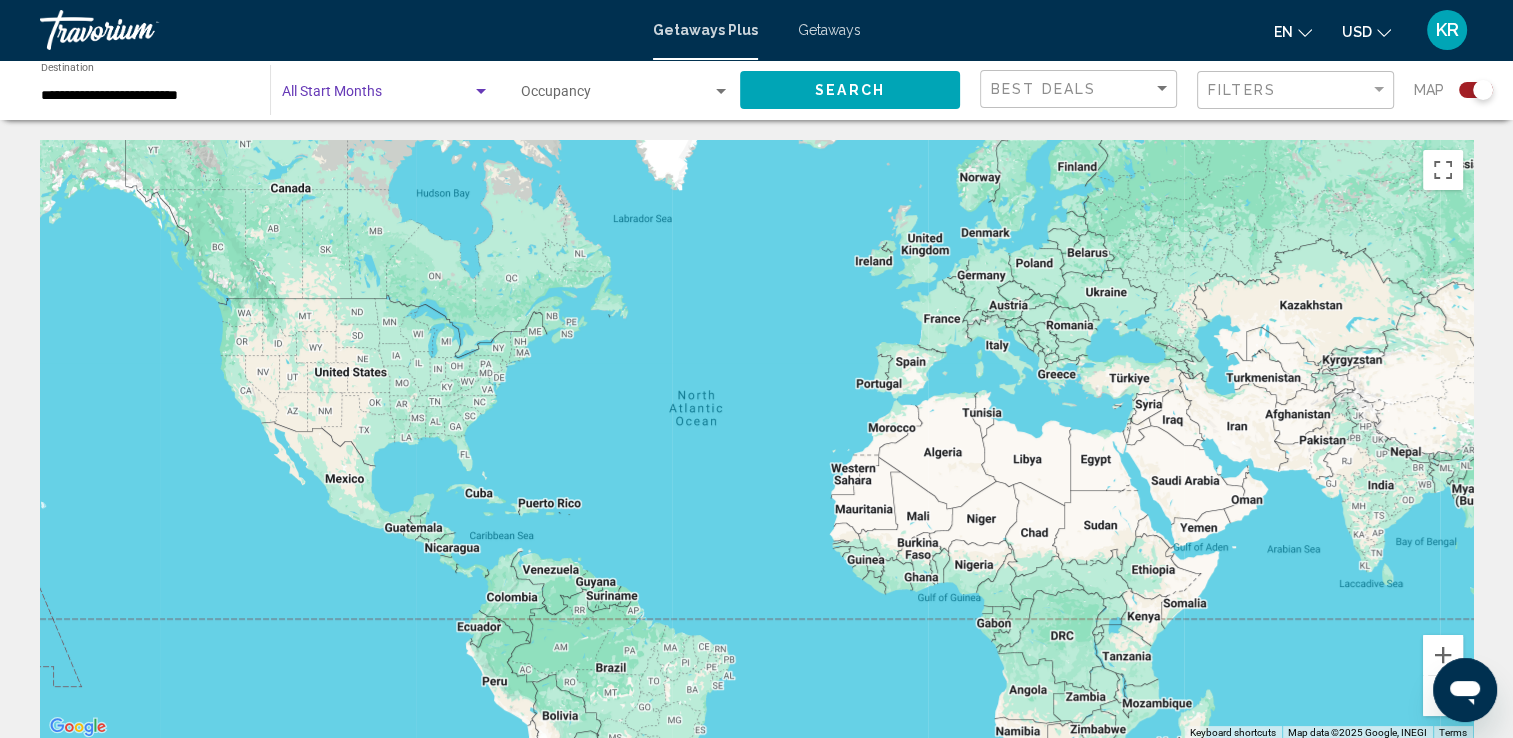 click on "Search" 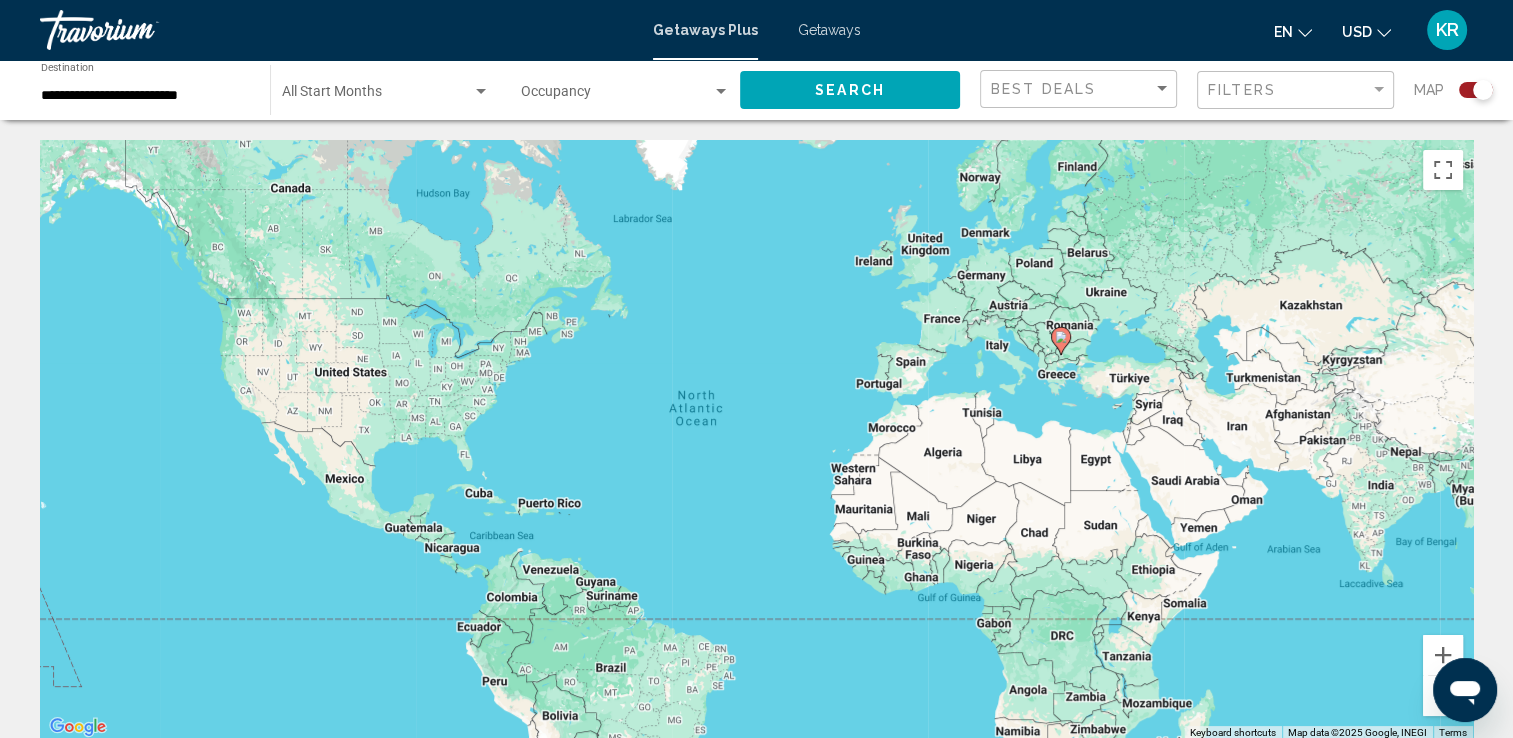 click 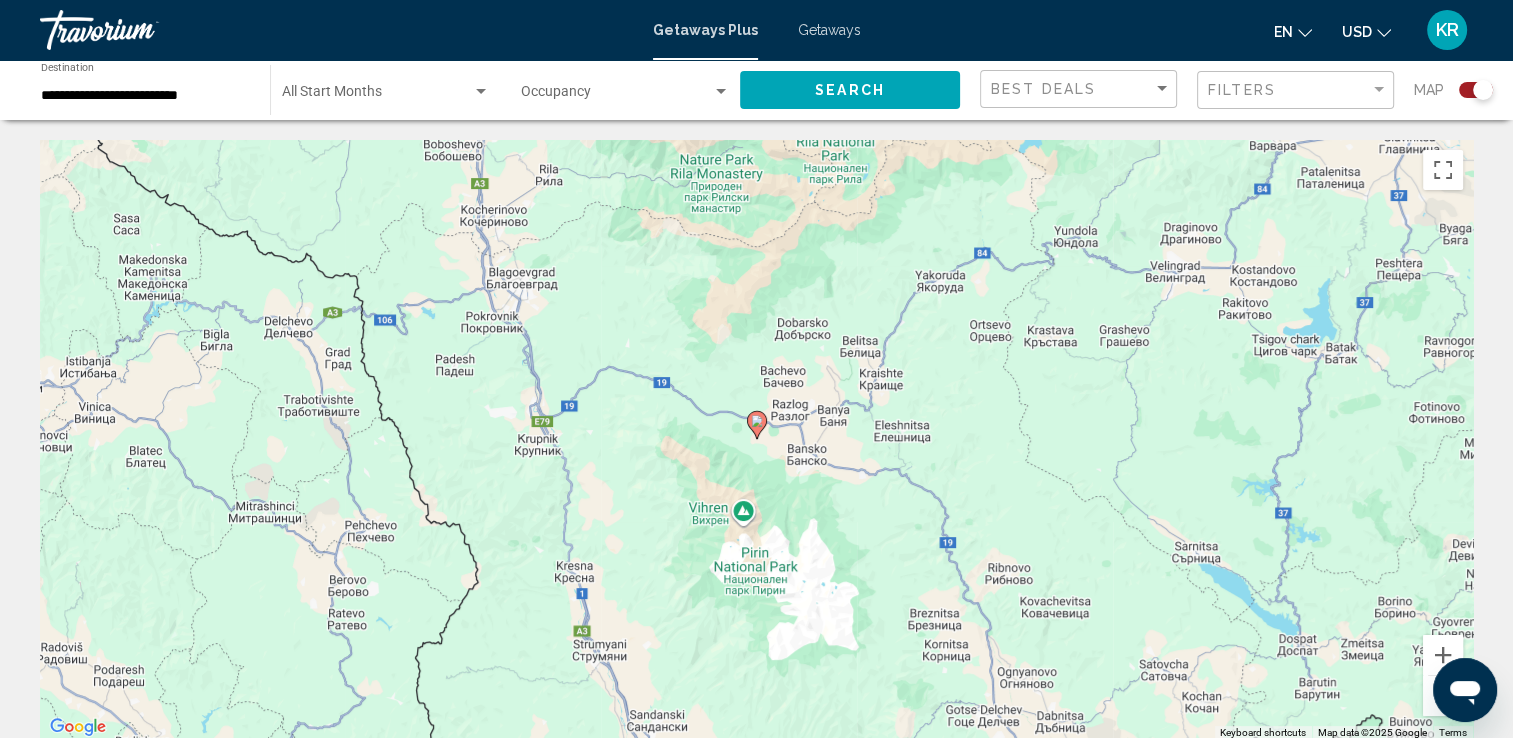 click 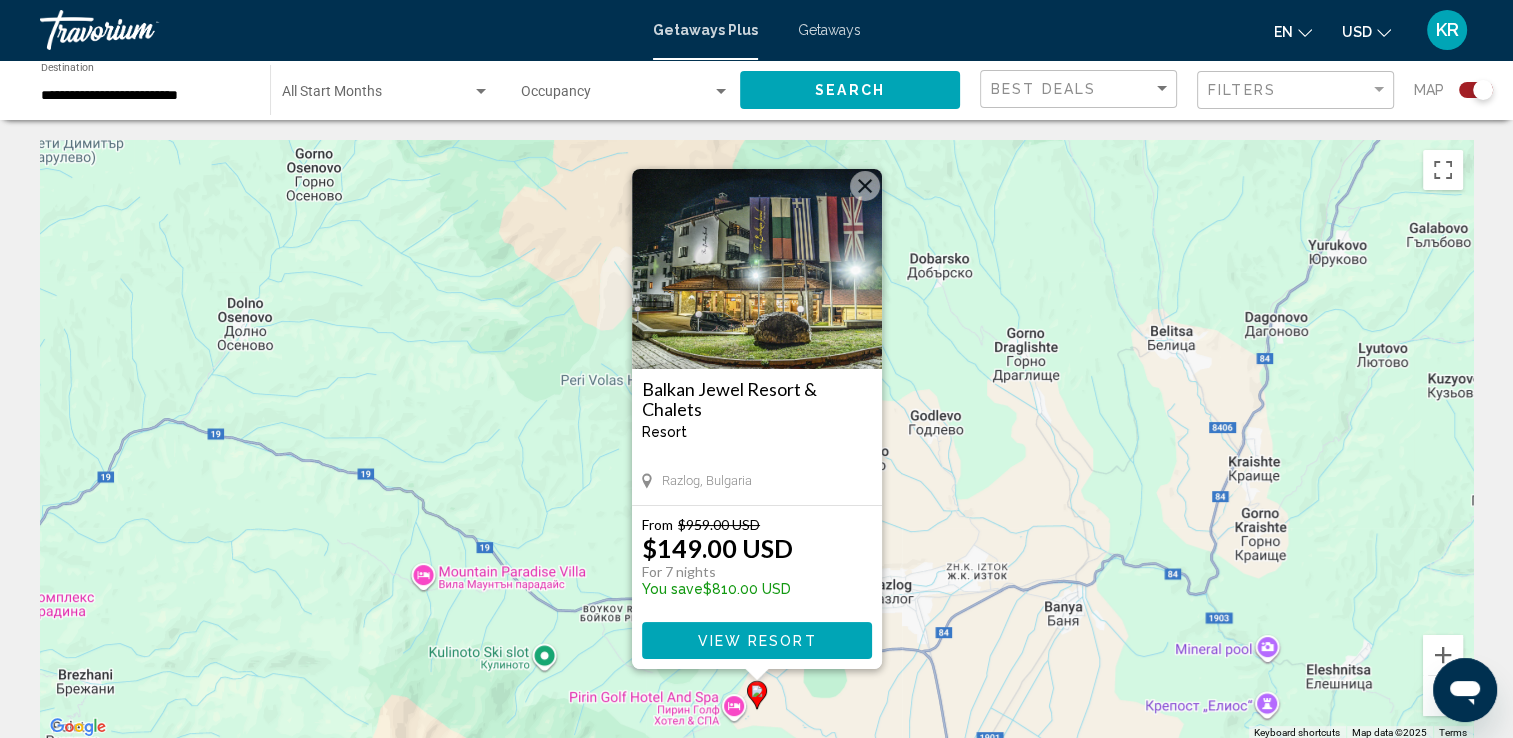 click at bounding box center [757, 269] 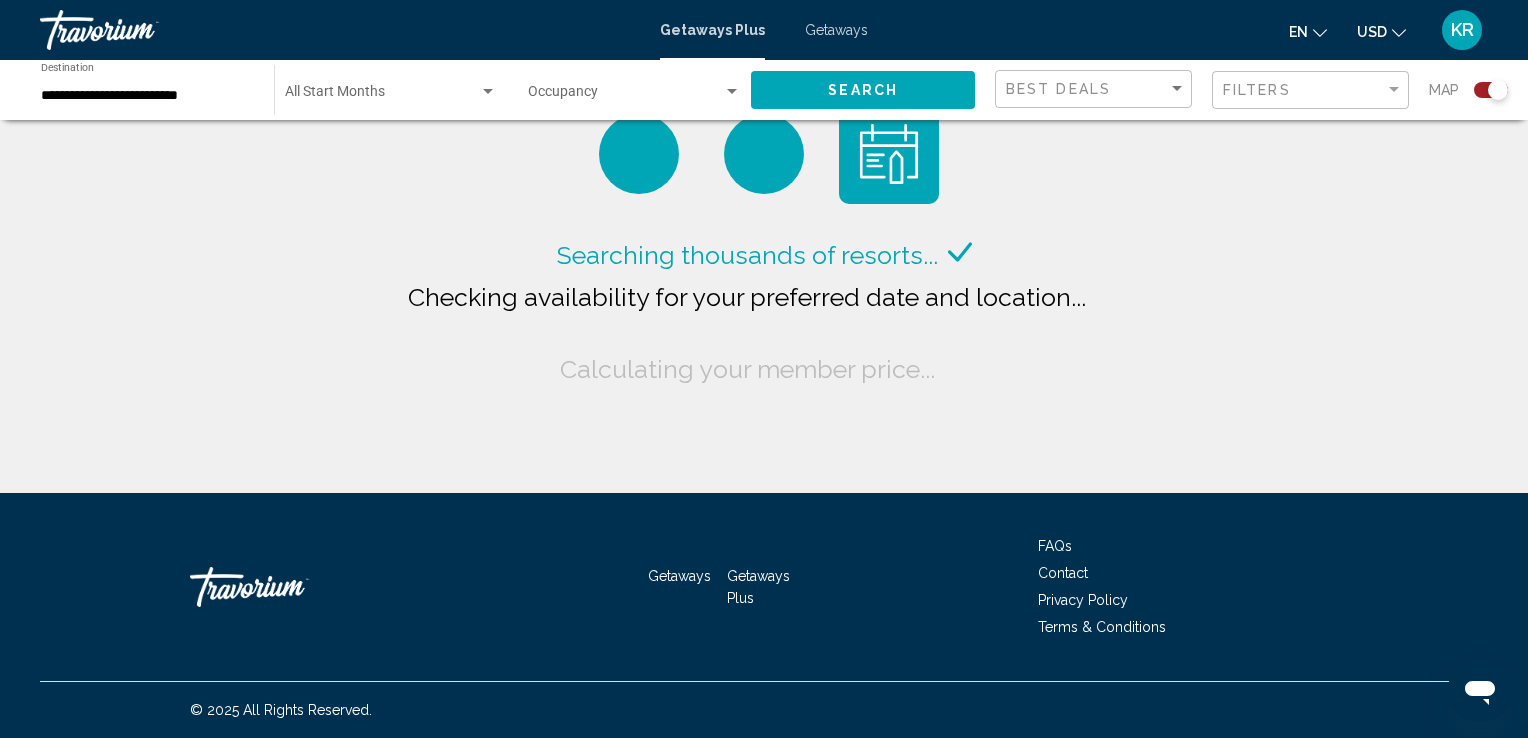 click on "Getaways" at bounding box center (836, 30) 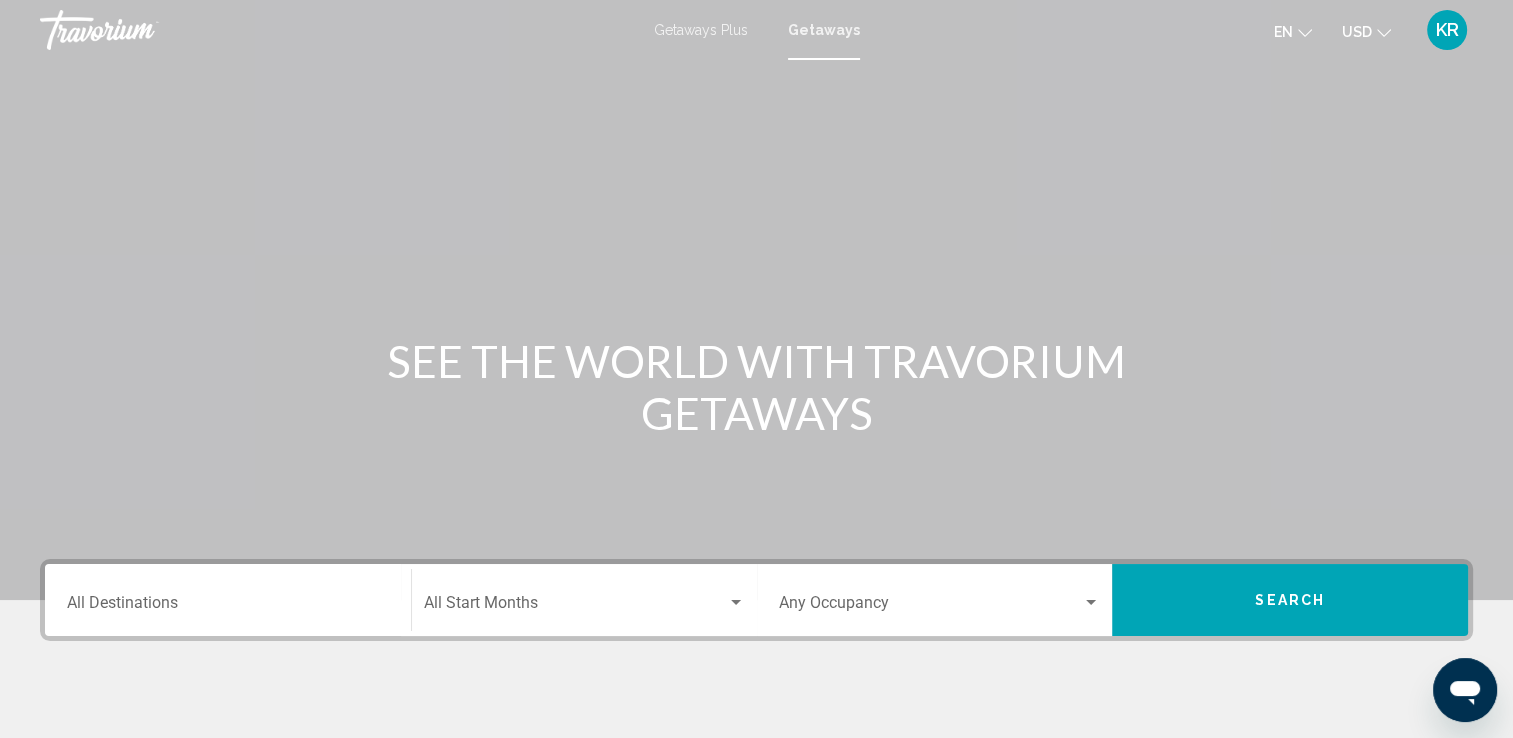 click on "Destination All Destinations" at bounding box center (228, 607) 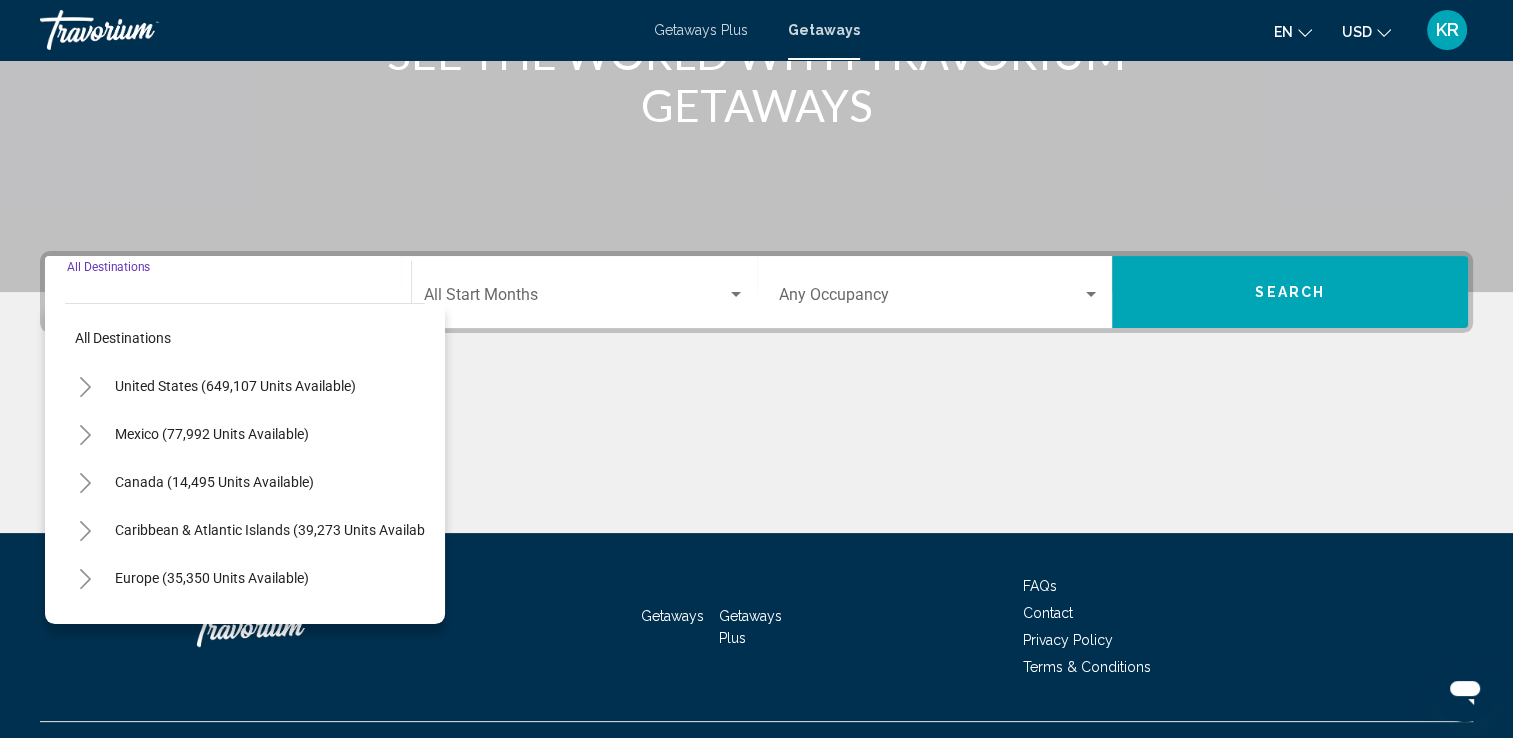 scroll, scrollTop: 347, scrollLeft: 0, axis: vertical 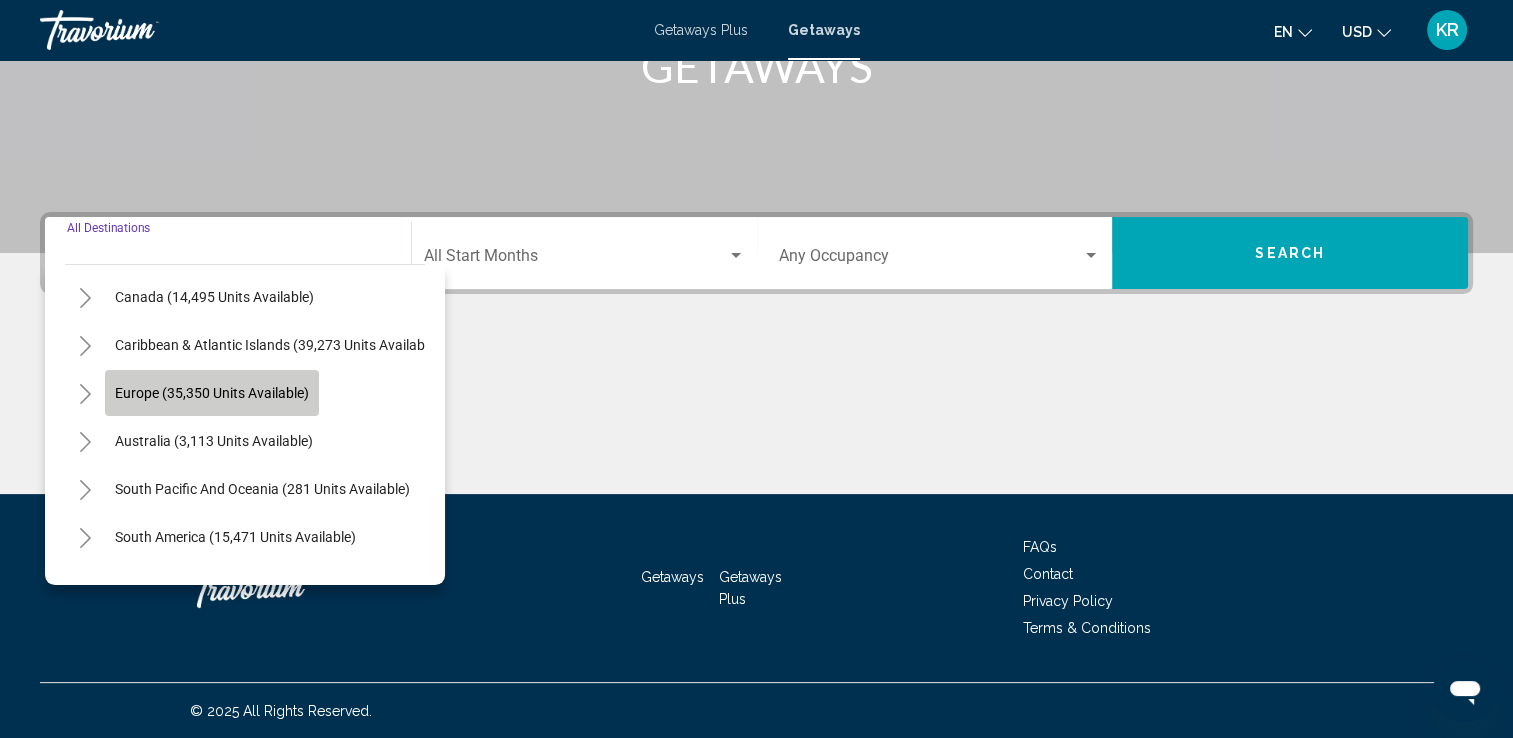 click on "Europe (35,350 units available)" at bounding box center [214, 441] 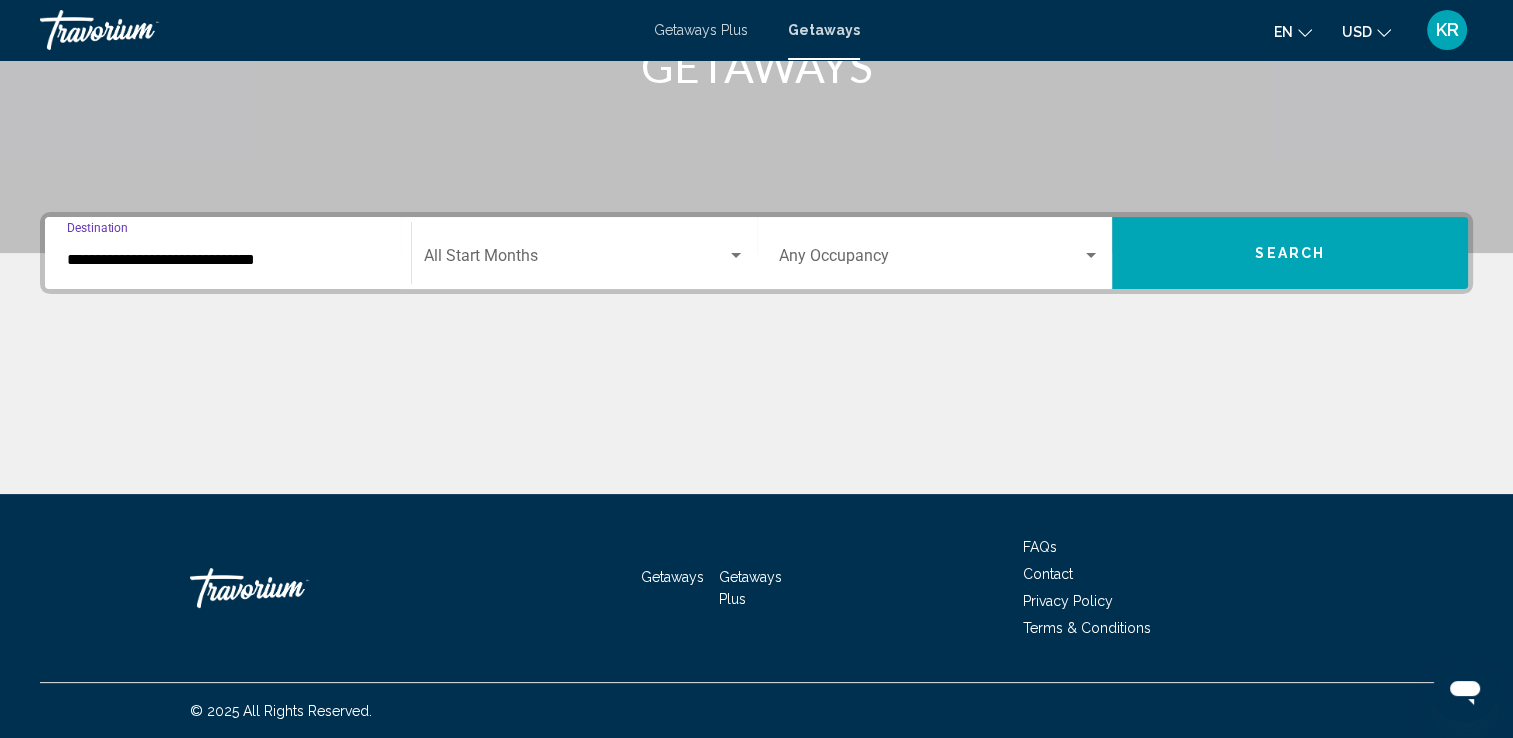 click at bounding box center (575, 260) 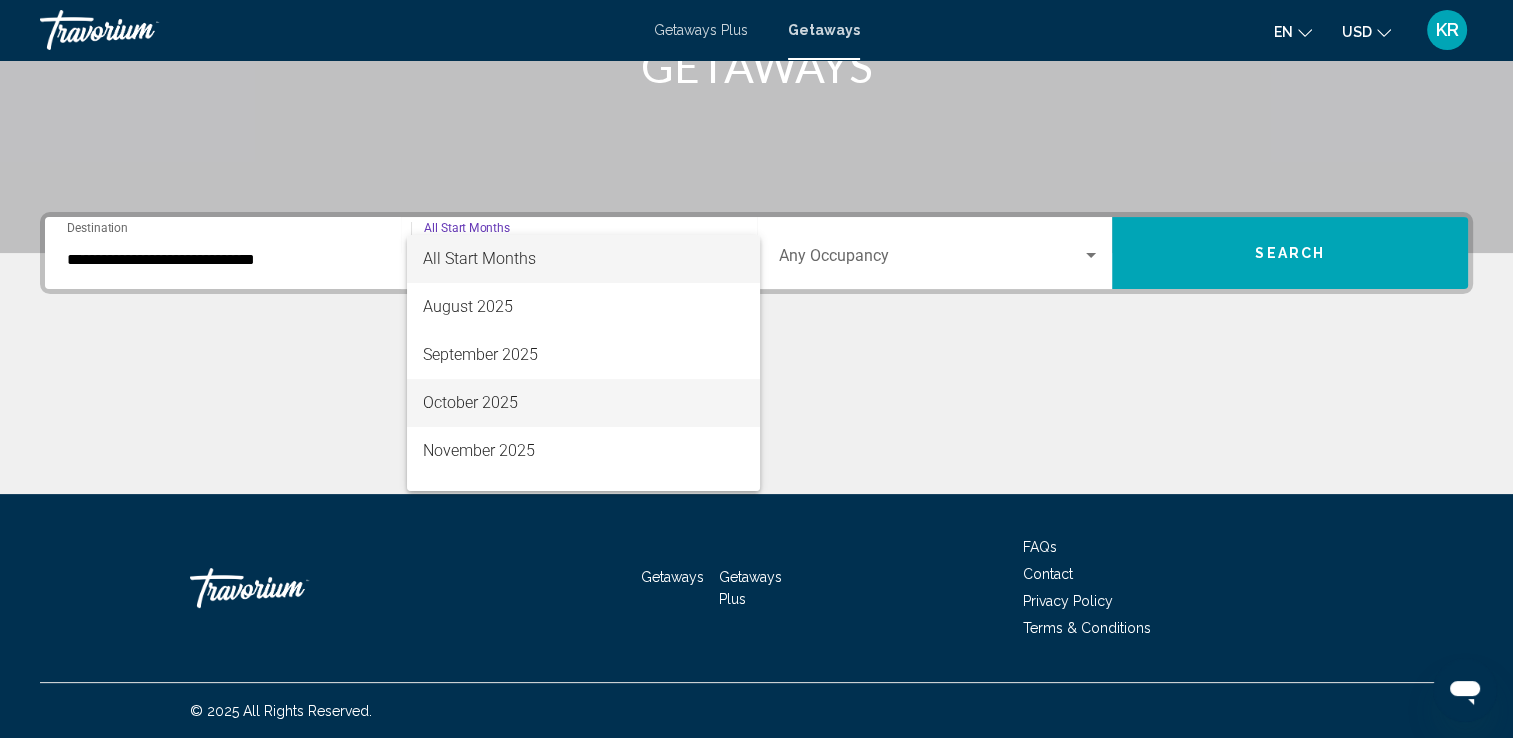 click on "October 2025" at bounding box center [583, 403] 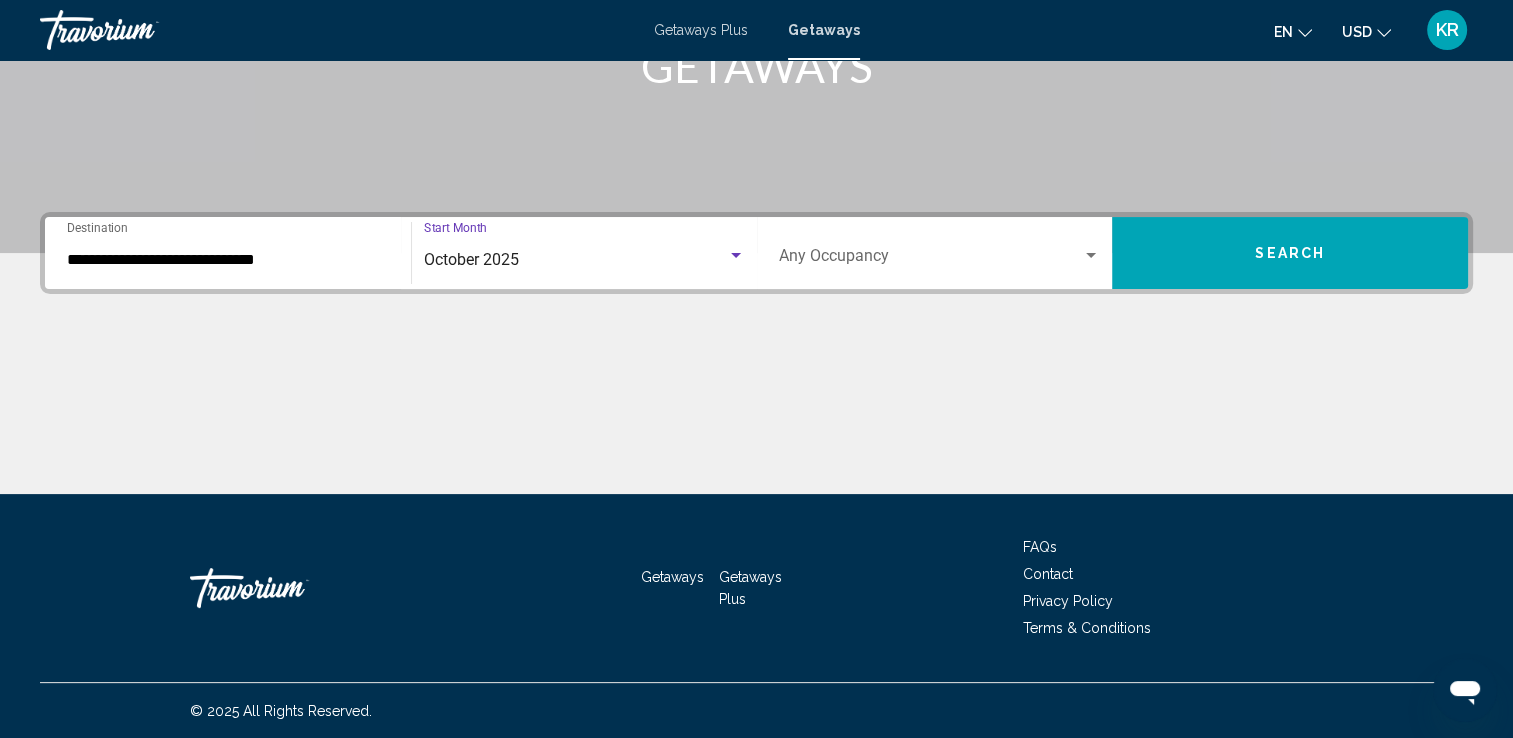 click at bounding box center (931, 260) 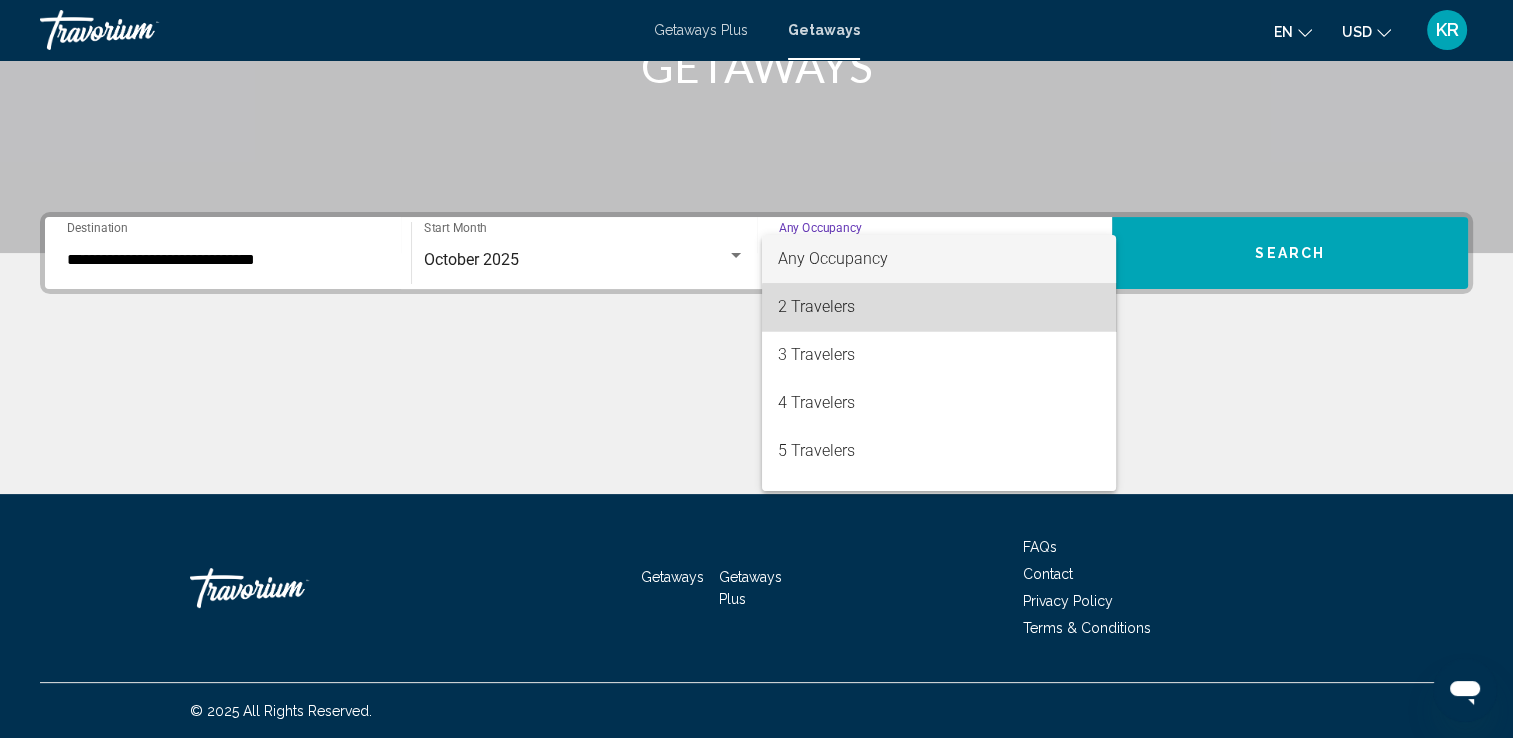click on "2 Travelers" at bounding box center (939, 307) 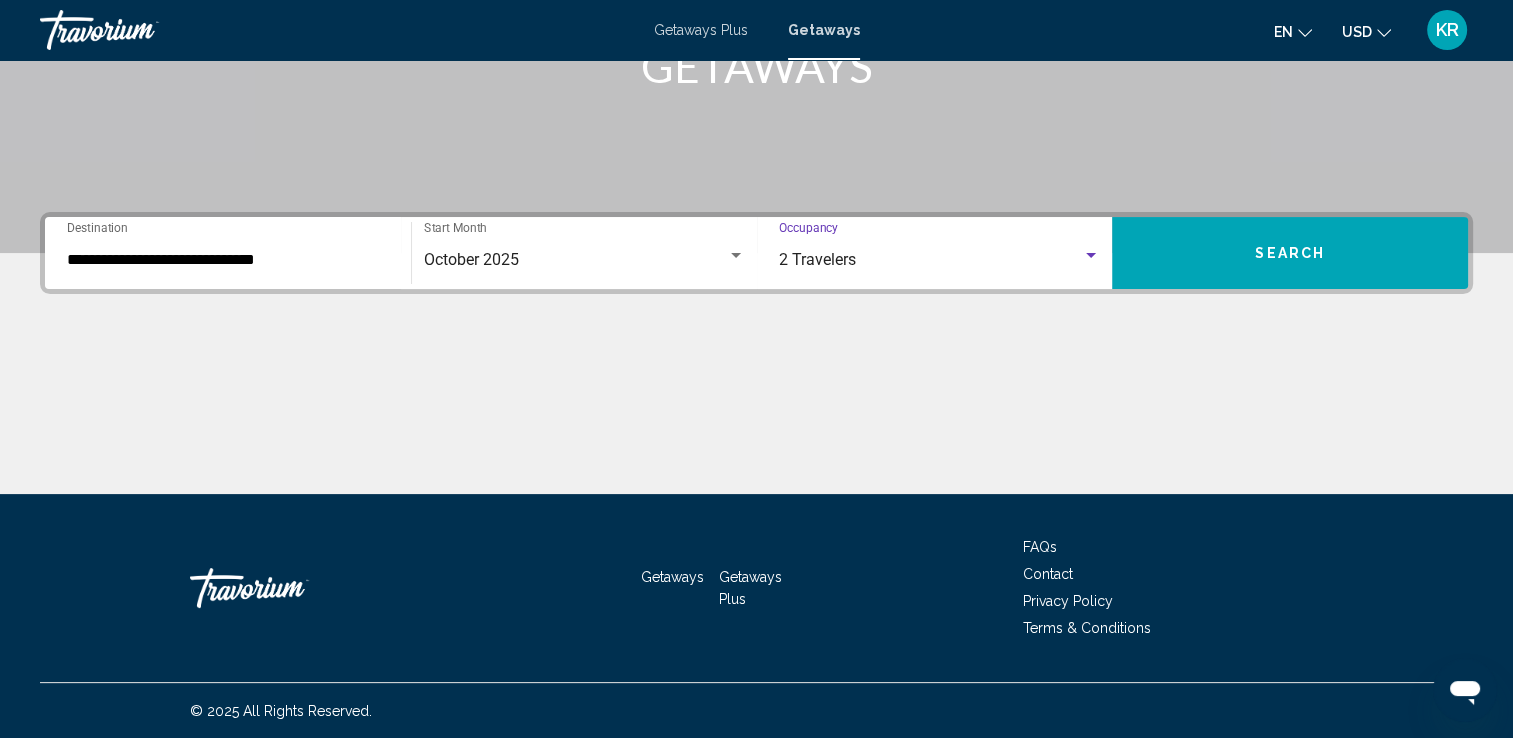 click on "Search" at bounding box center [1290, 253] 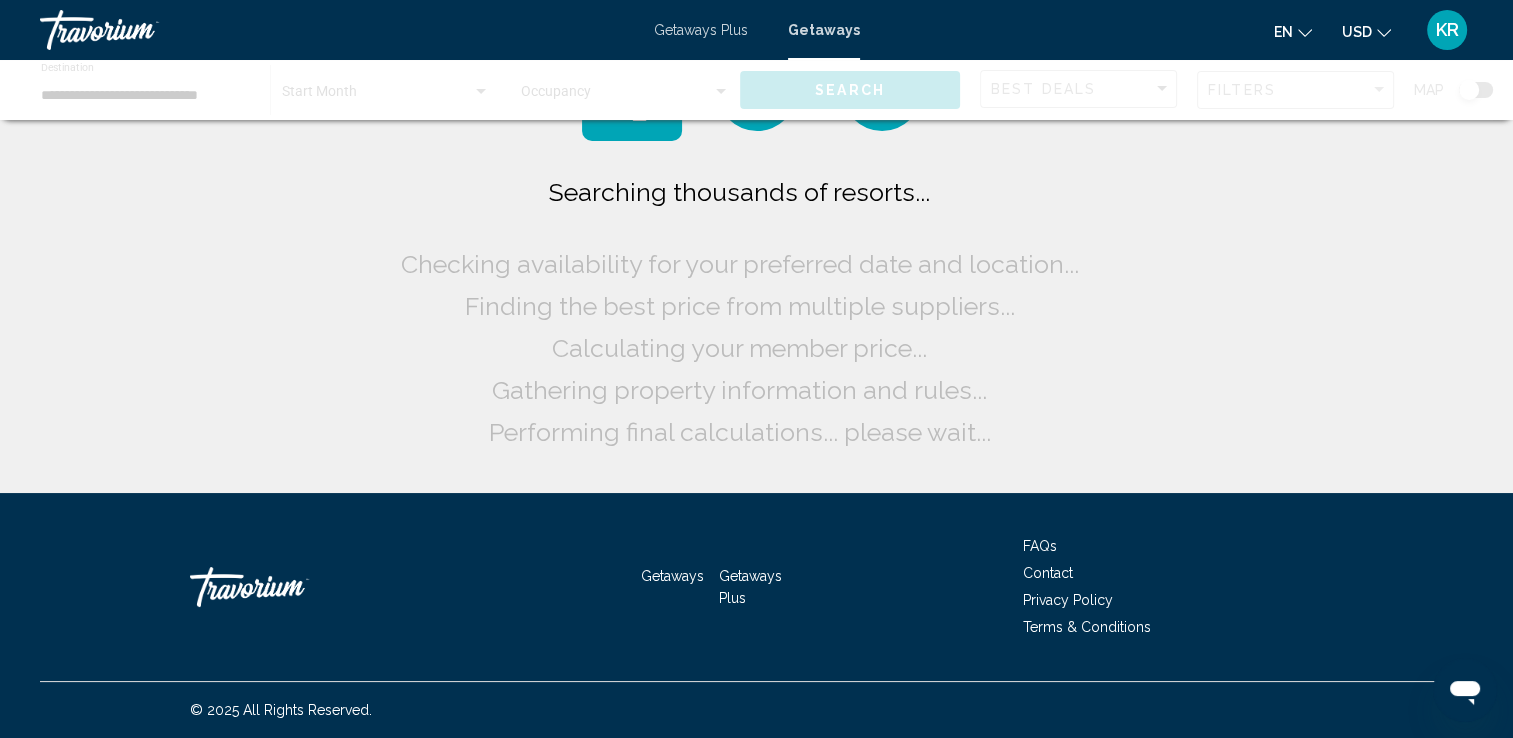 scroll, scrollTop: 0, scrollLeft: 0, axis: both 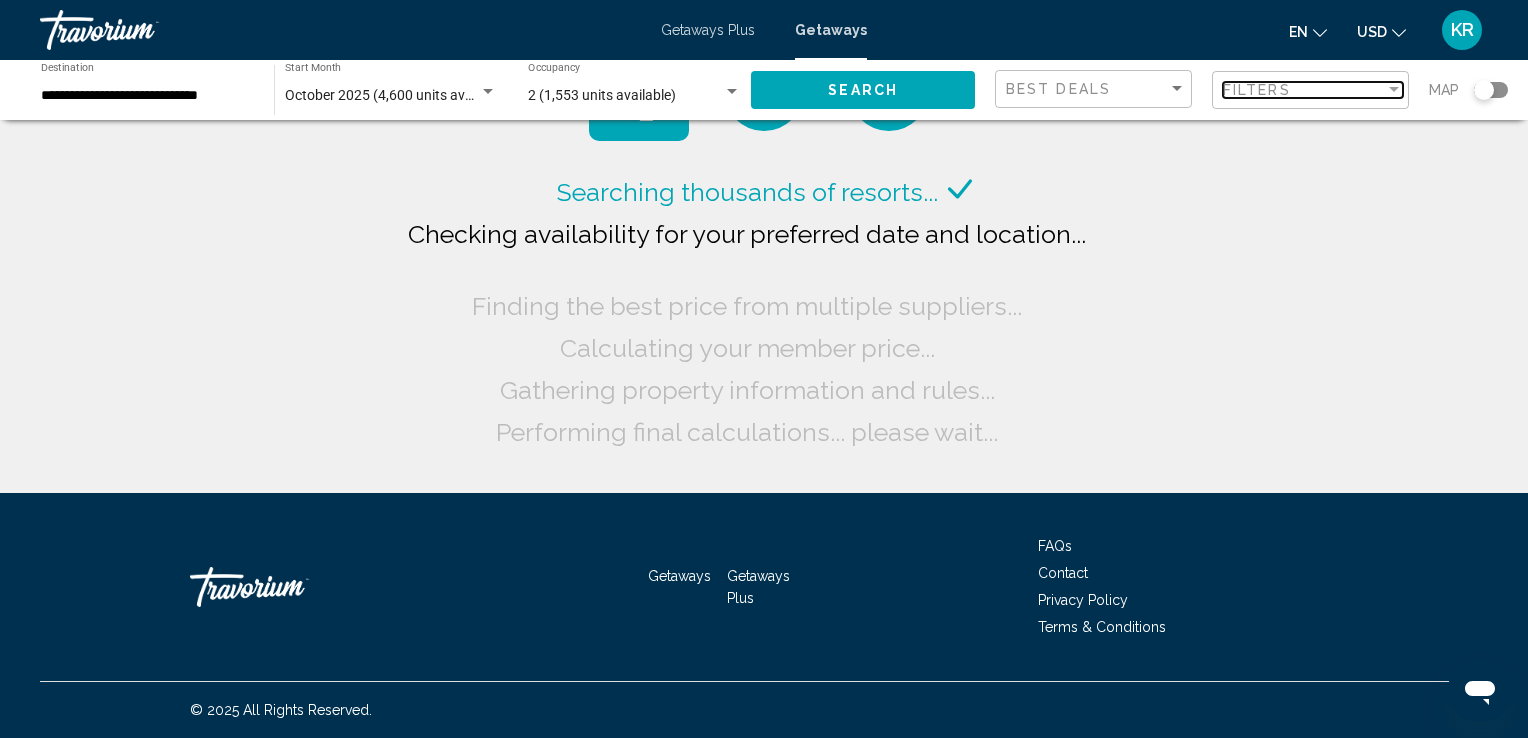 click on "Filters" at bounding box center [1304, 90] 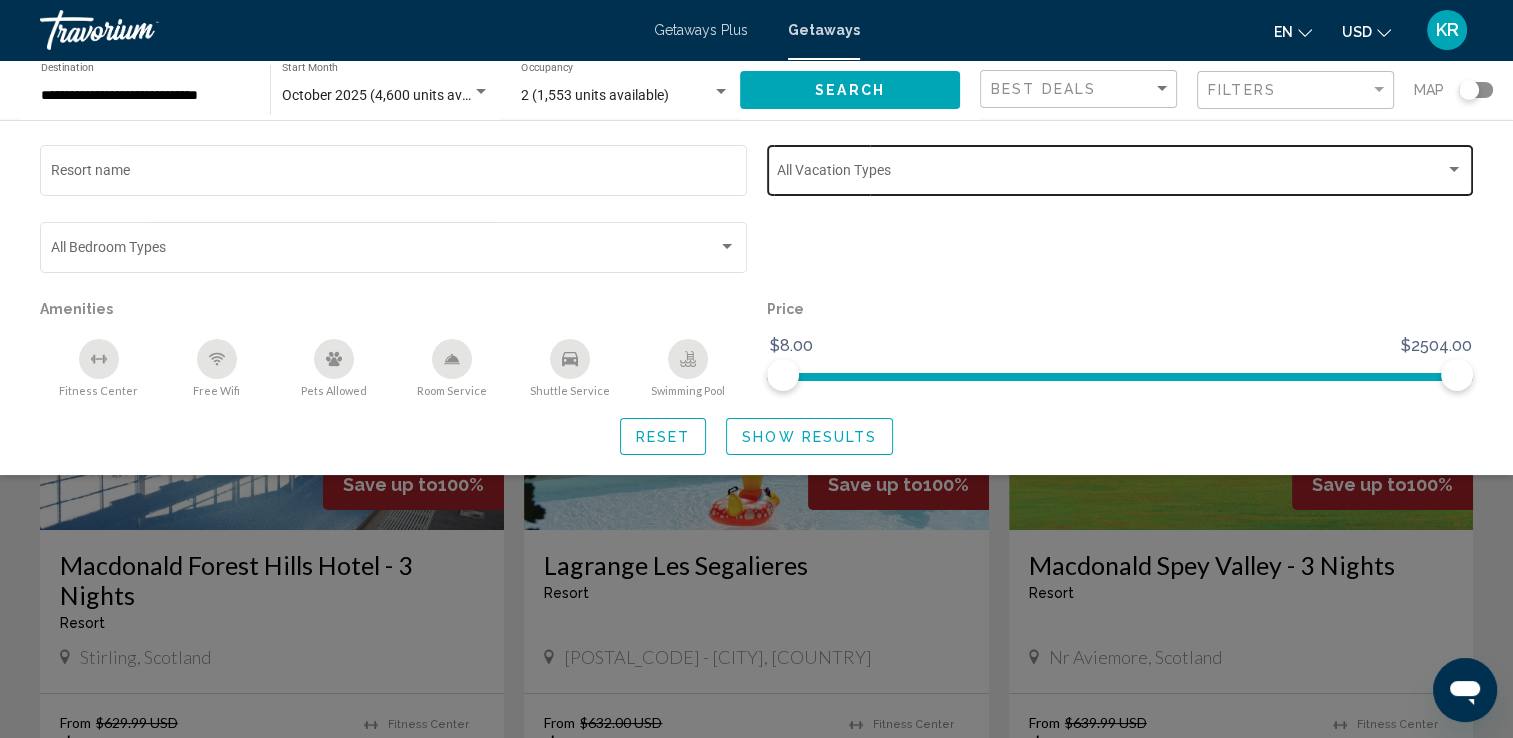 click at bounding box center (1111, 174) 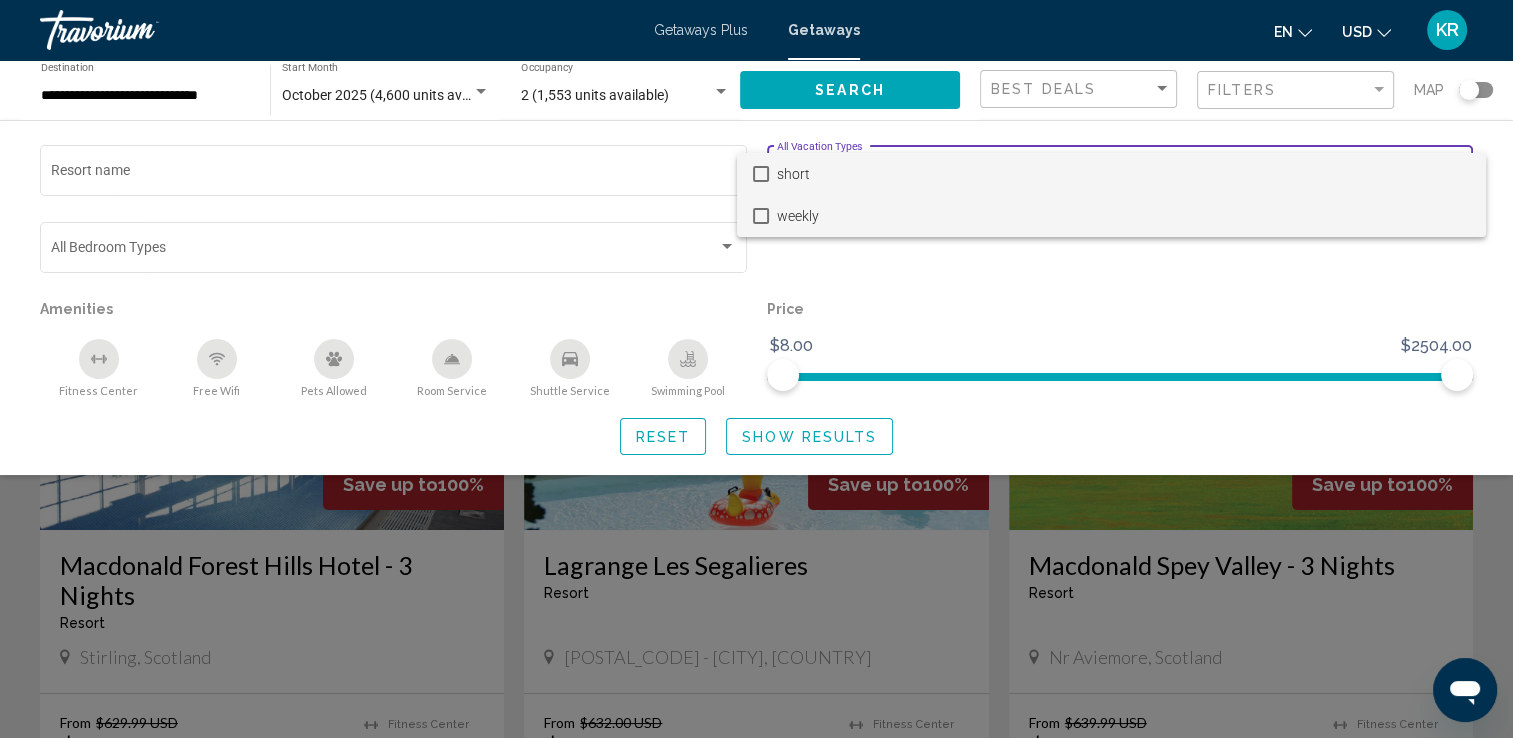 click on "weekly" at bounding box center (1111, 216) 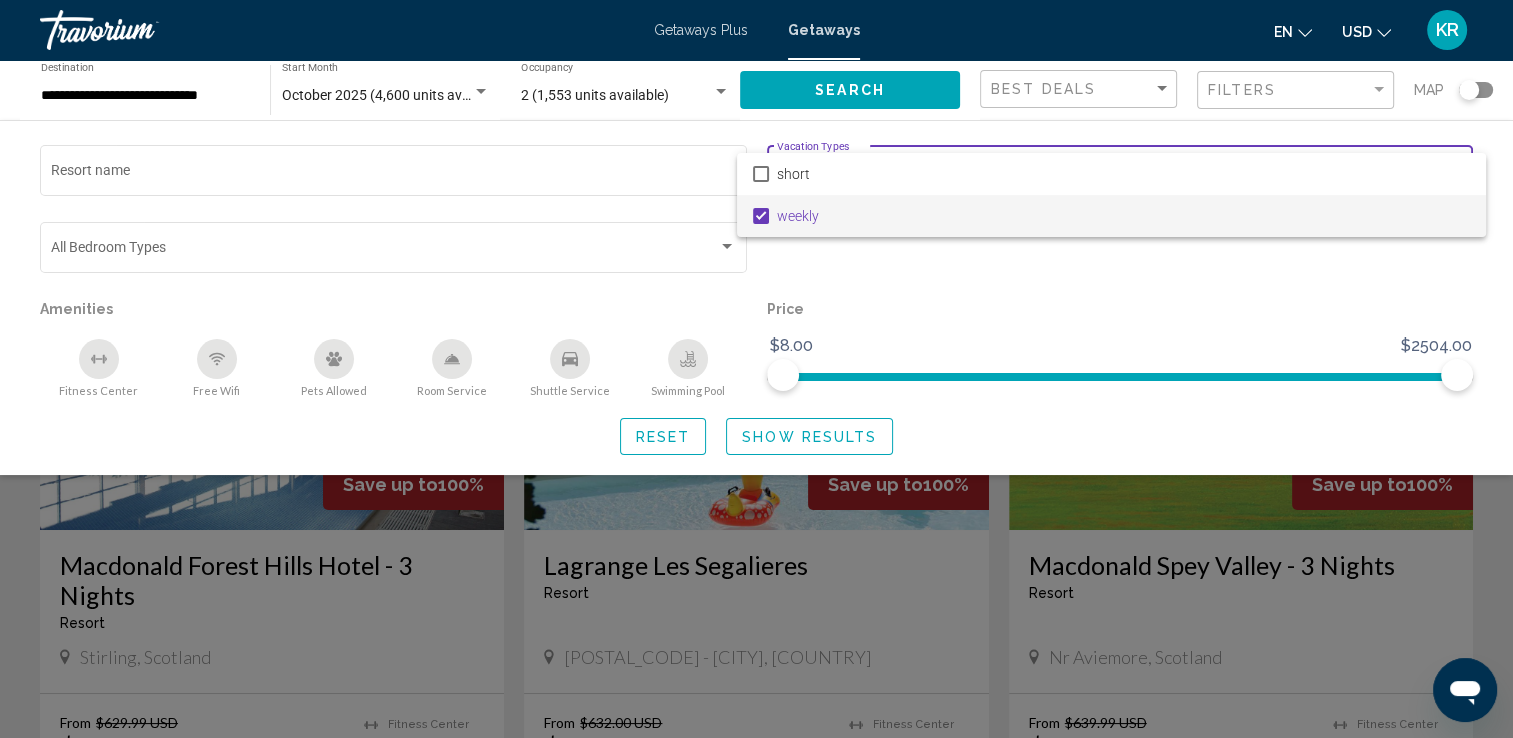 click at bounding box center (756, 369) 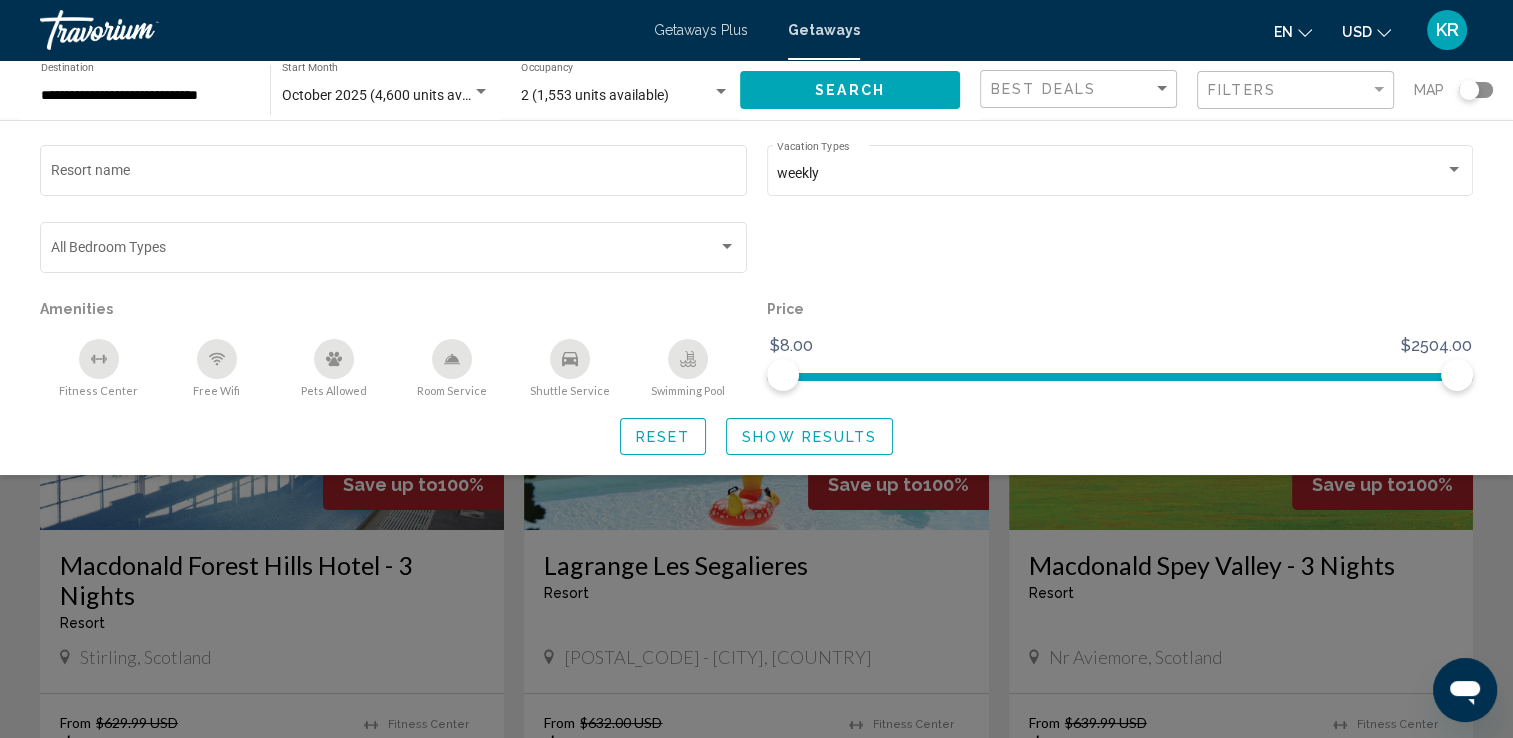 click 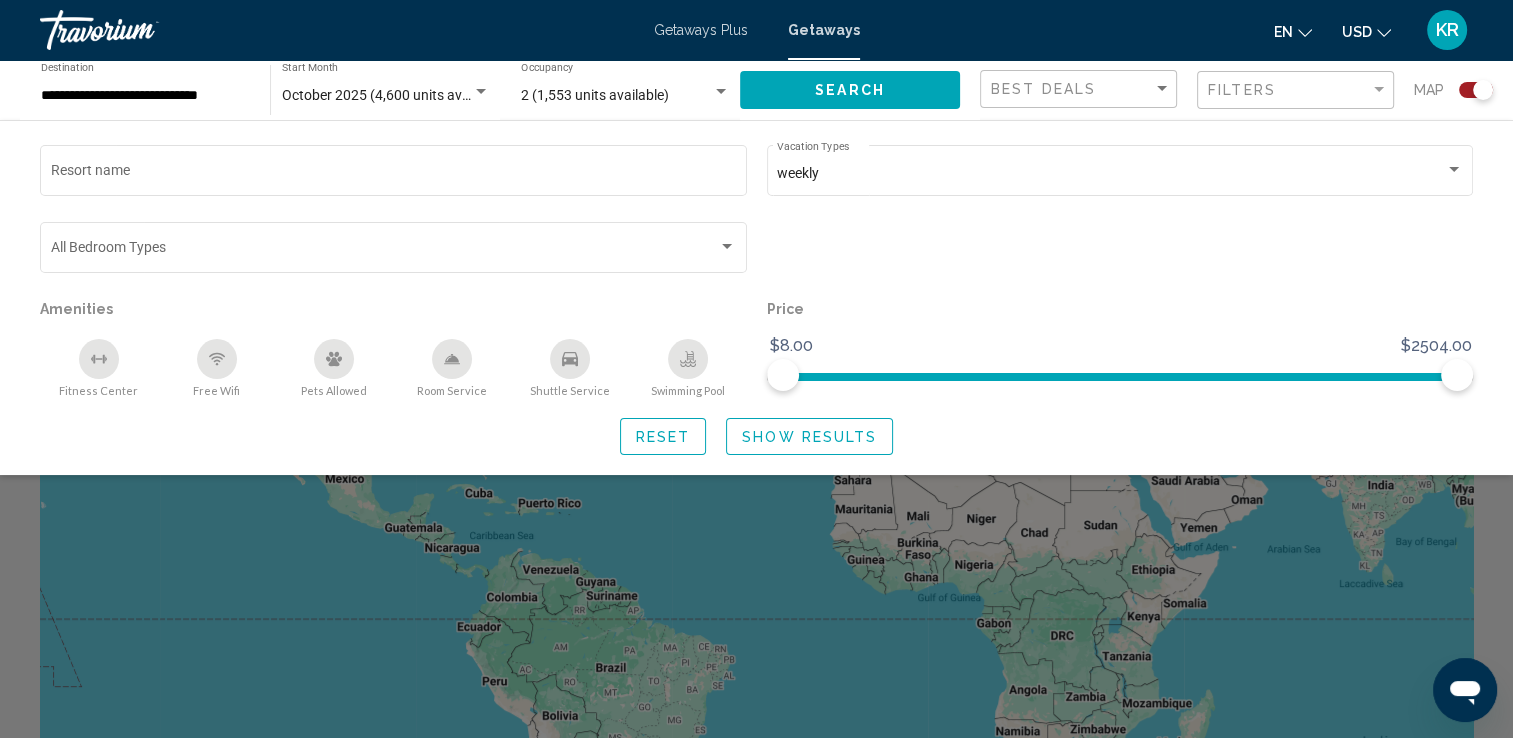 click 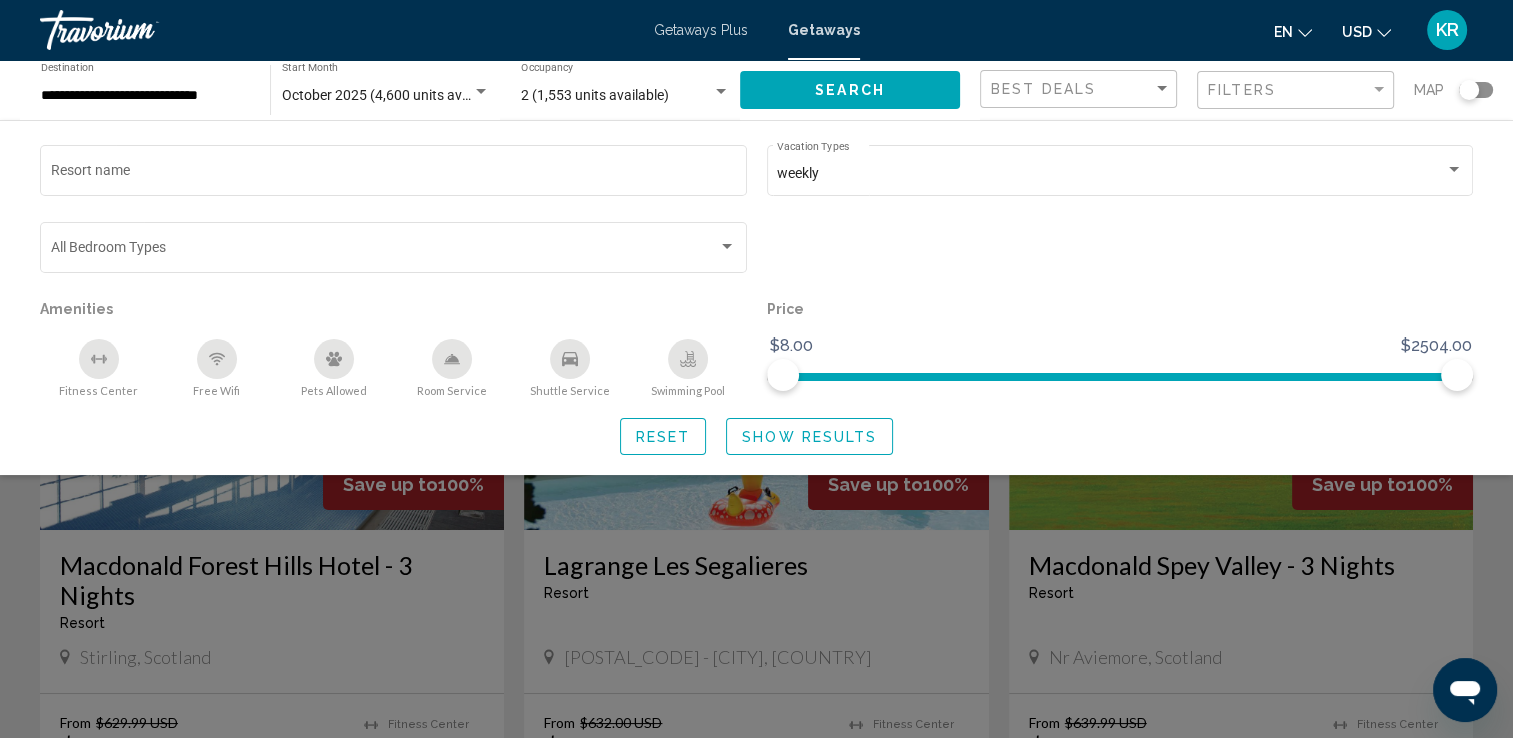 click on "Search" 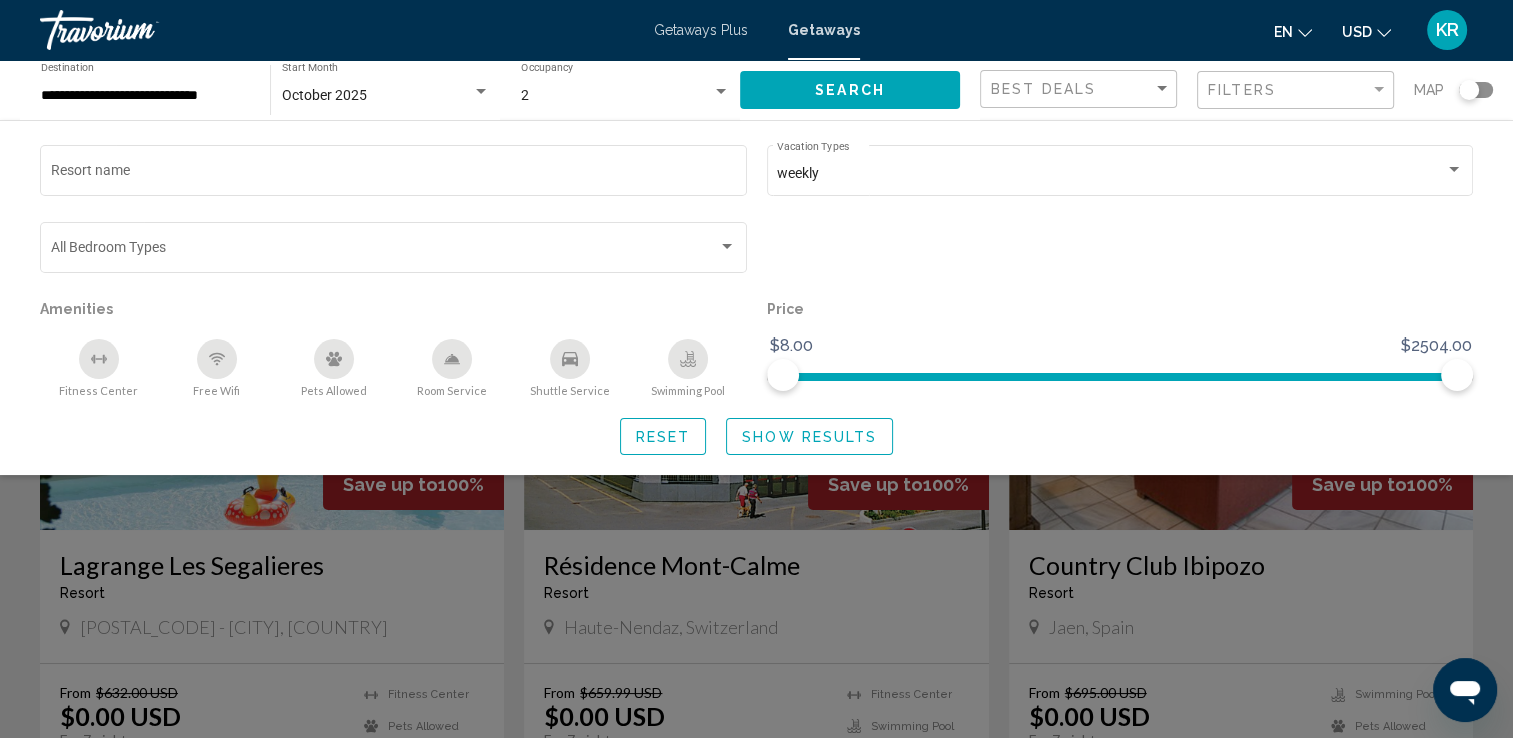 click on "Show Results" 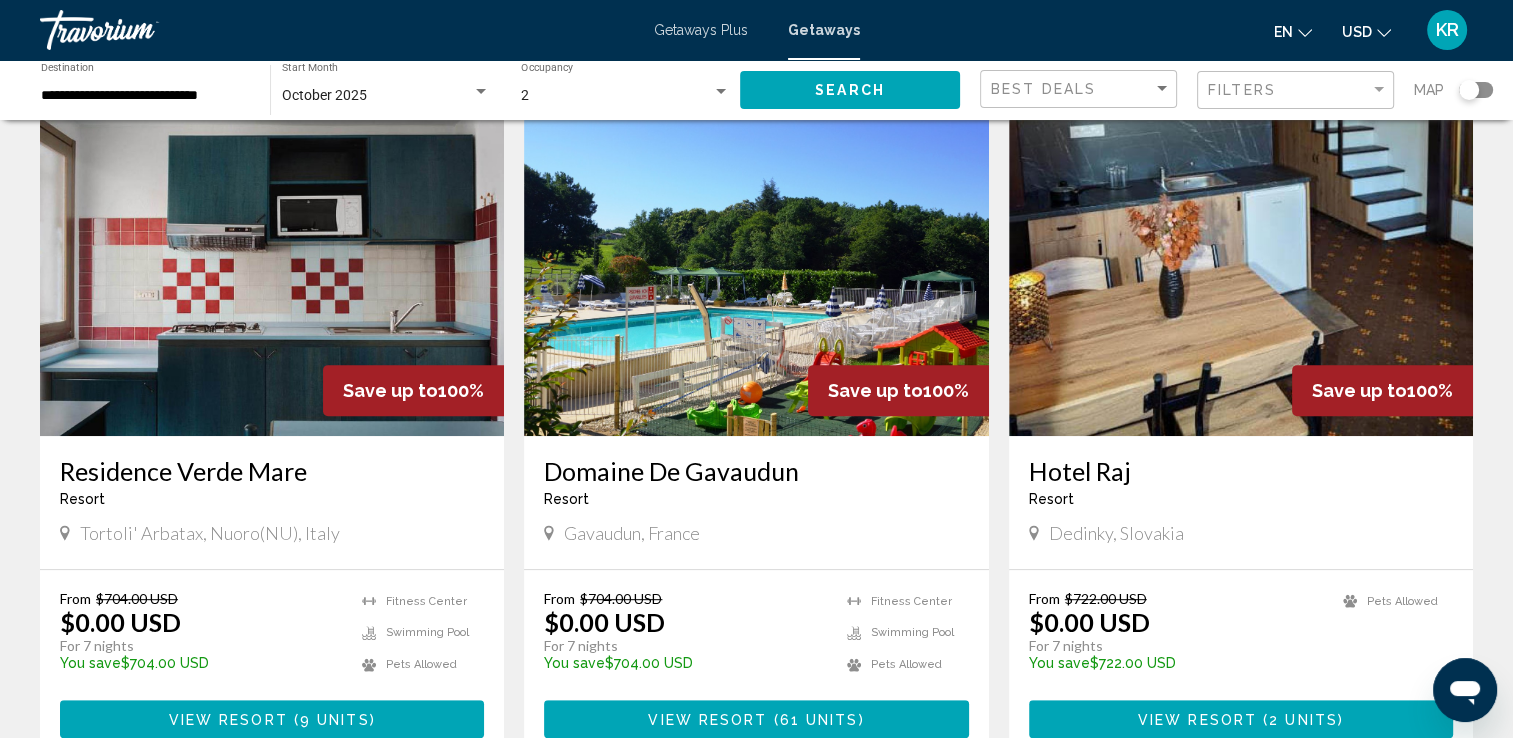 scroll, scrollTop: 784, scrollLeft: 0, axis: vertical 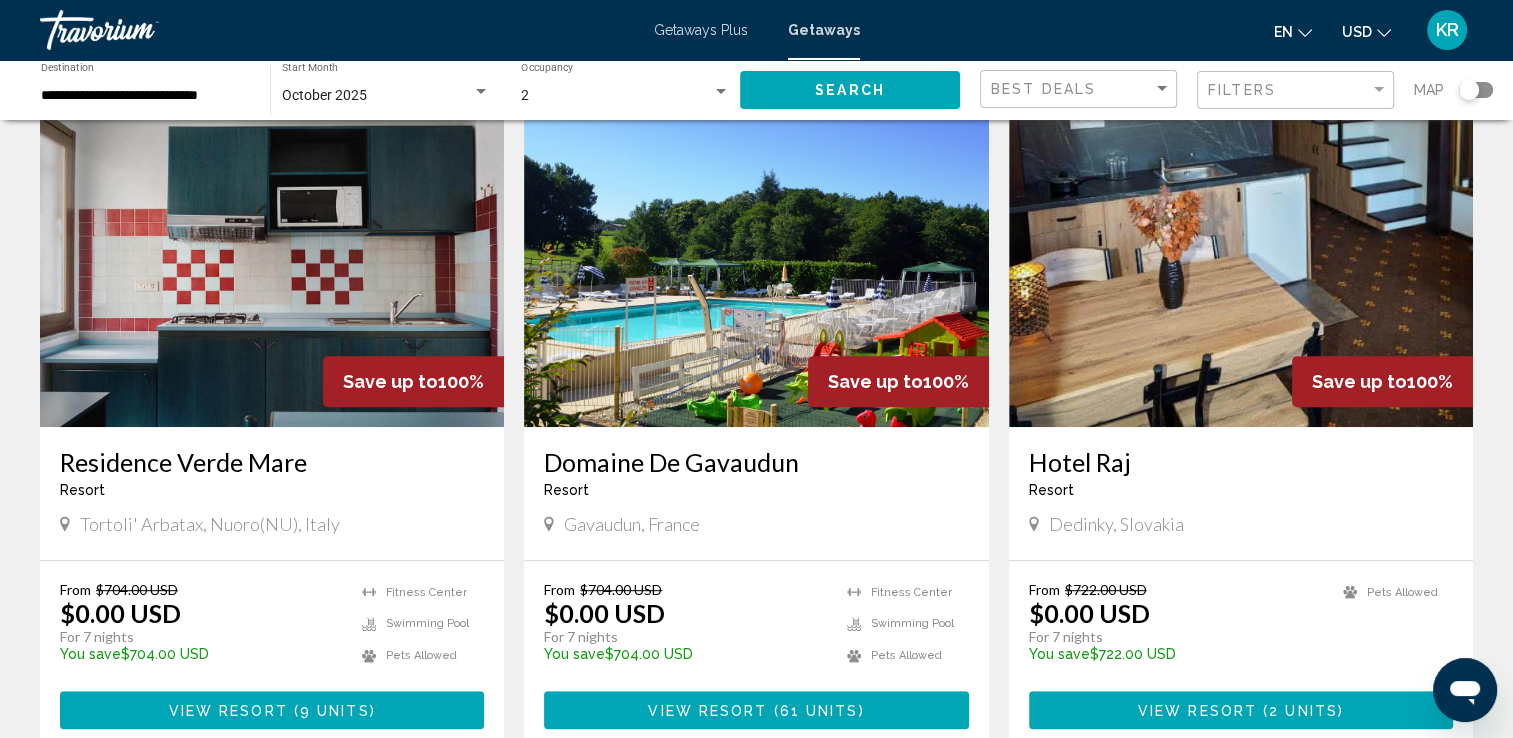 click on "Residence Verde Mare" at bounding box center (272, 462) 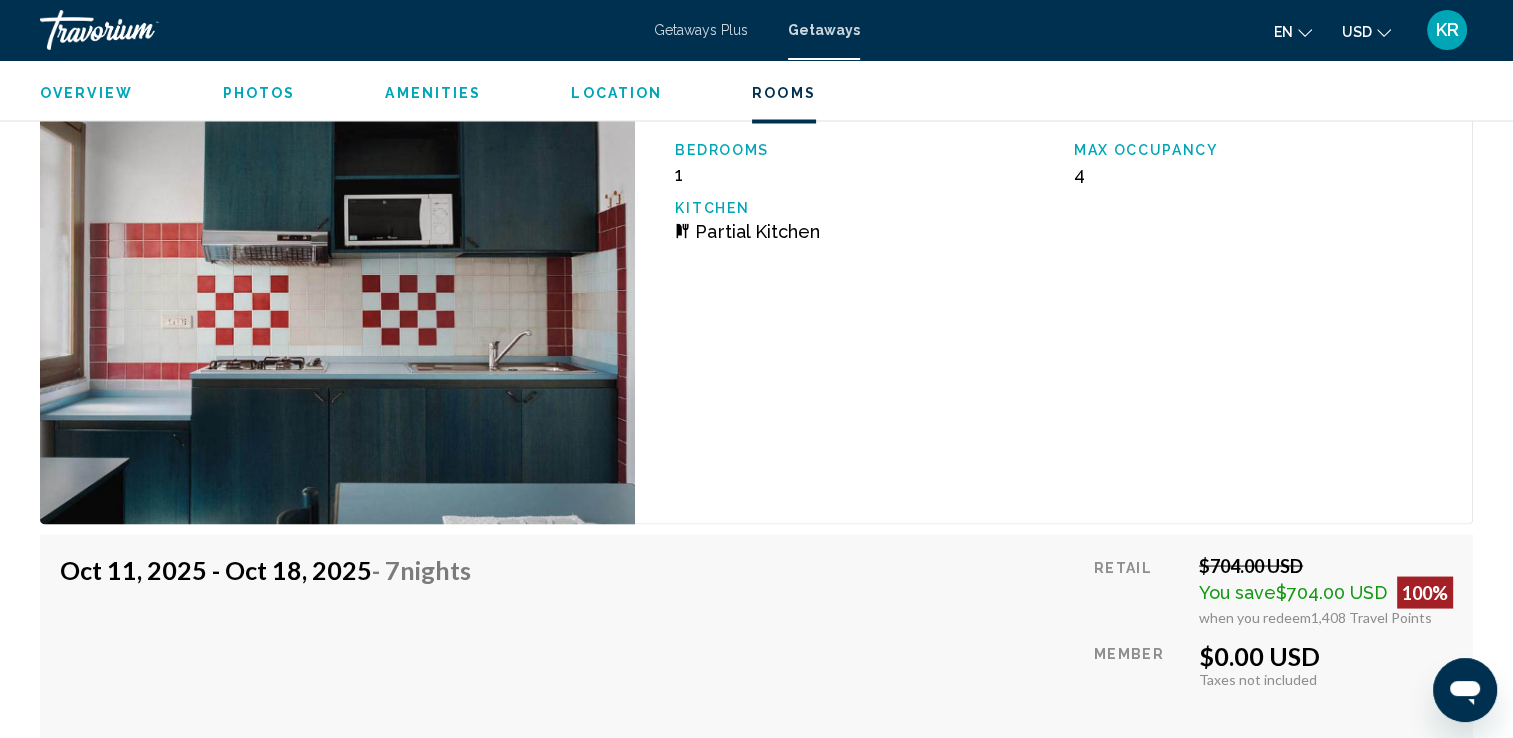 scroll, scrollTop: 3678, scrollLeft: 0, axis: vertical 